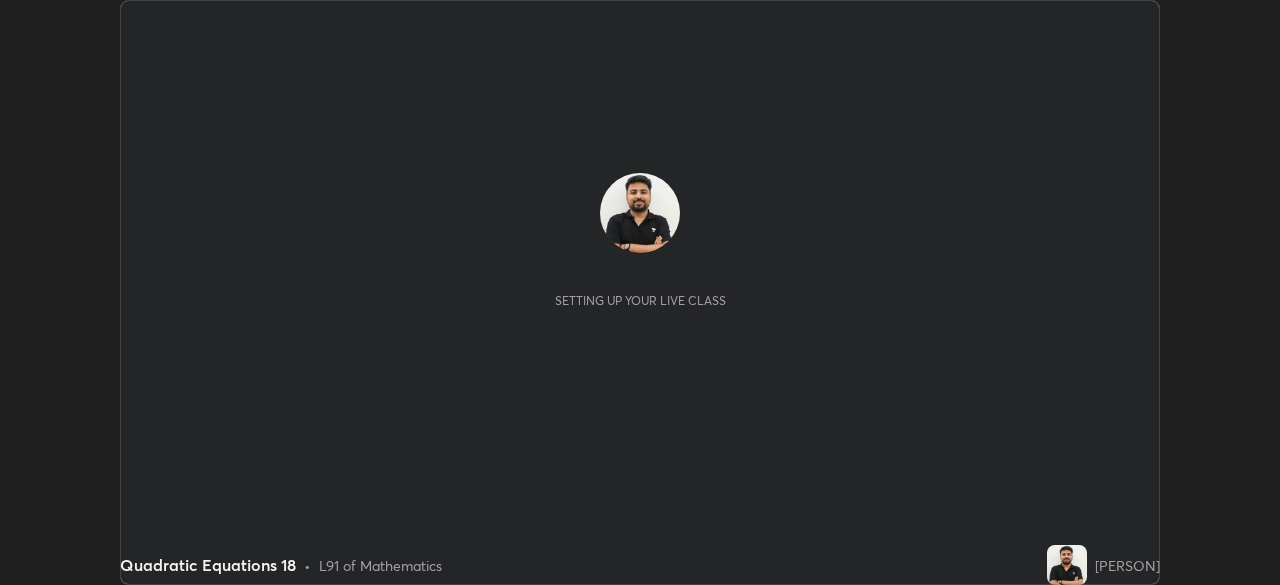 scroll, scrollTop: 0, scrollLeft: 0, axis: both 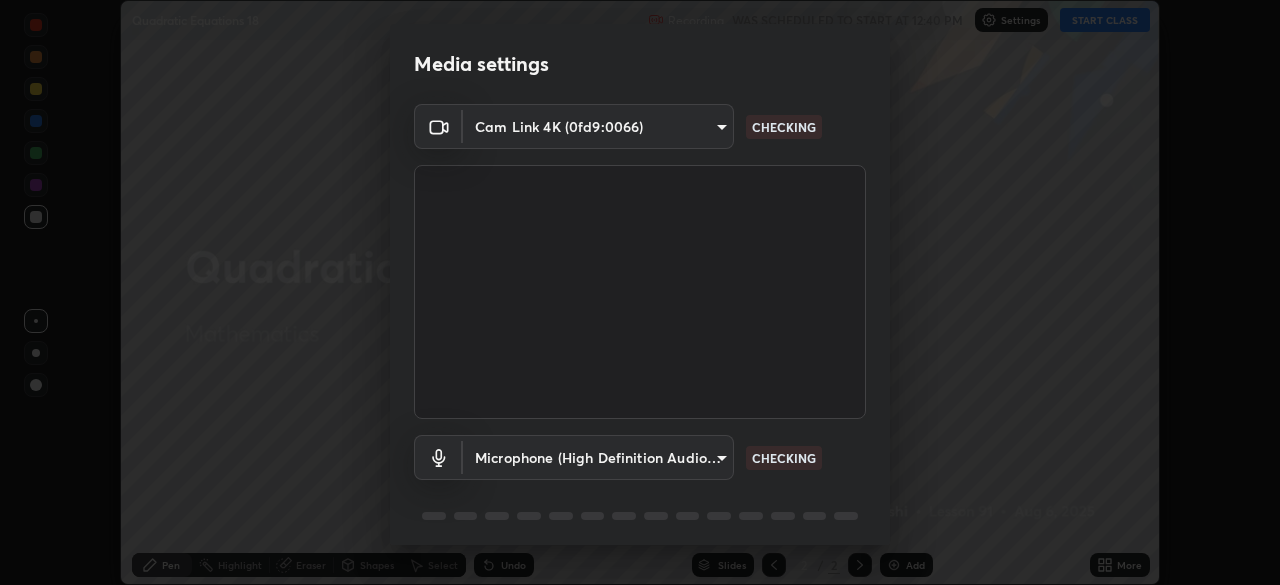 type on "3c4be69abd8bb188fc60b7a87b38b9327546bf8dc7ab004798ed2a43d01158aa" 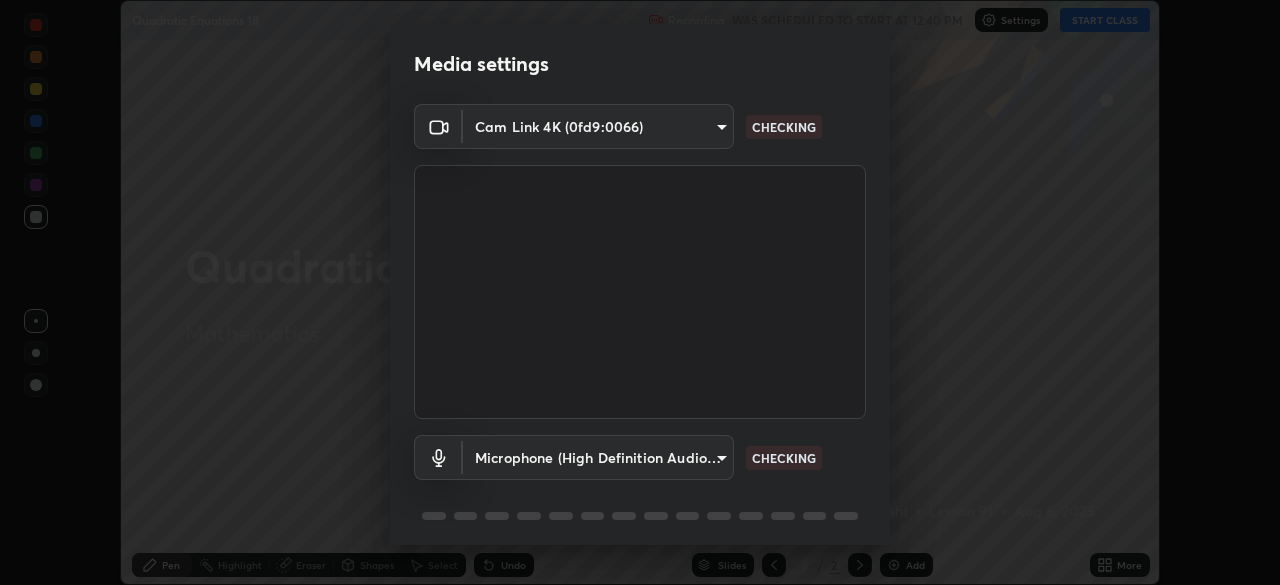 scroll, scrollTop: 71, scrollLeft: 0, axis: vertical 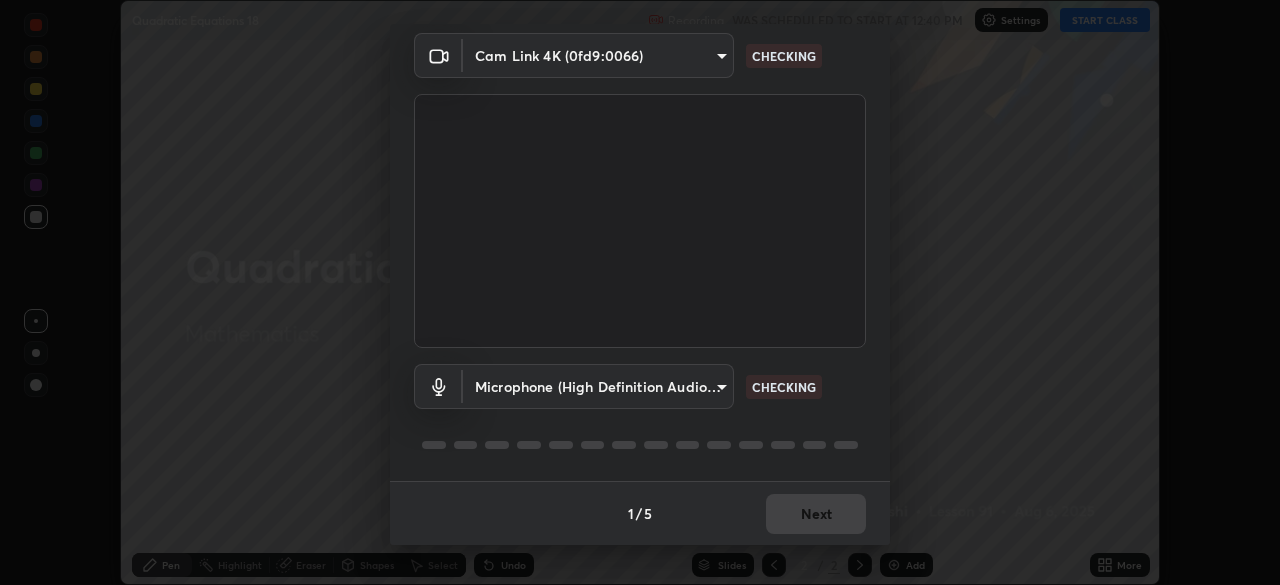 click on "Microphone (High Definition Audio Device) [HASH] CHECKING" at bounding box center [640, 414] 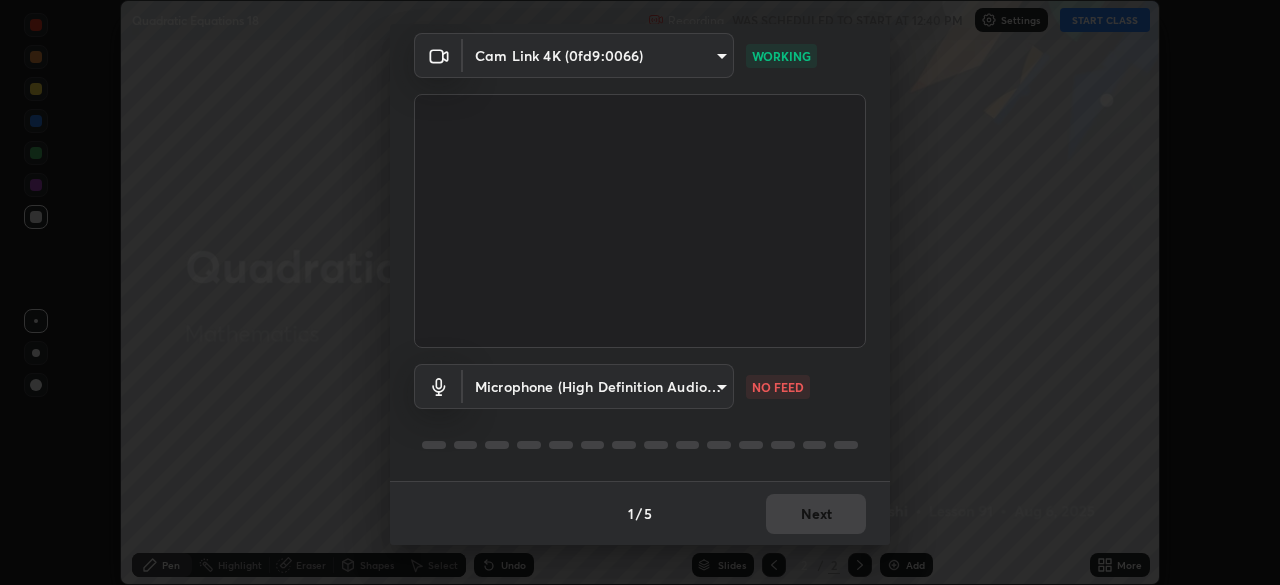click on "Erase all Quadratic Equations 18 Recording WAS SCHEDULED TO START AT 12:40 PM Settings START CLASS Setting up your live class Quadratic Equations 18 • L91 of Mathematics [PERSON] Pen Highlight Eraser Shapes Select Undo Slides 2 / 2 Add More No doubts shared Encourage your learners to ask a doubt for better clarity Report an issue Reason for reporting Buffering Chat not working Audio - Video sync issue Educator video quality low ​ Attach an image Report Media settings Cam Link 4K (0fd9:0066) [HASH] WORKING Microphone (High Definition Audio Device) [HASH] NO FEED 1 / 5 Next" at bounding box center [640, 292] 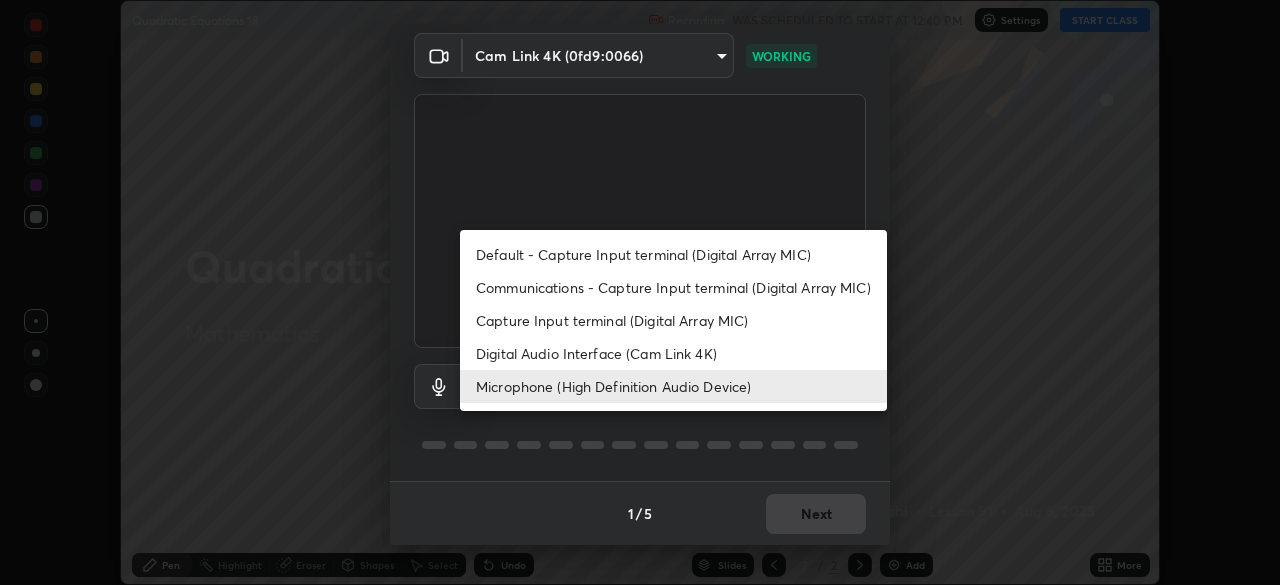 click on "Digital Audio Interface (Cam Link 4K)" at bounding box center (673, 353) 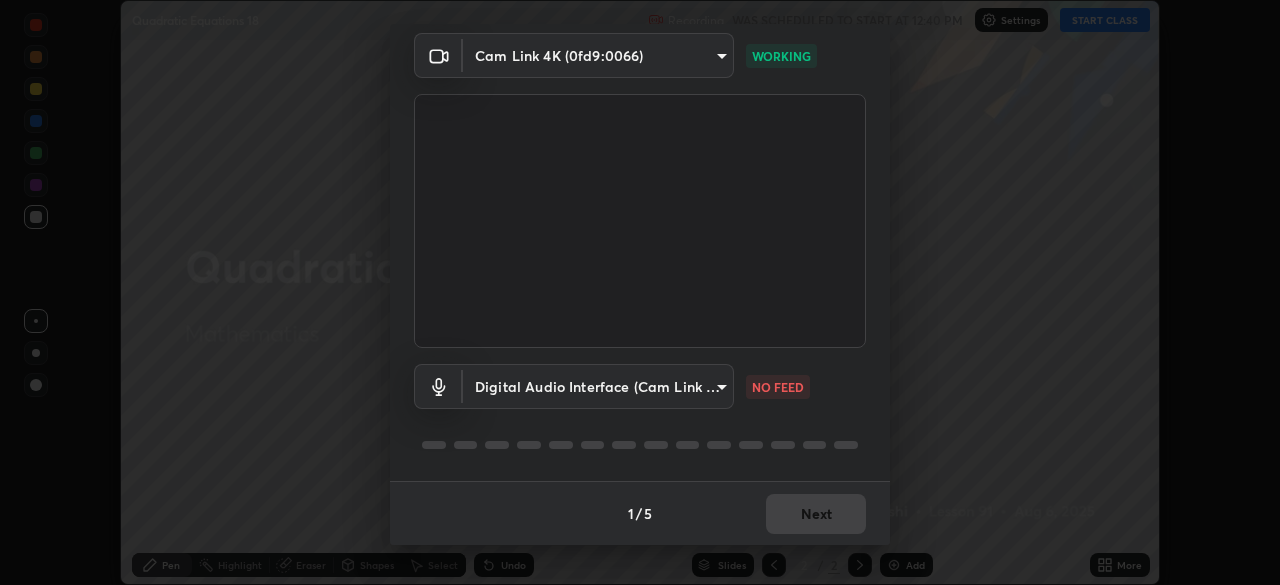 click on "Erase all Quadratic Equations 18 Recording WAS SCHEDULED TO START AT 12:40 PM Settings START CLASS Setting up your live class Quadratic Equations 18 • L91 of Mathematics [PERSON] Pen Highlight Eraser Shapes Select Undo Slides 2 / 2 Add More No doubts shared Encourage your learners to ask a doubt for better clarity Report an issue Reason for reporting Buffering Chat not working Audio - Video sync issue Educator video quality low ​ Attach an image Report Media settings Cam Link 4K (0fd9:0066) [HASH] WORKING Digital Audio Interface (Cam Link 4K) [HASH] NO FEED 1 / 5 Next" at bounding box center (640, 292) 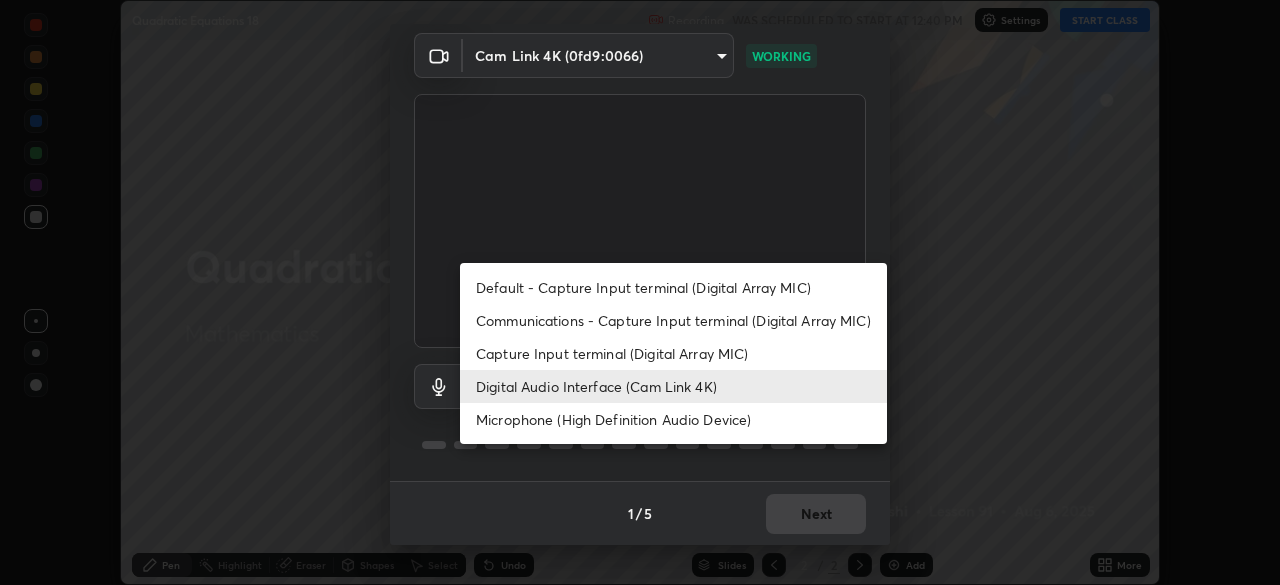 click on "Microphone (High Definition Audio Device)" at bounding box center (673, 419) 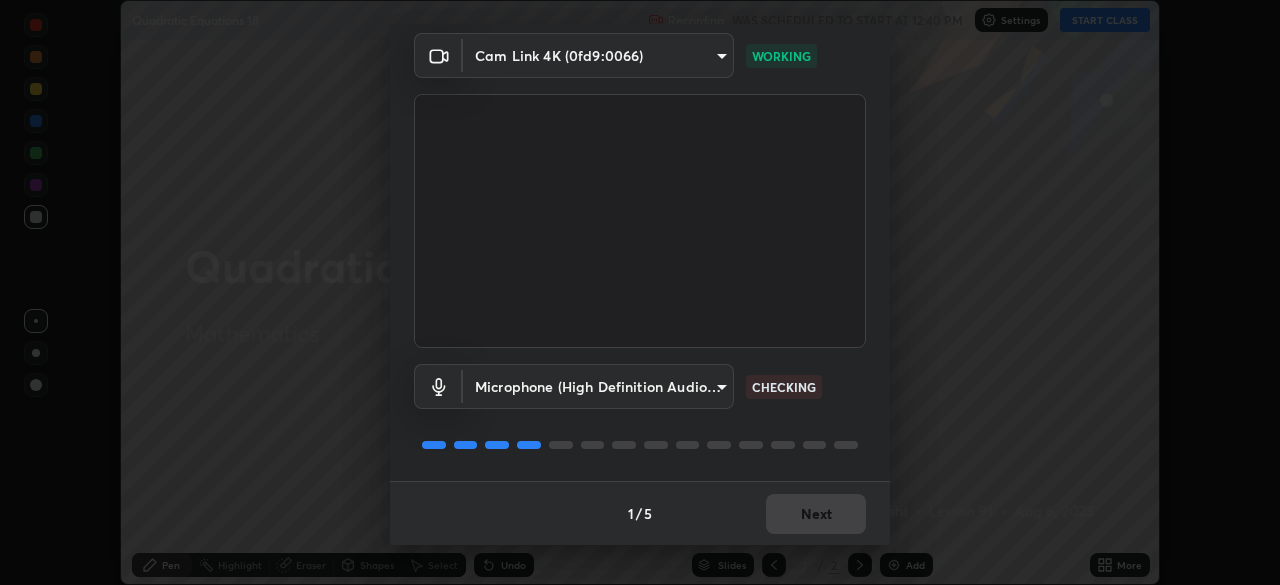 click at bounding box center (640, 445) 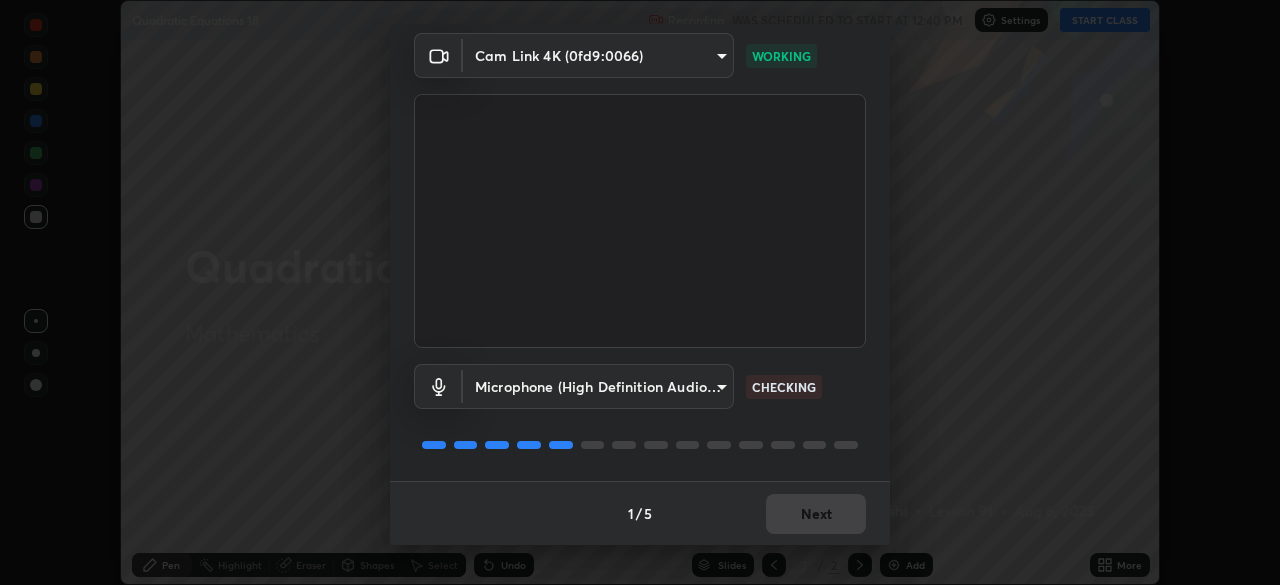 click at bounding box center (640, 445) 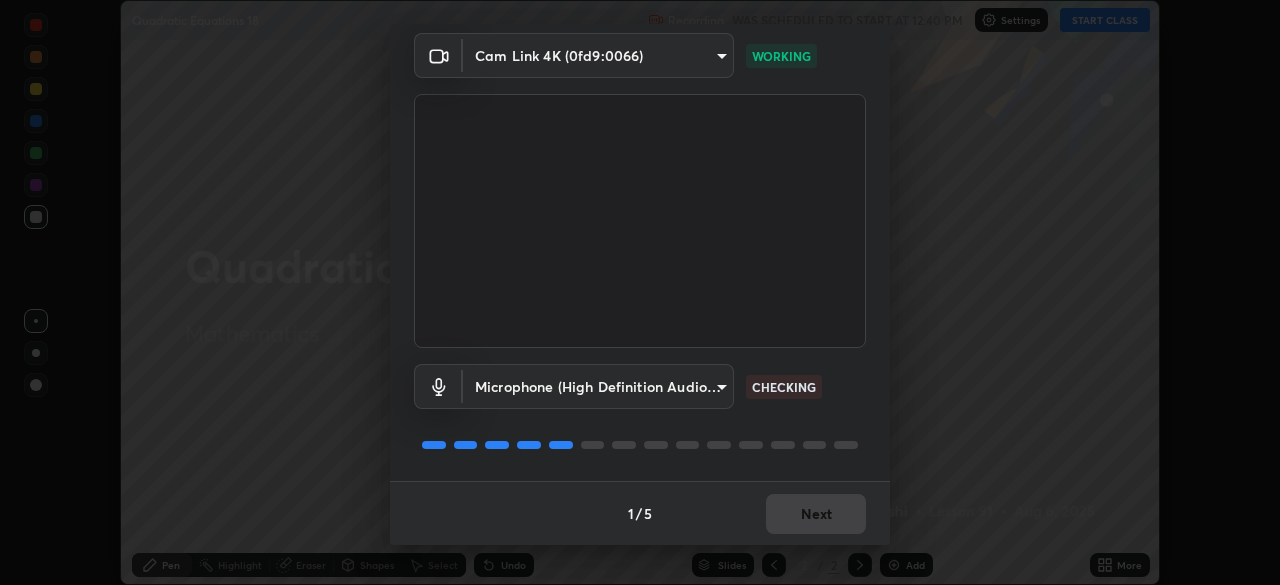 click on "Microphone (High Definition Audio Device) [HASH] CHECKING" at bounding box center (640, 386) 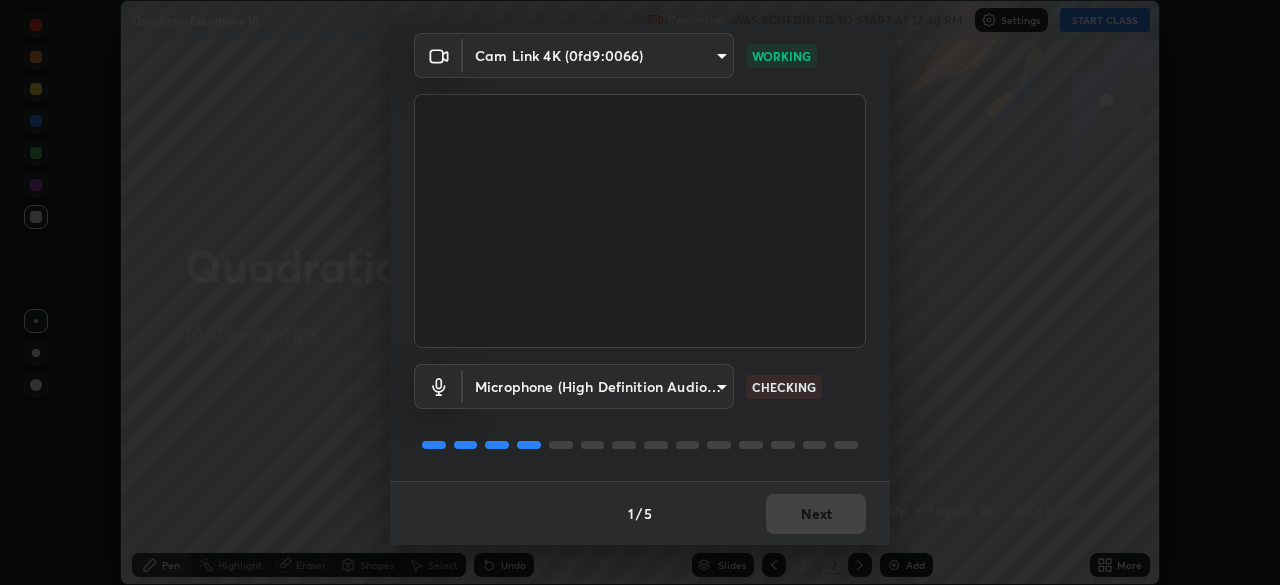 click on "Microphone (High Definition Audio Device) [HASH] CHECKING" at bounding box center (640, 414) 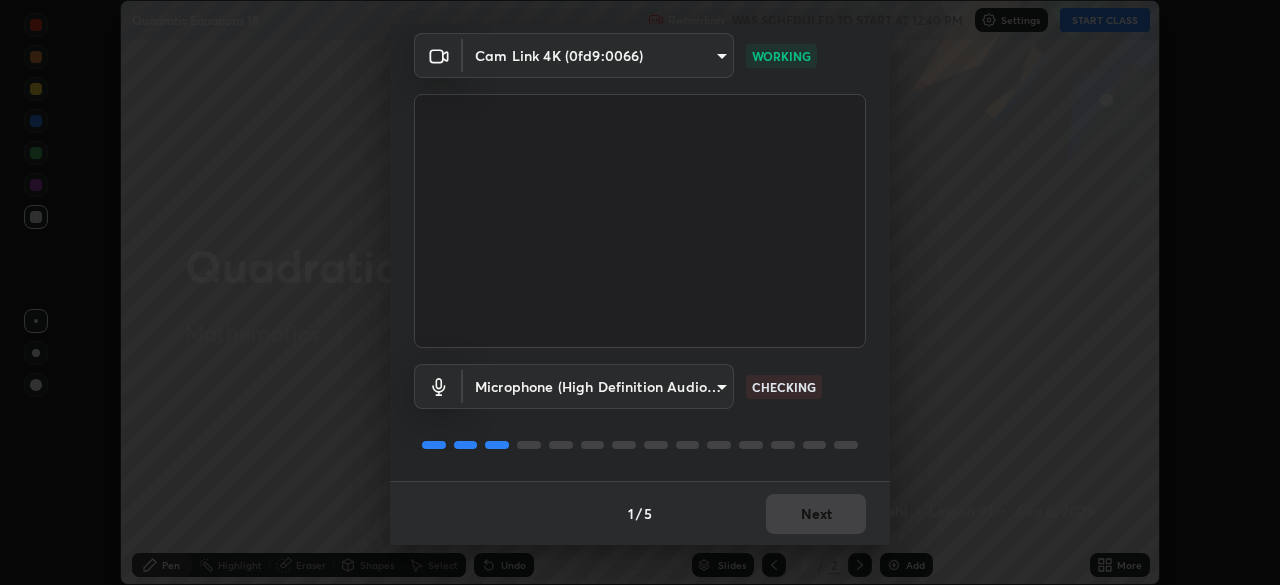 click on "Microphone (High Definition Audio Device) [HASH] CHECKING" at bounding box center [640, 414] 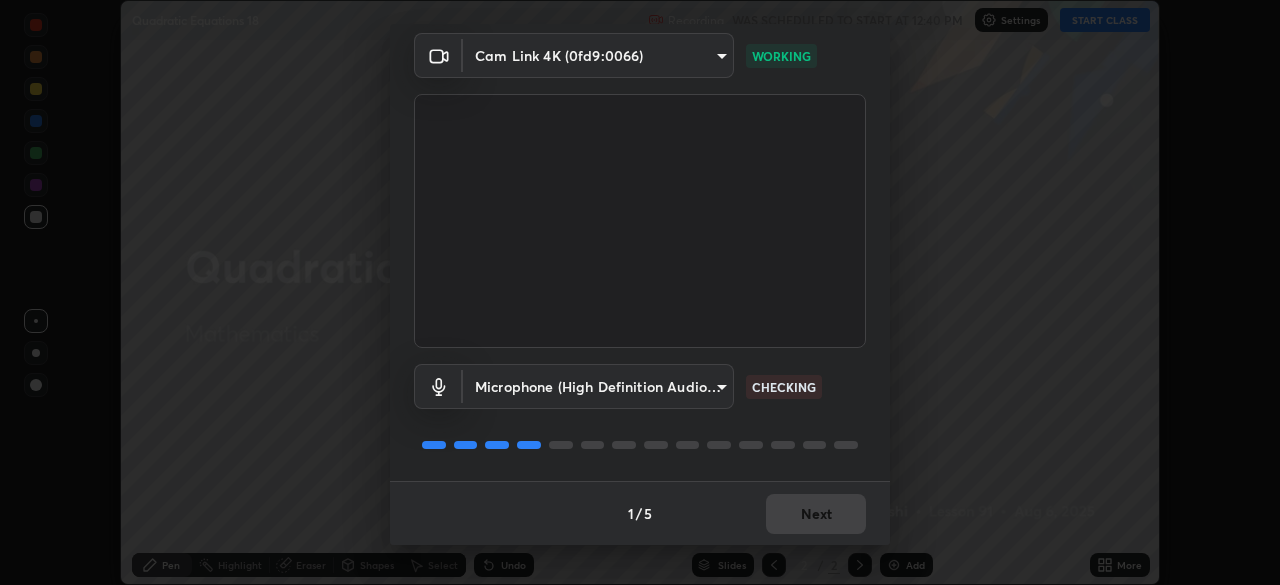 click on "Microphone (High Definition Audio Device) [HASH] CHECKING" at bounding box center (640, 414) 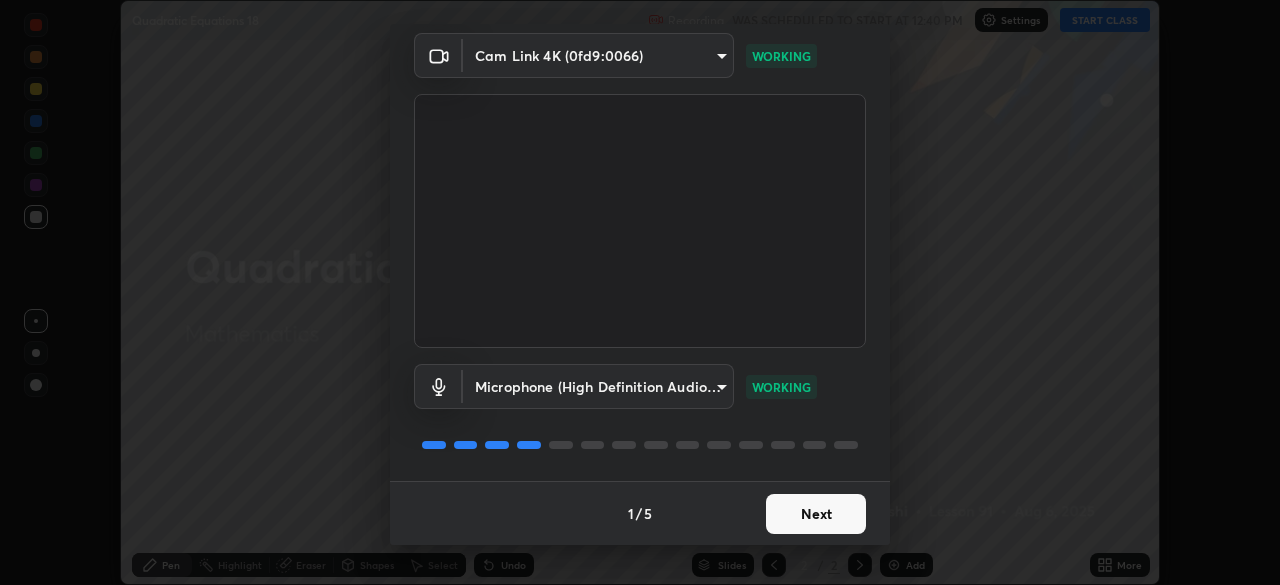 click on "Microphone (High Definition Audio Device) [HASH] WORKING" at bounding box center [640, 386] 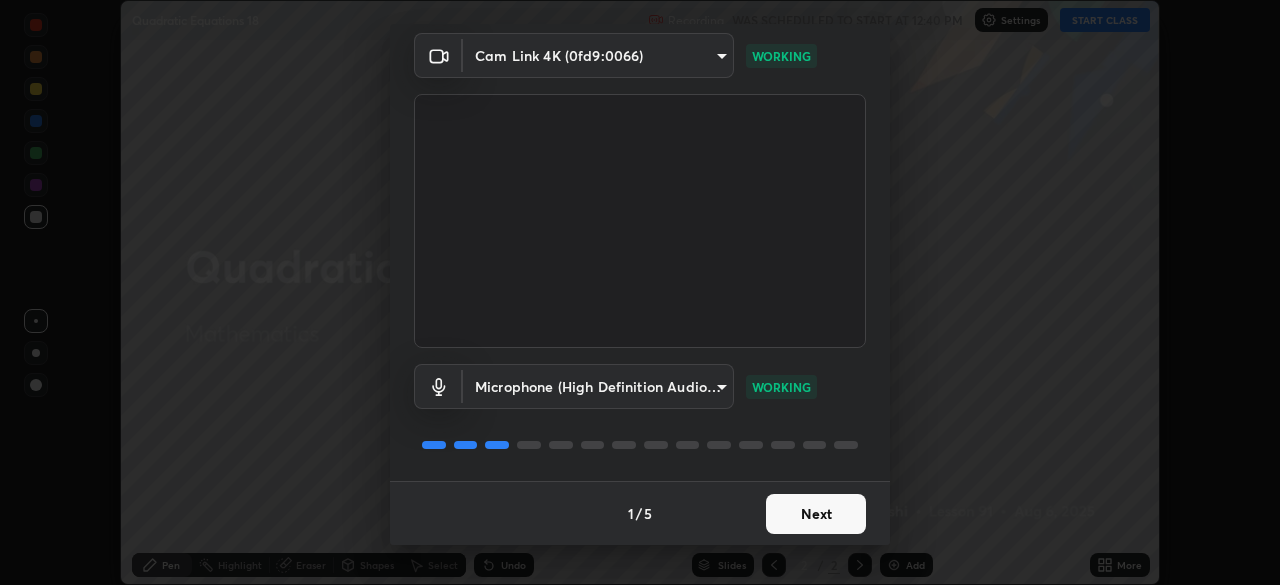click on "Next" at bounding box center (816, 514) 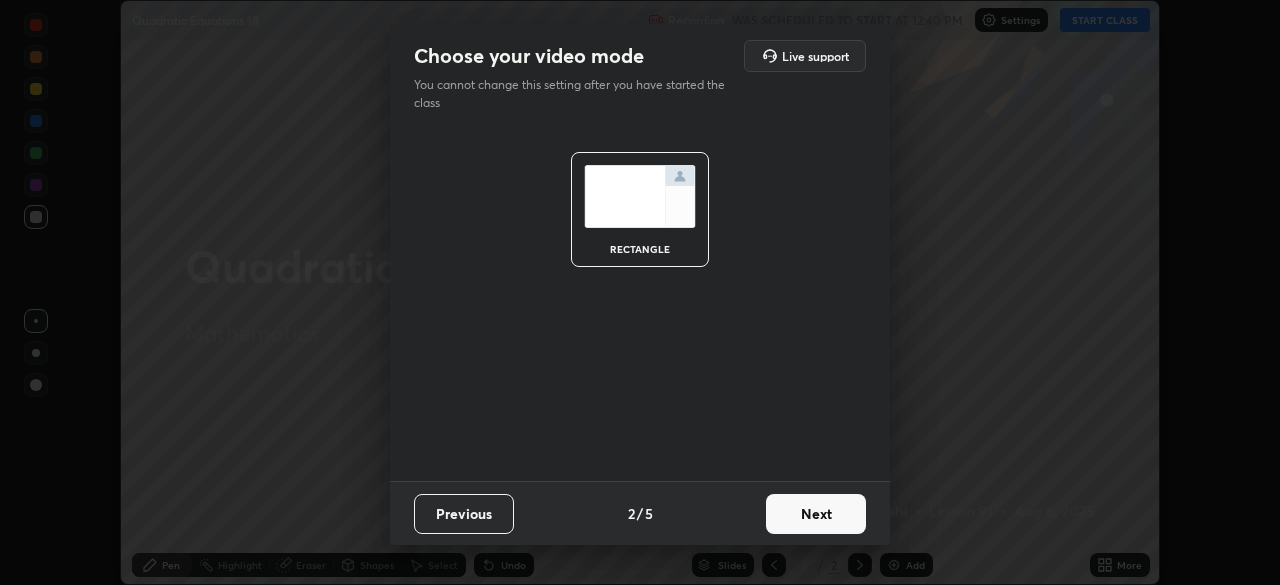 scroll, scrollTop: 0, scrollLeft: 0, axis: both 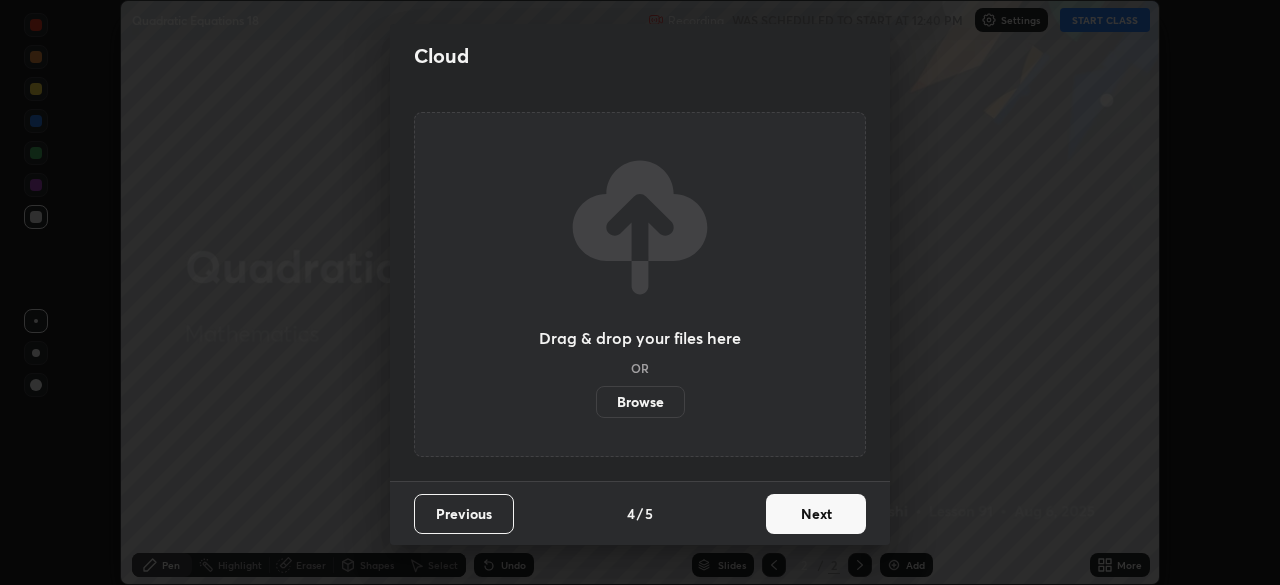 click on "Next" at bounding box center (816, 514) 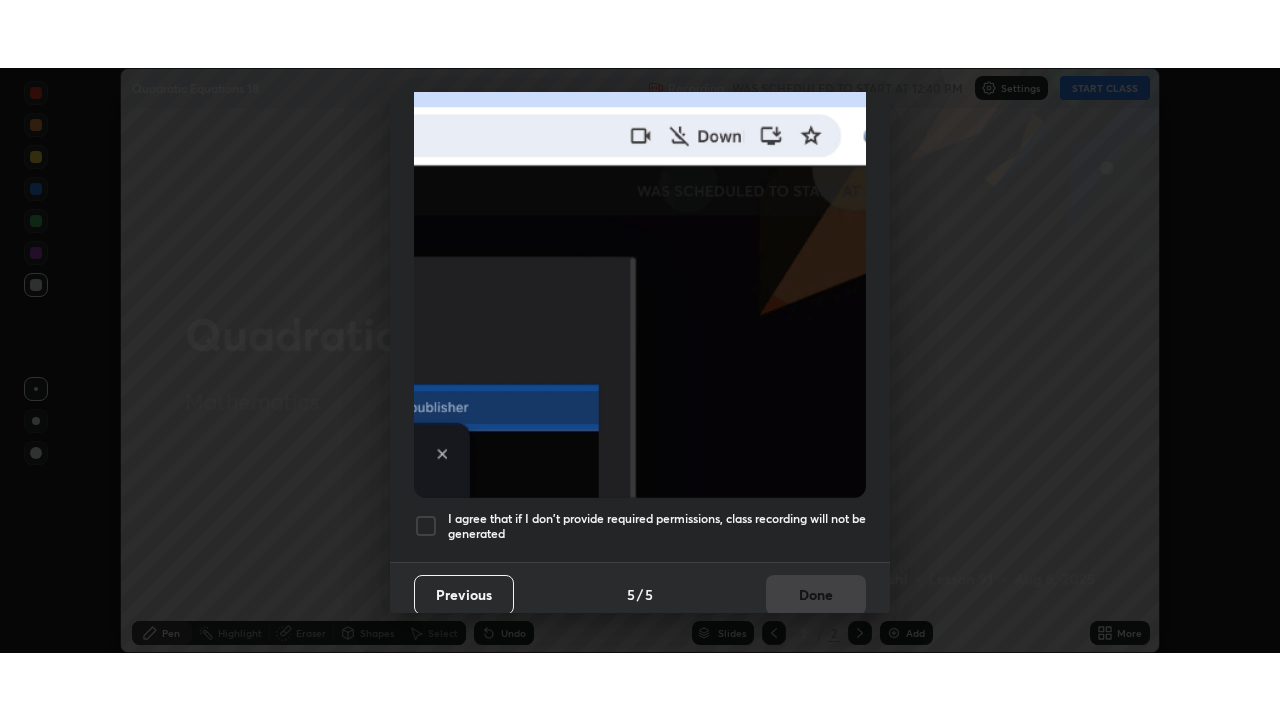 scroll, scrollTop: 479, scrollLeft: 0, axis: vertical 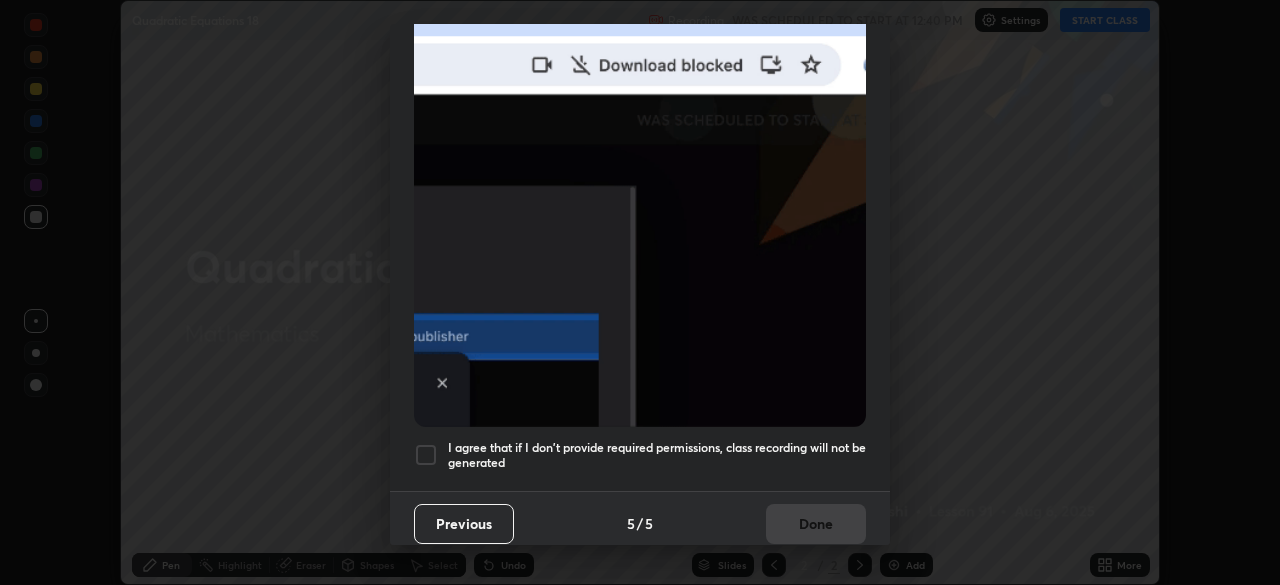 click at bounding box center (426, 455) 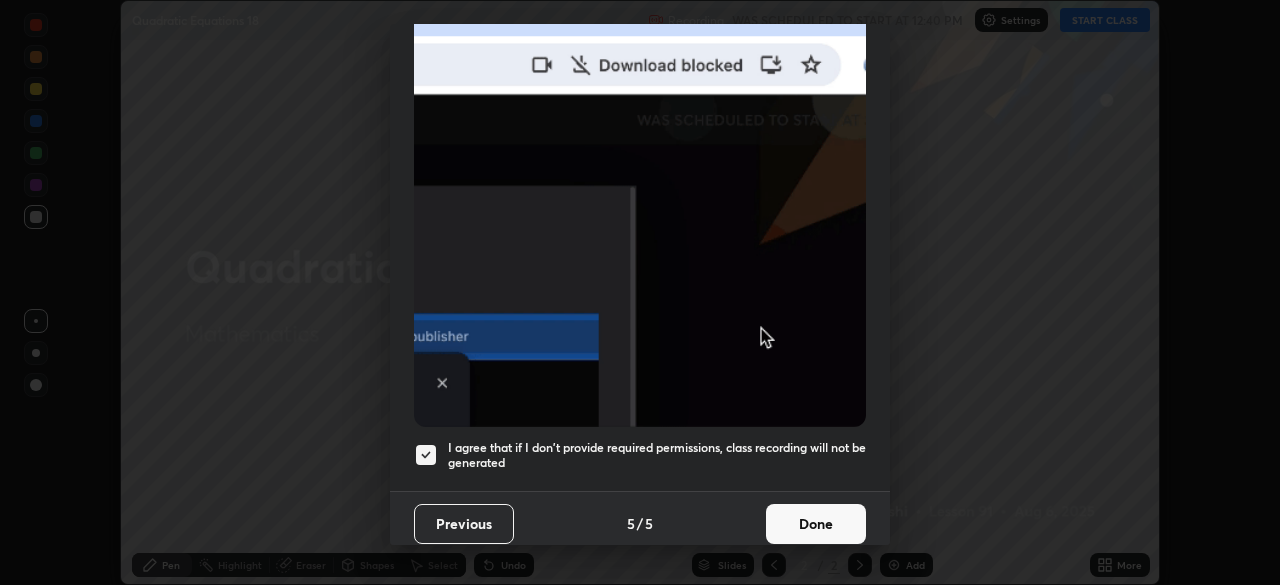 click on "Done" at bounding box center (816, 524) 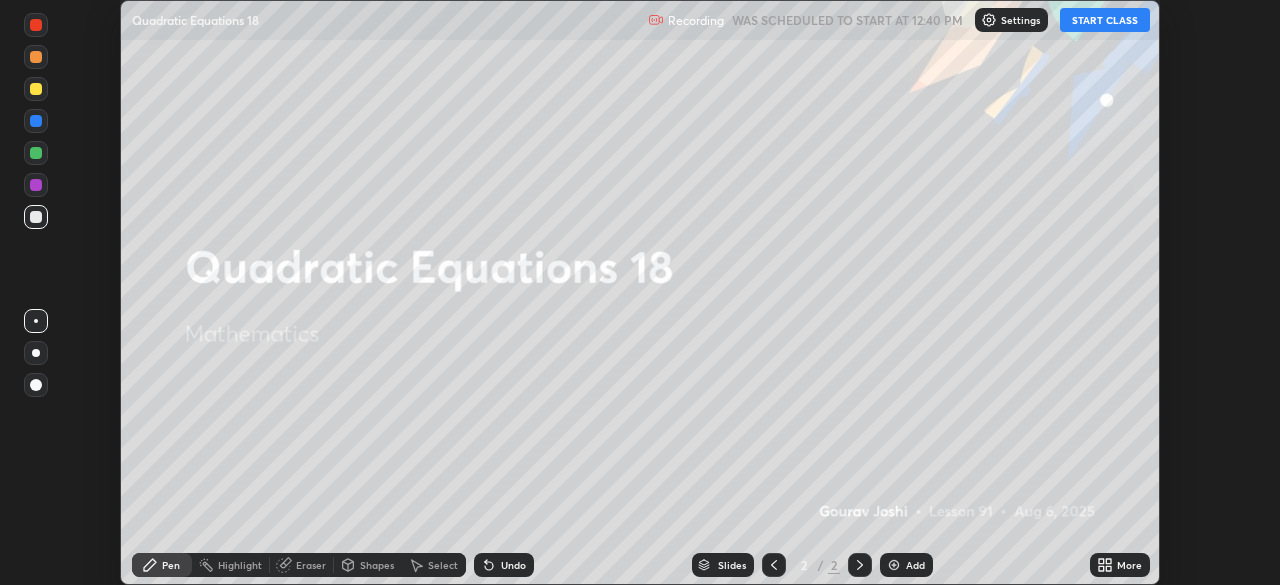 click on "START CLASS" at bounding box center [1105, 20] 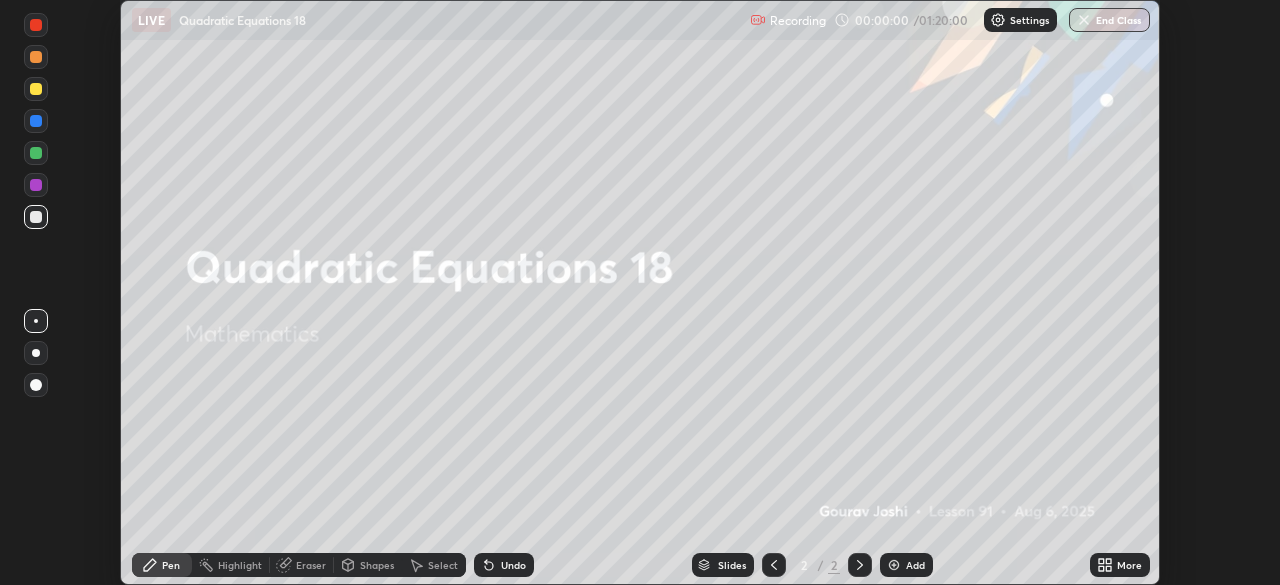 click 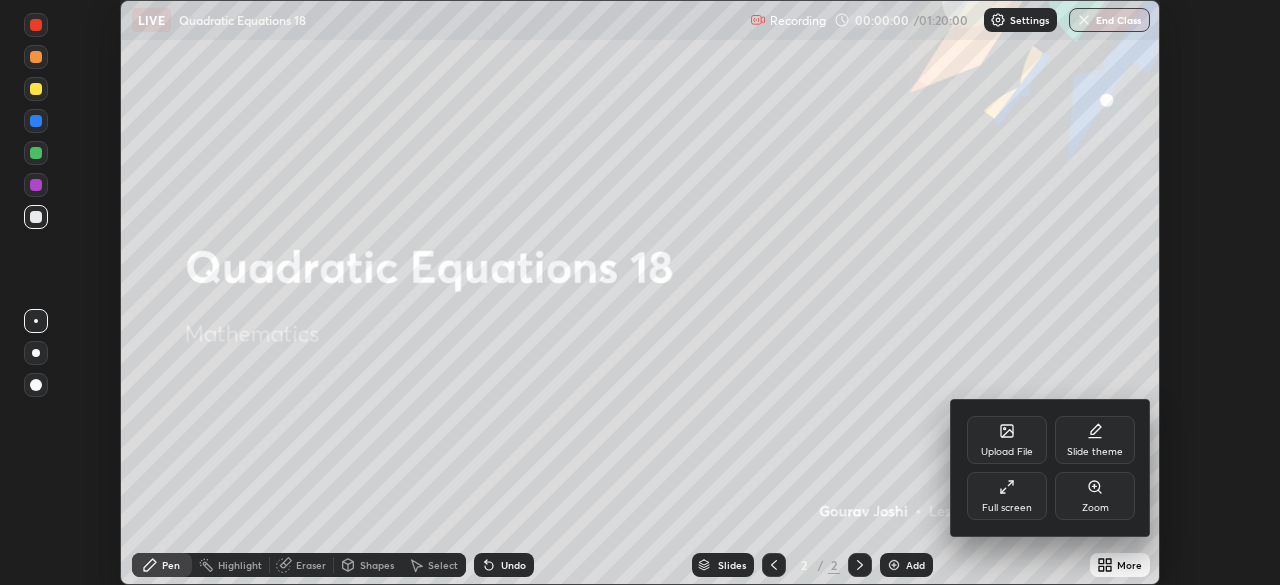 click on "Full screen" at bounding box center [1007, 496] 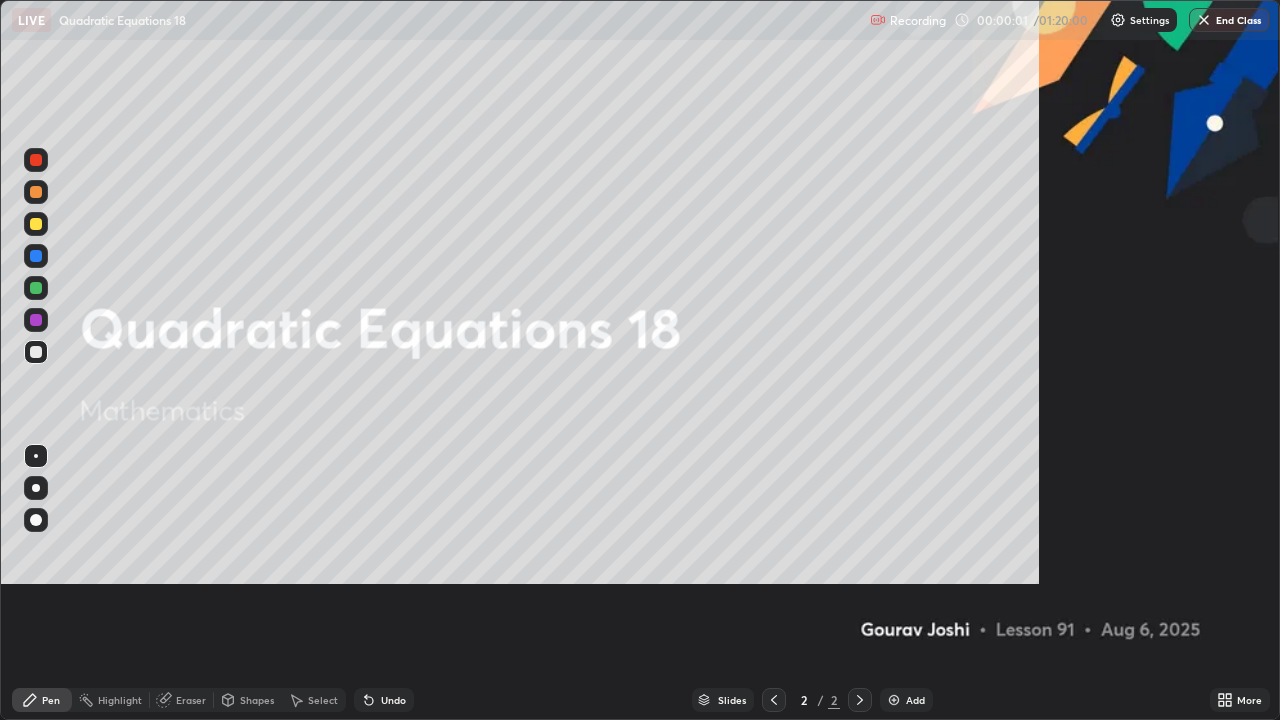 scroll, scrollTop: 99280, scrollLeft: 98720, axis: both 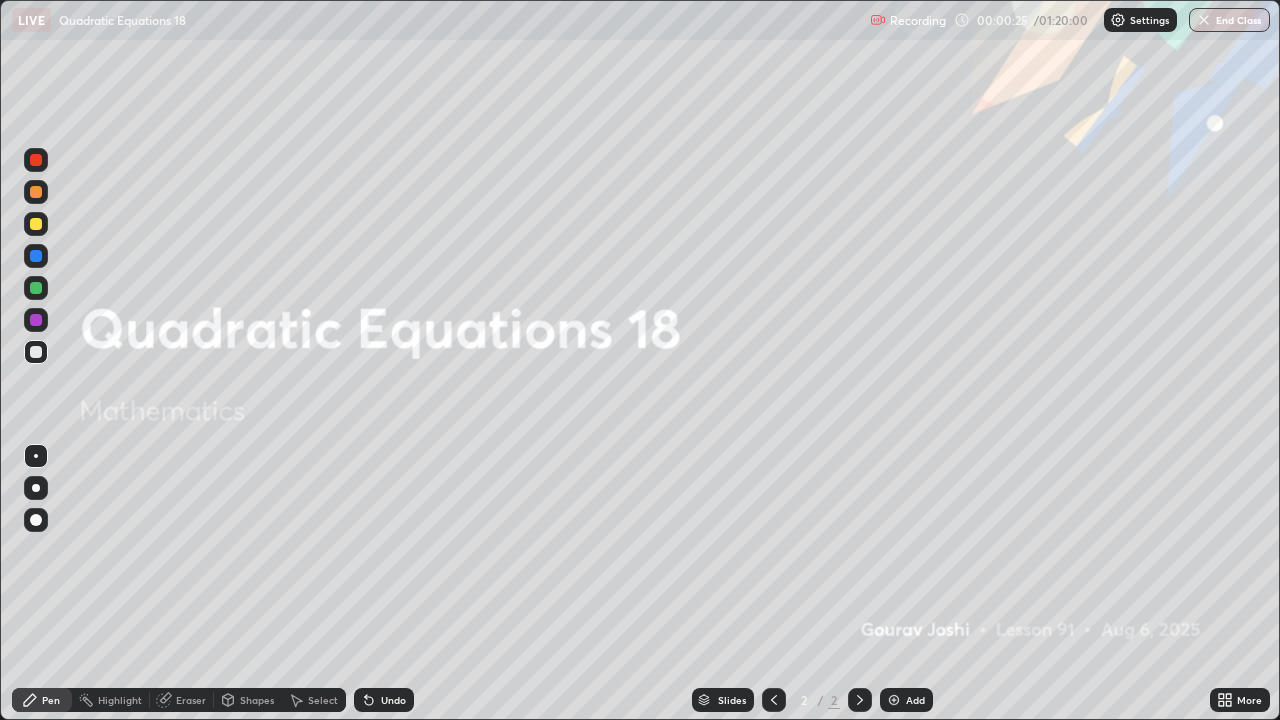 click at bounding box center (894, 700) 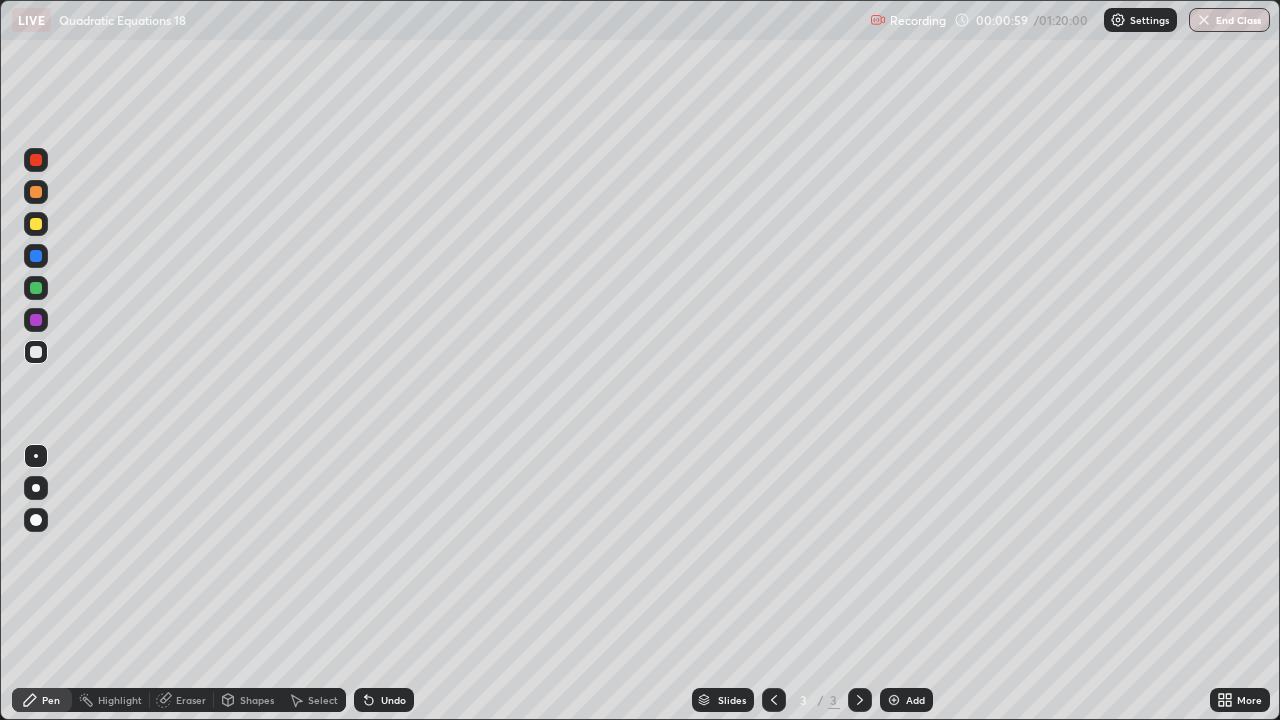 click at bounding box center [36, 224] 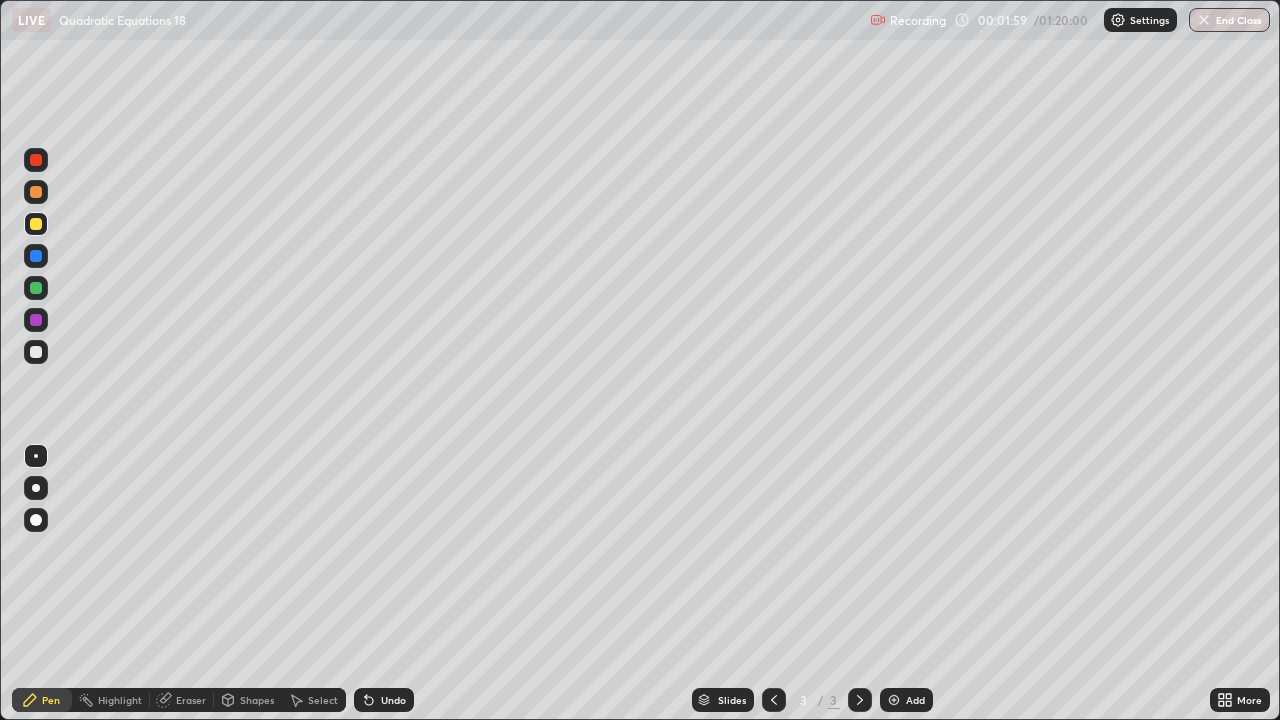 click at bounding box center (36, 288) 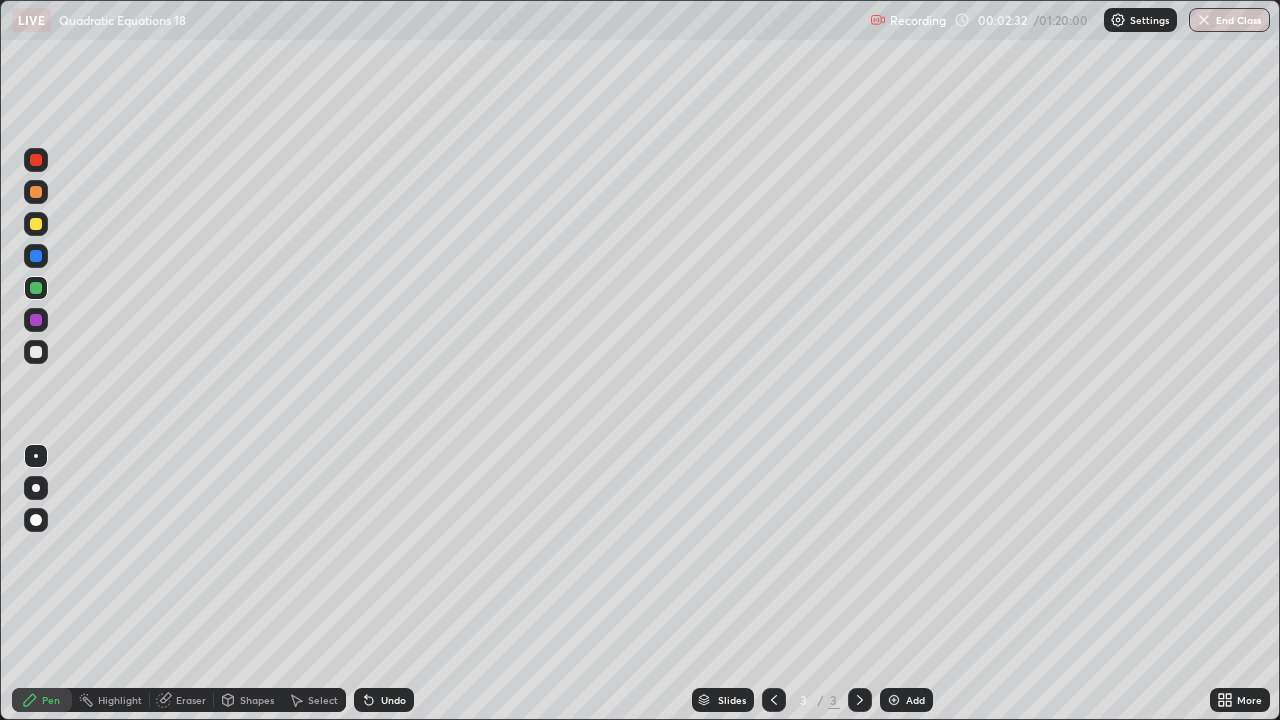 click at bounding box center [36, 320] 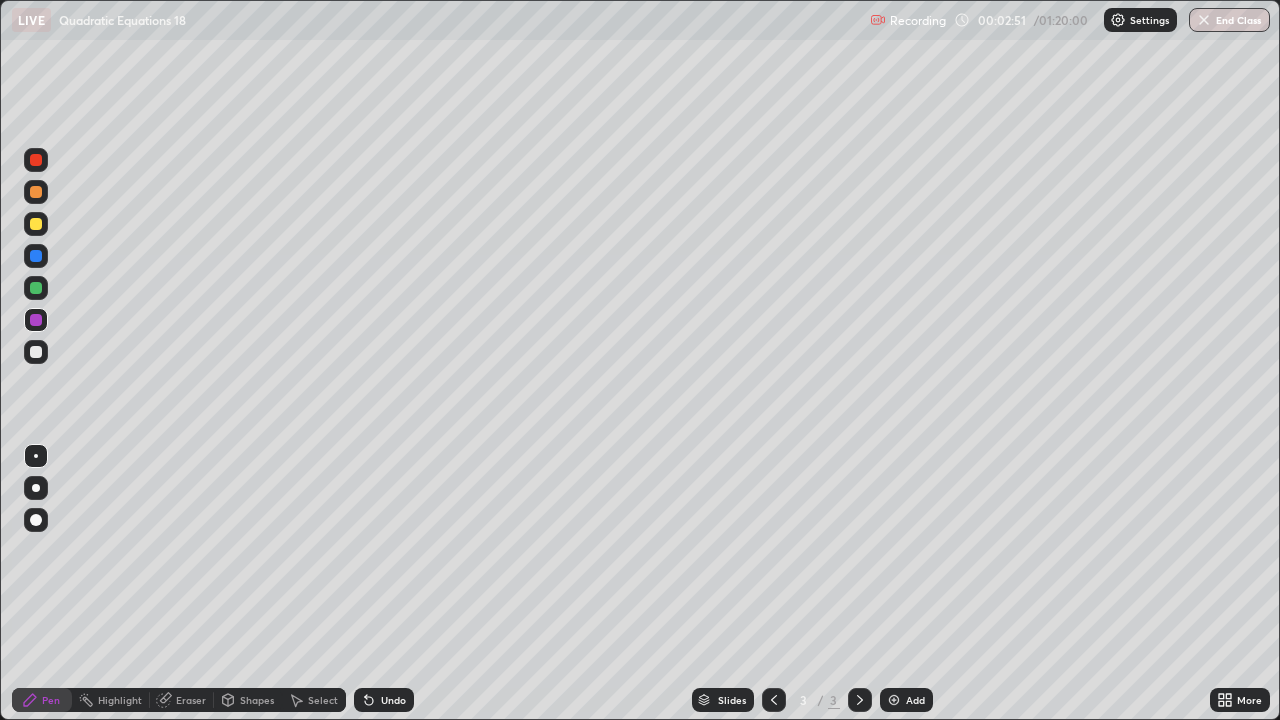click at bounding box center [36, 352] 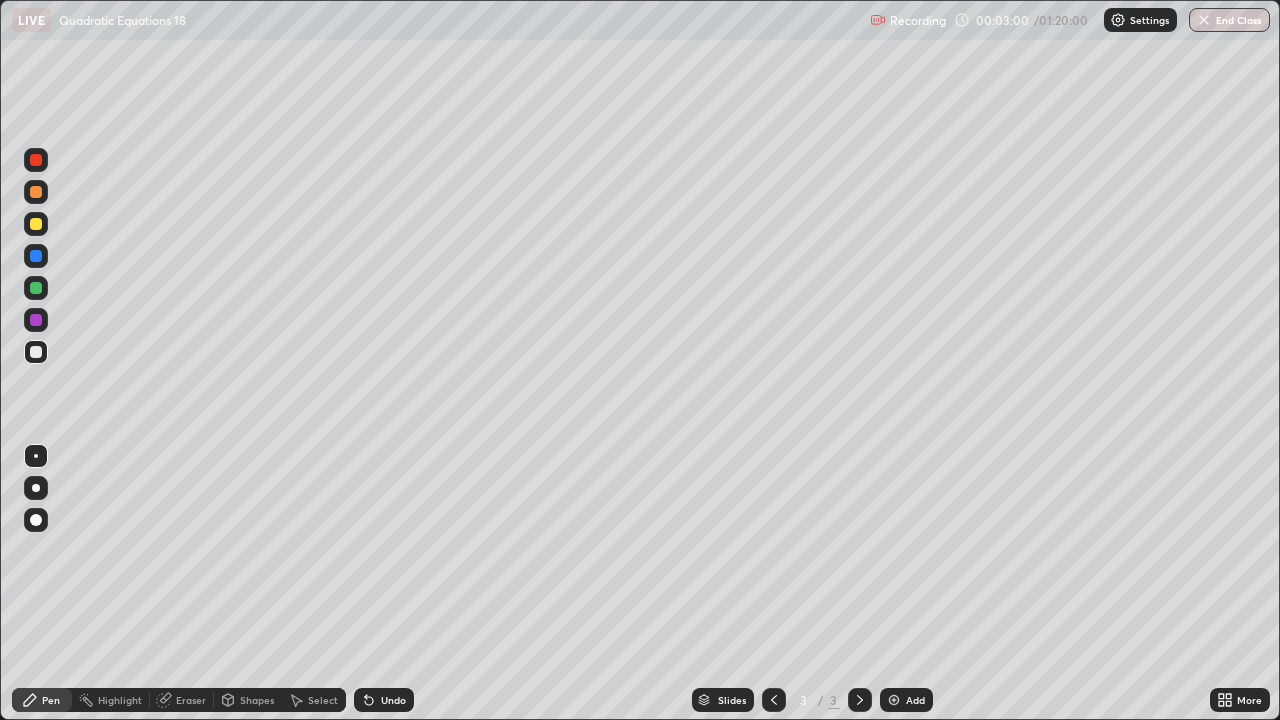 click 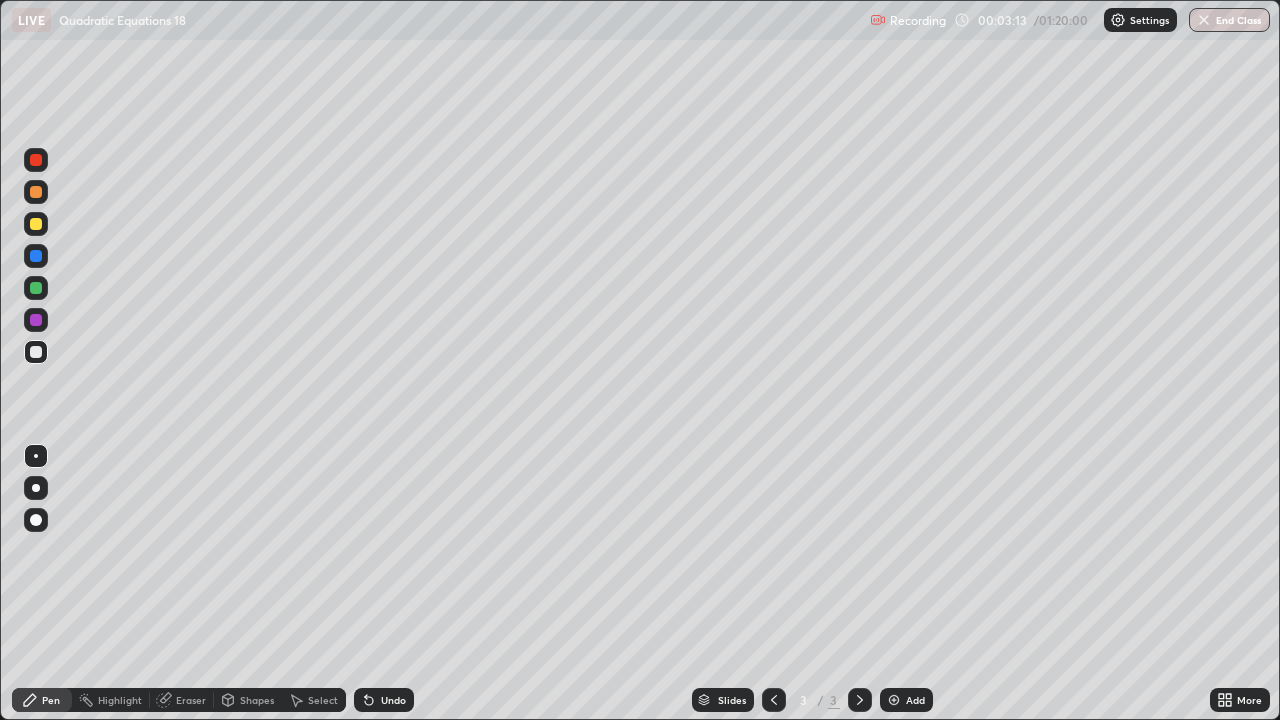 click at bounding box center [36, 288] 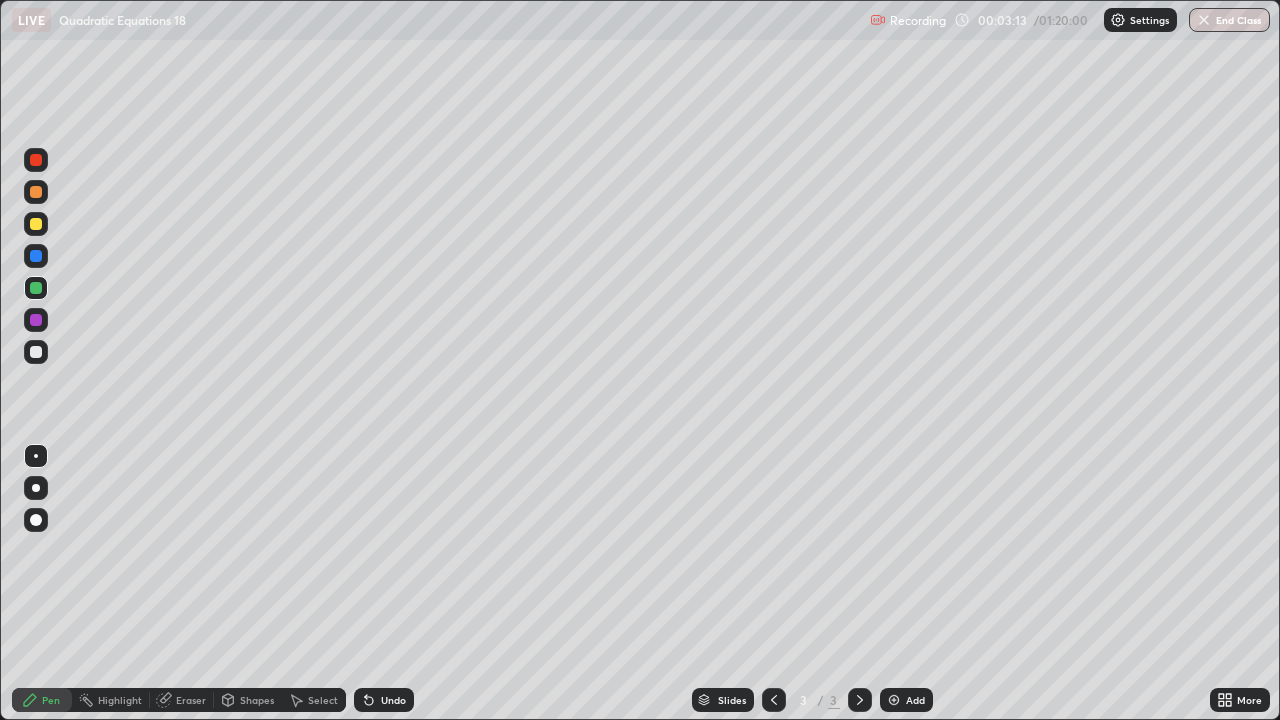click at bounding box center [36, 256] 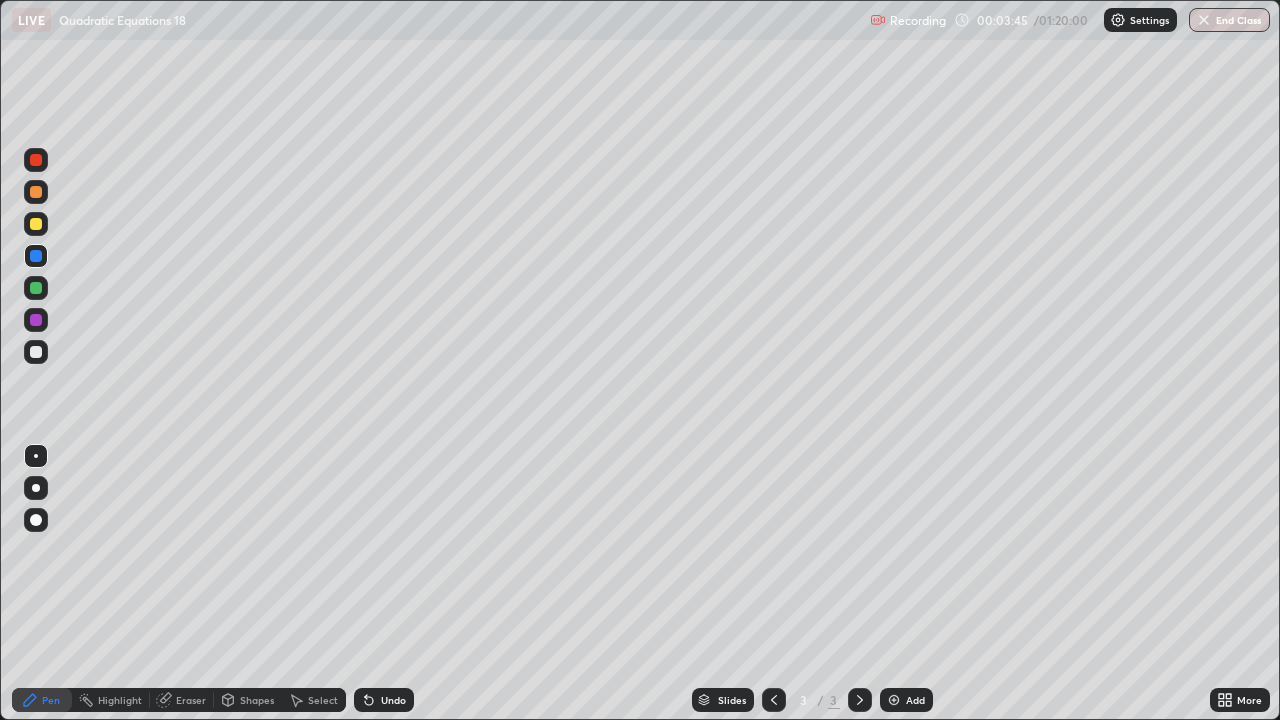 click at bounding box center [36, 352] 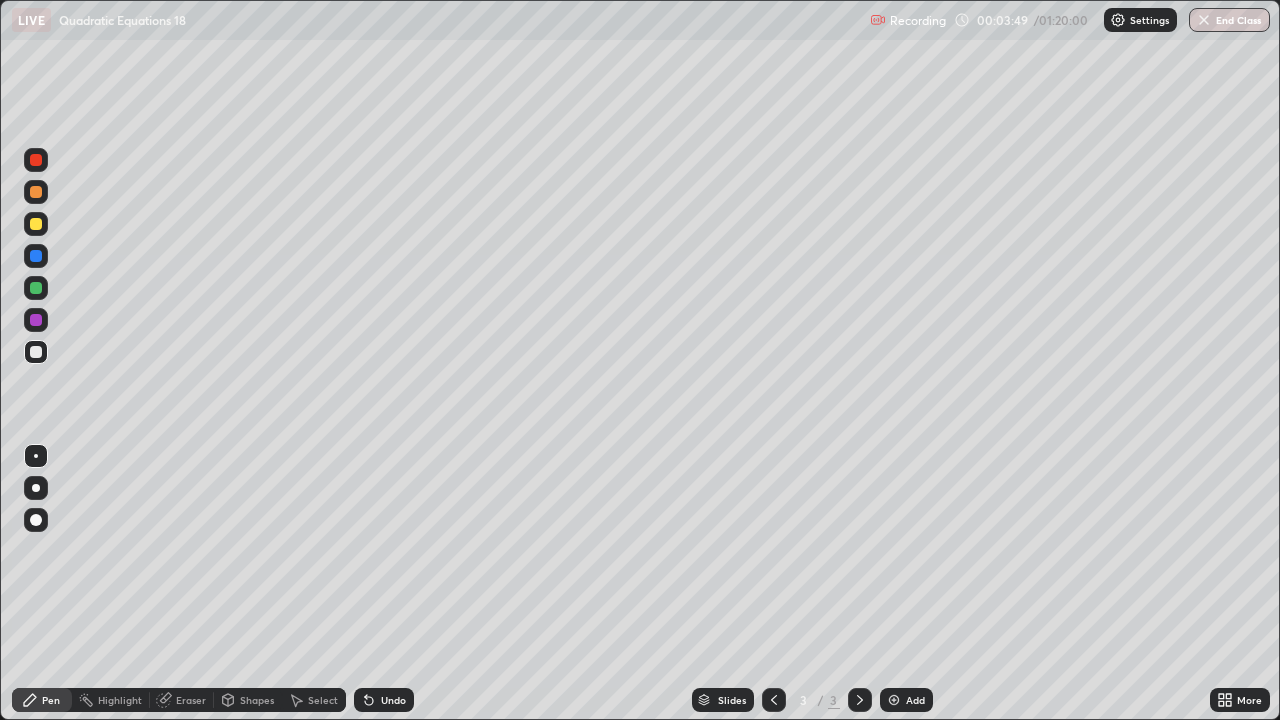click at bounding box center (36, 256) 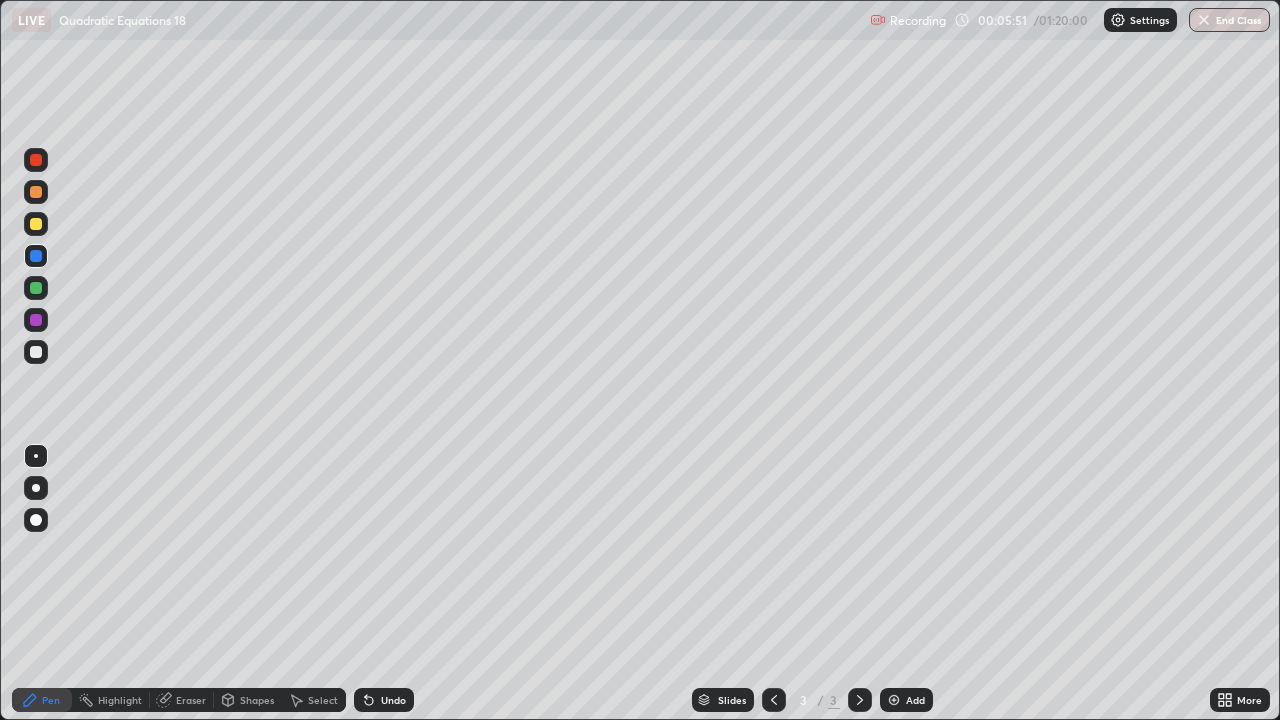 click on "Add" at bounding box center [915, 700] 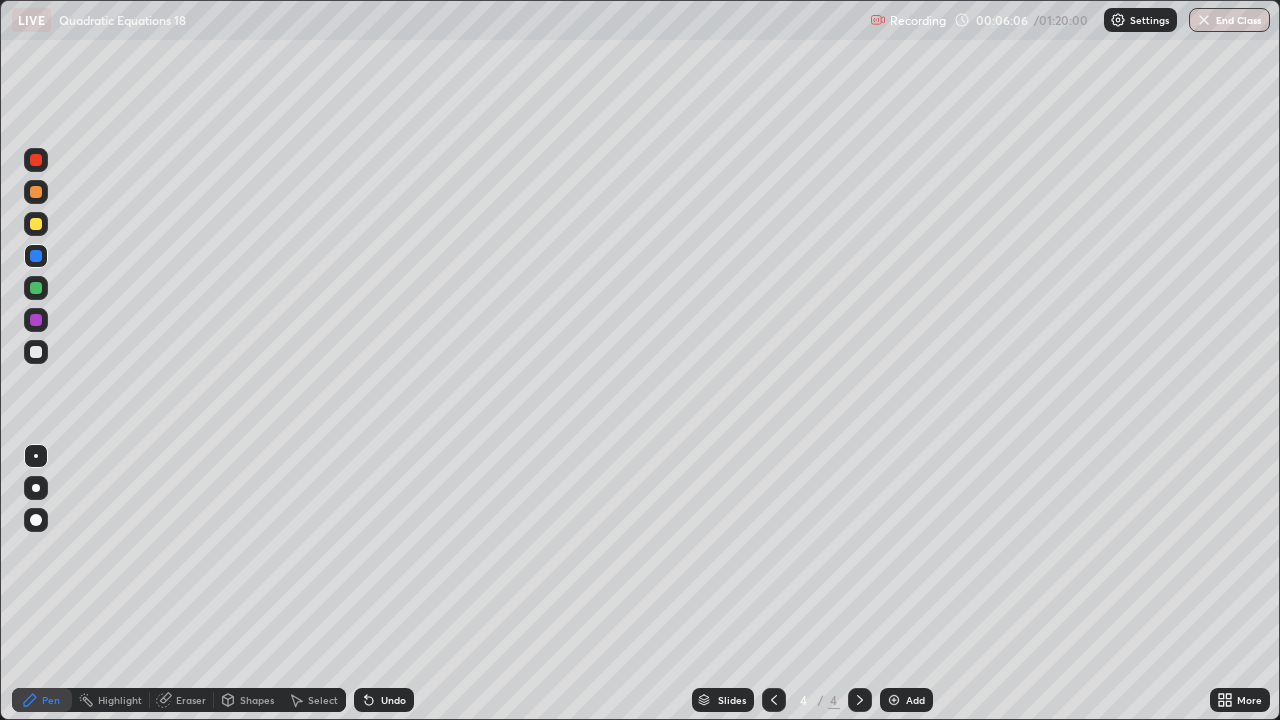 click at bounding box center (36, 352) 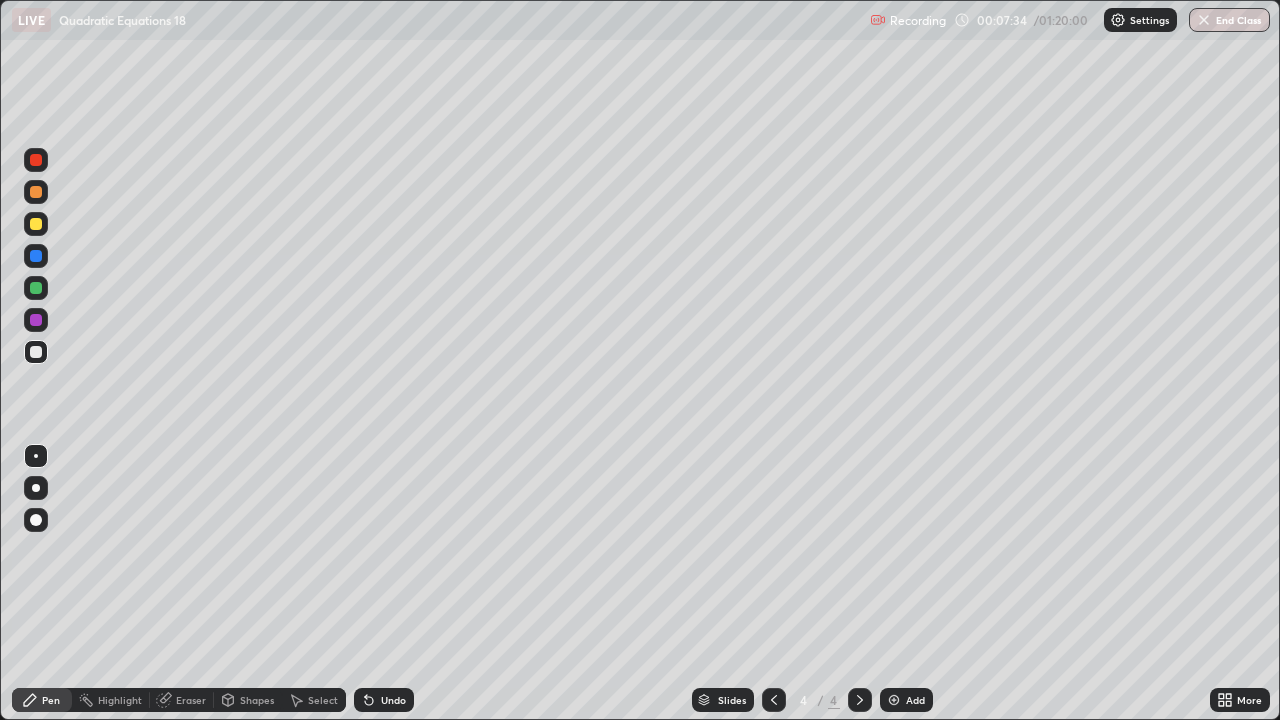 click on "Undo" at bounding box center [393, 700] 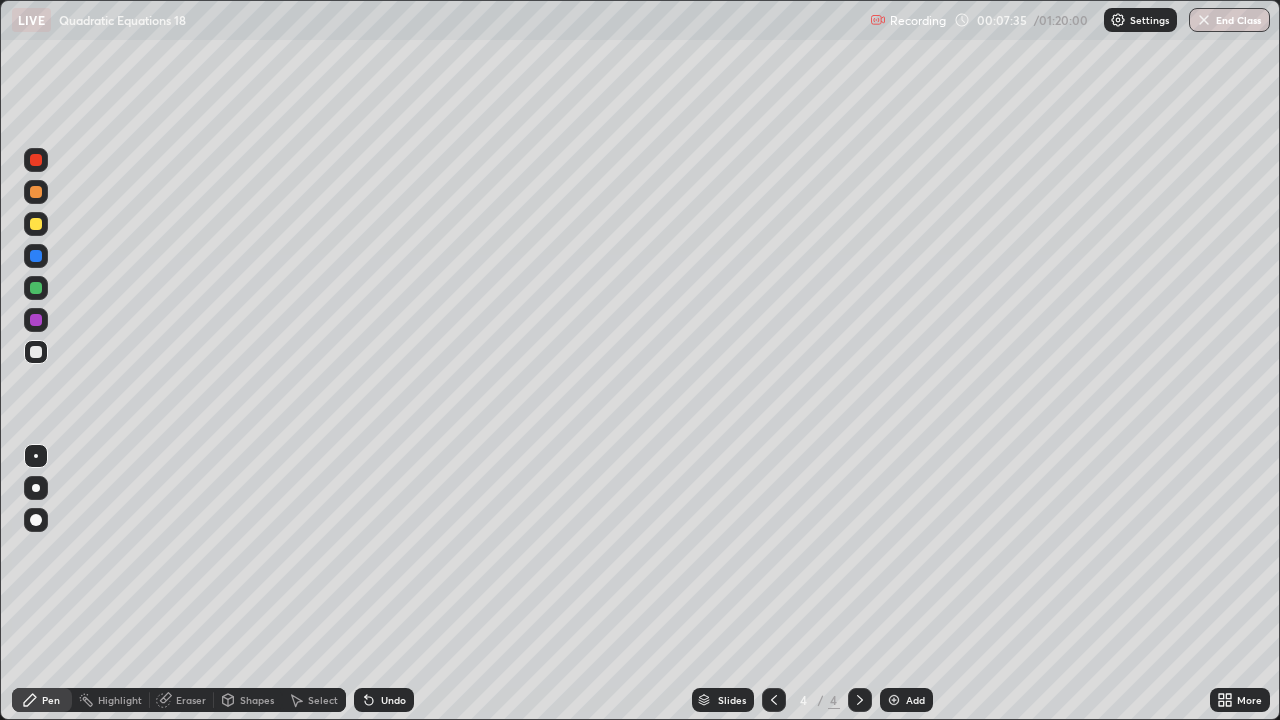 click on "Undo" at bounding box center (393, 700) 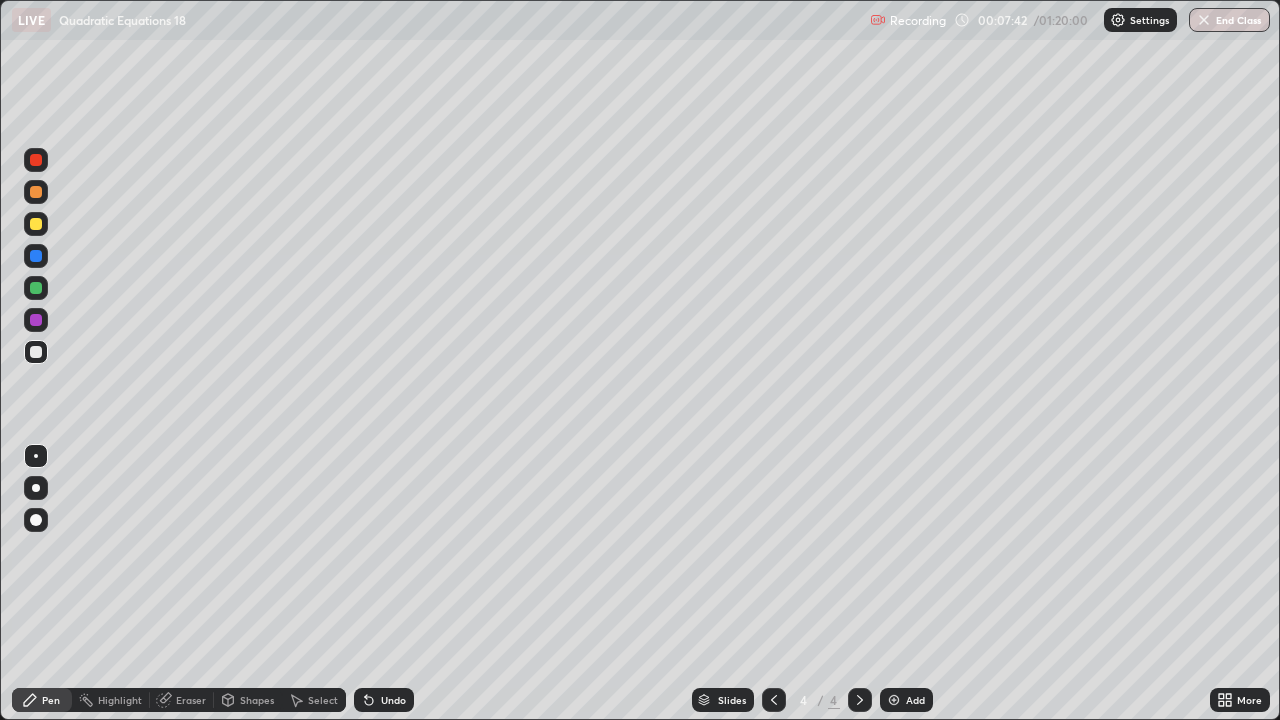 click at bounding box center (36, 320) 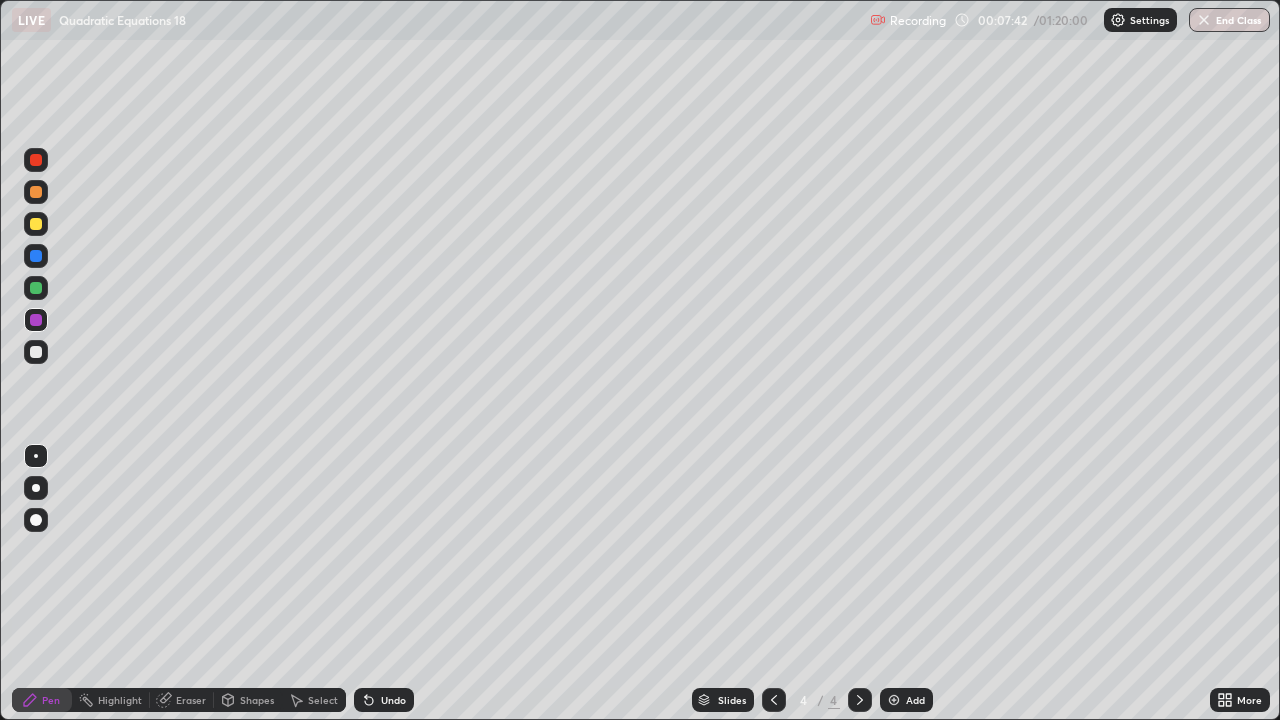 click at bounding box center (36, 320) 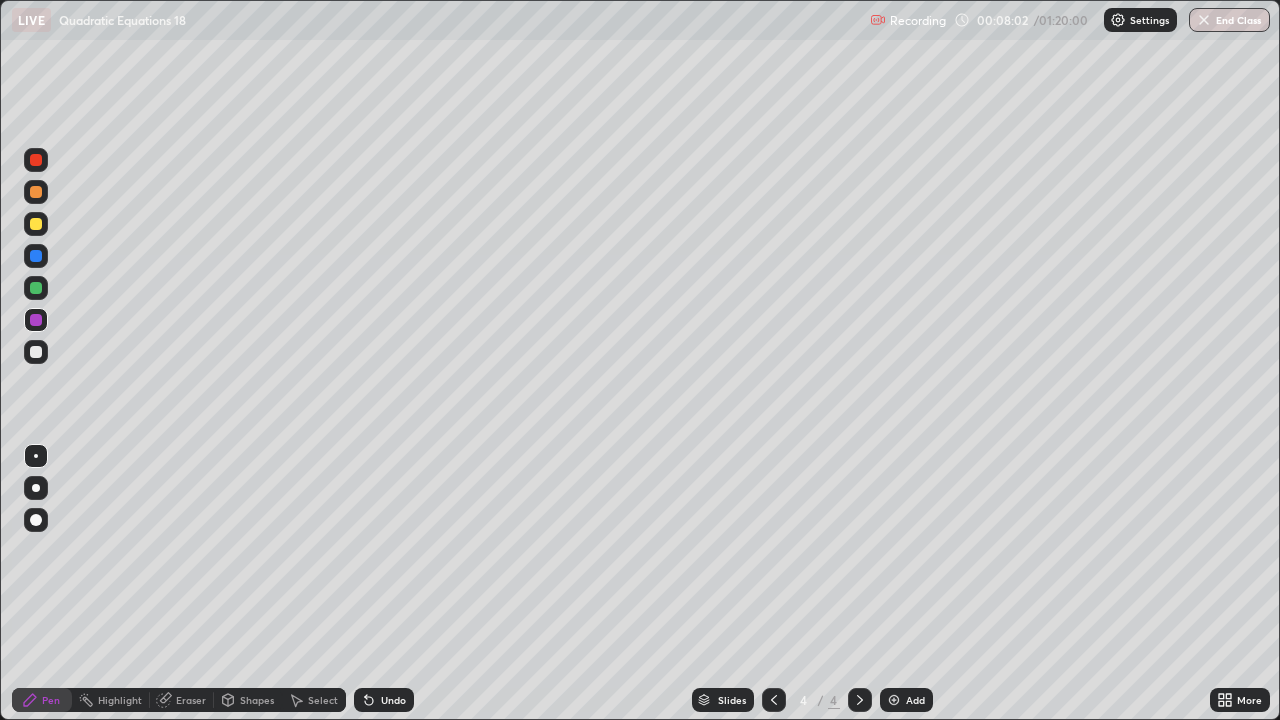 click at bounding box center (36, 352) 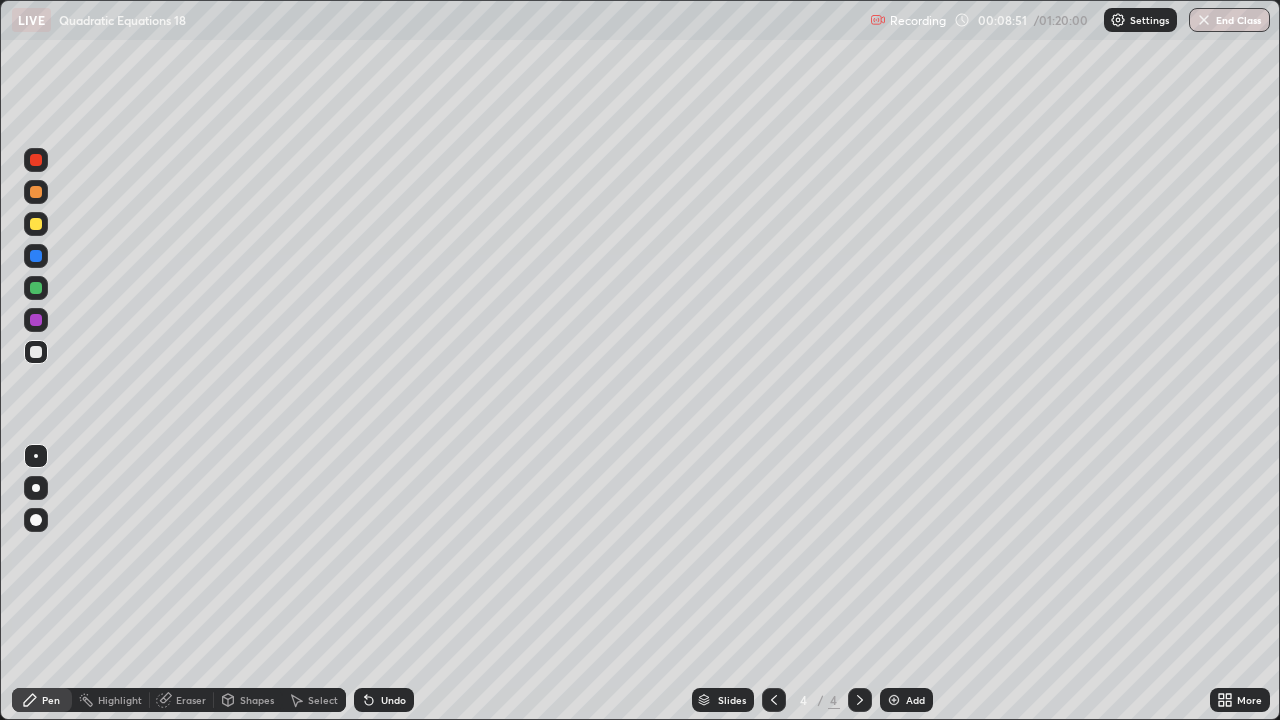 click at bounding box center [36, 288] 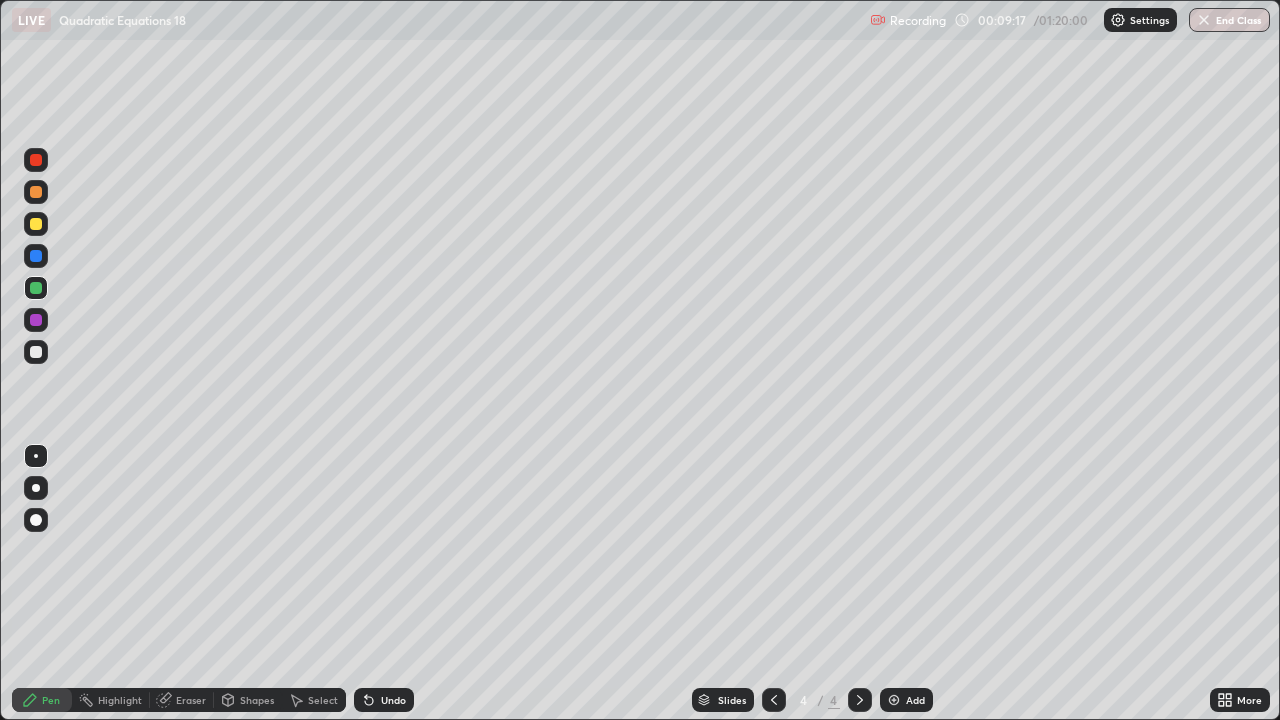 click on "Add" at bounding box center [915, 700] 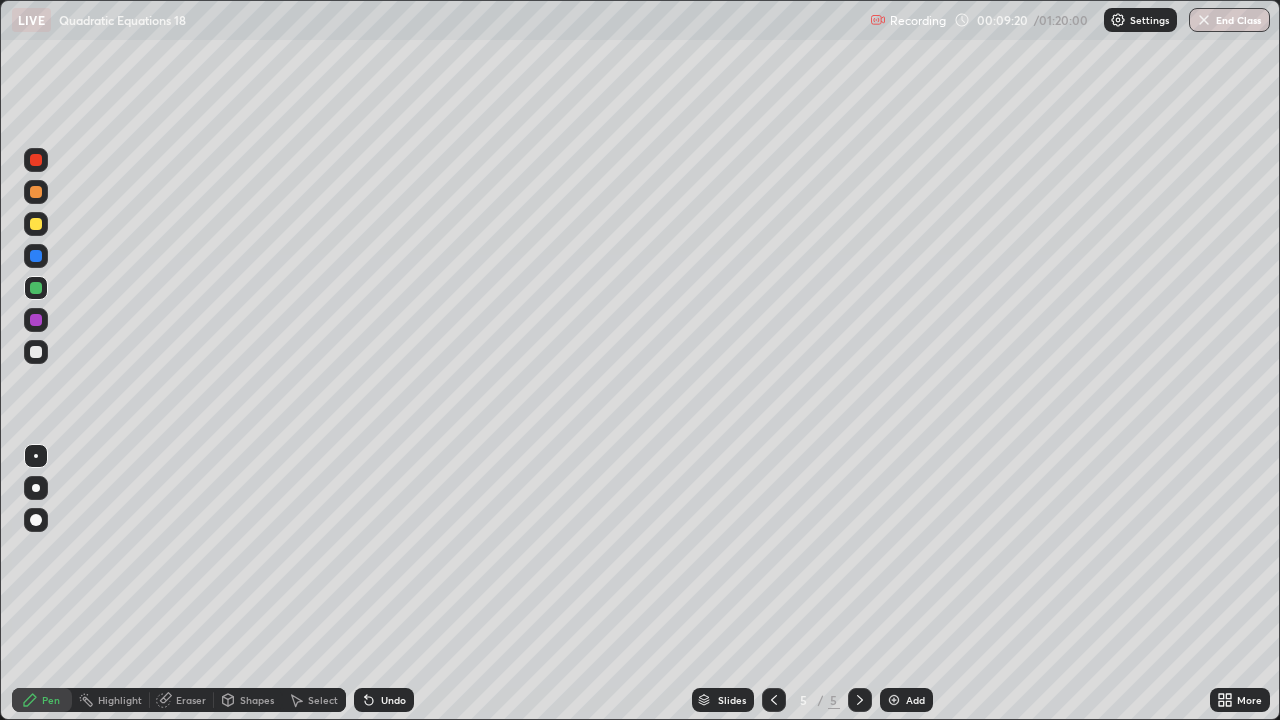 click at bounding box center (36, 352) 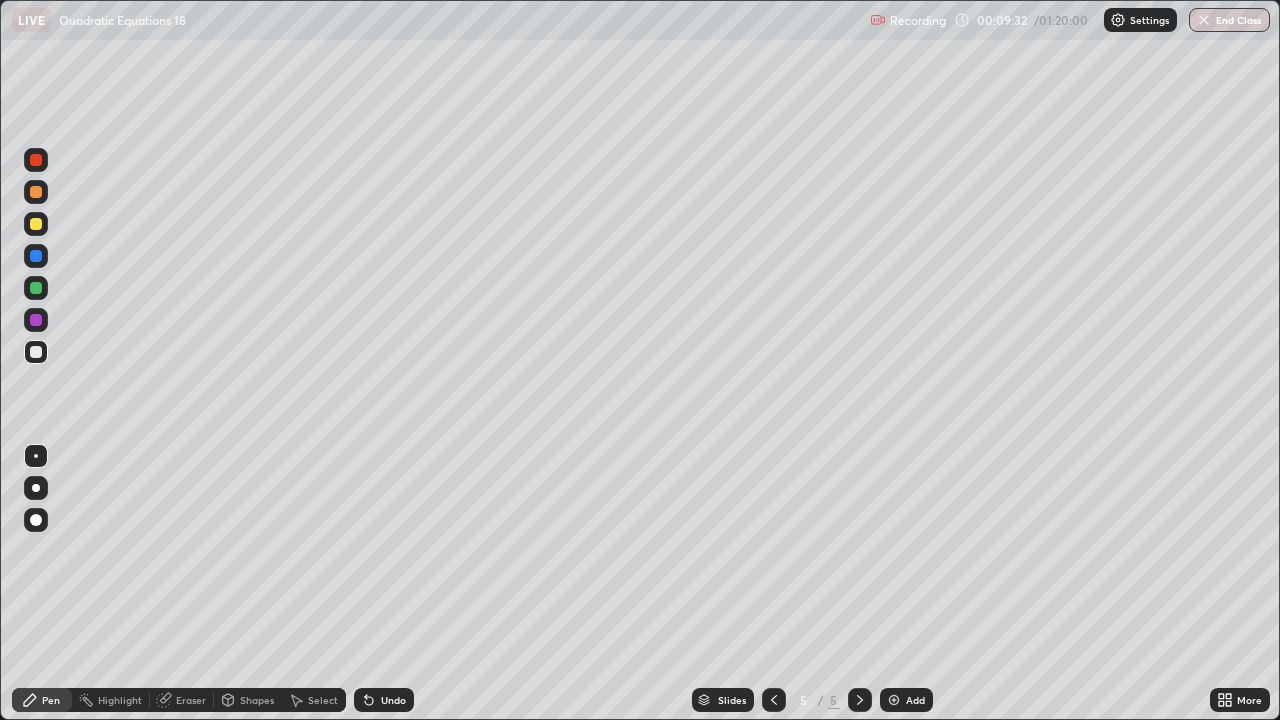 click on "Eraser" at bounding box center (182, 700) 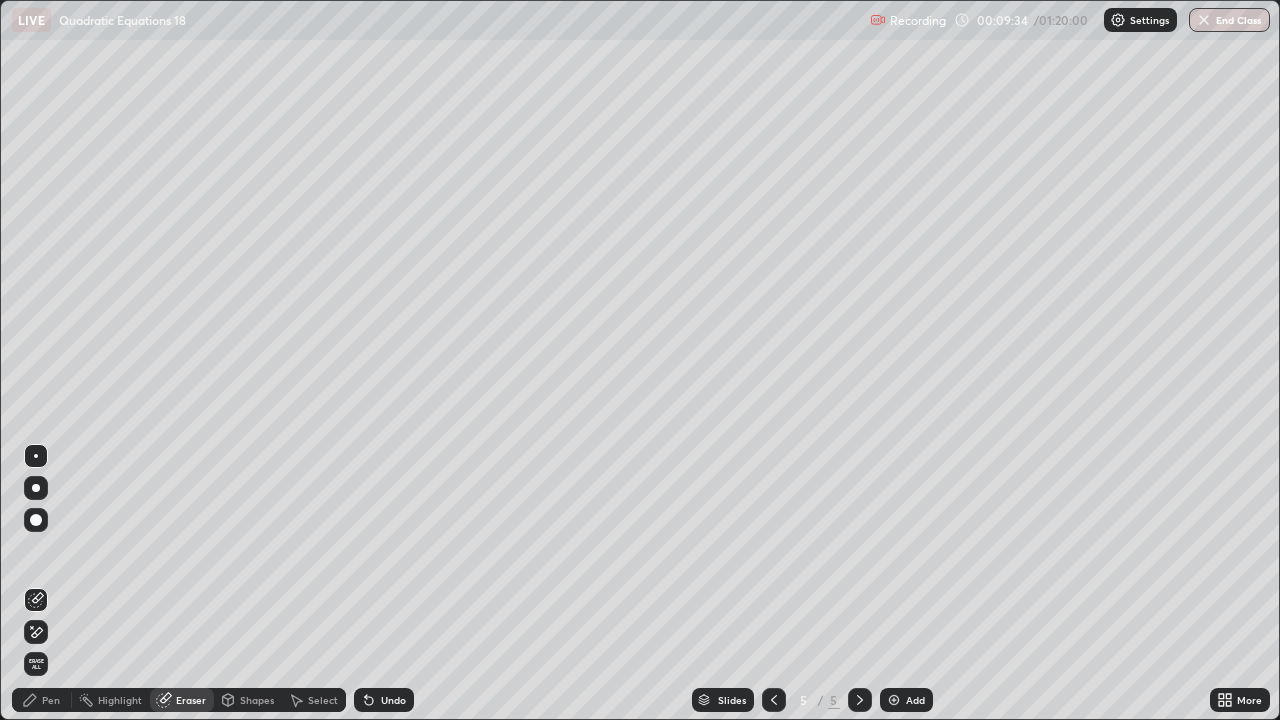 click on "Pen" at bounding box center [42, 700] 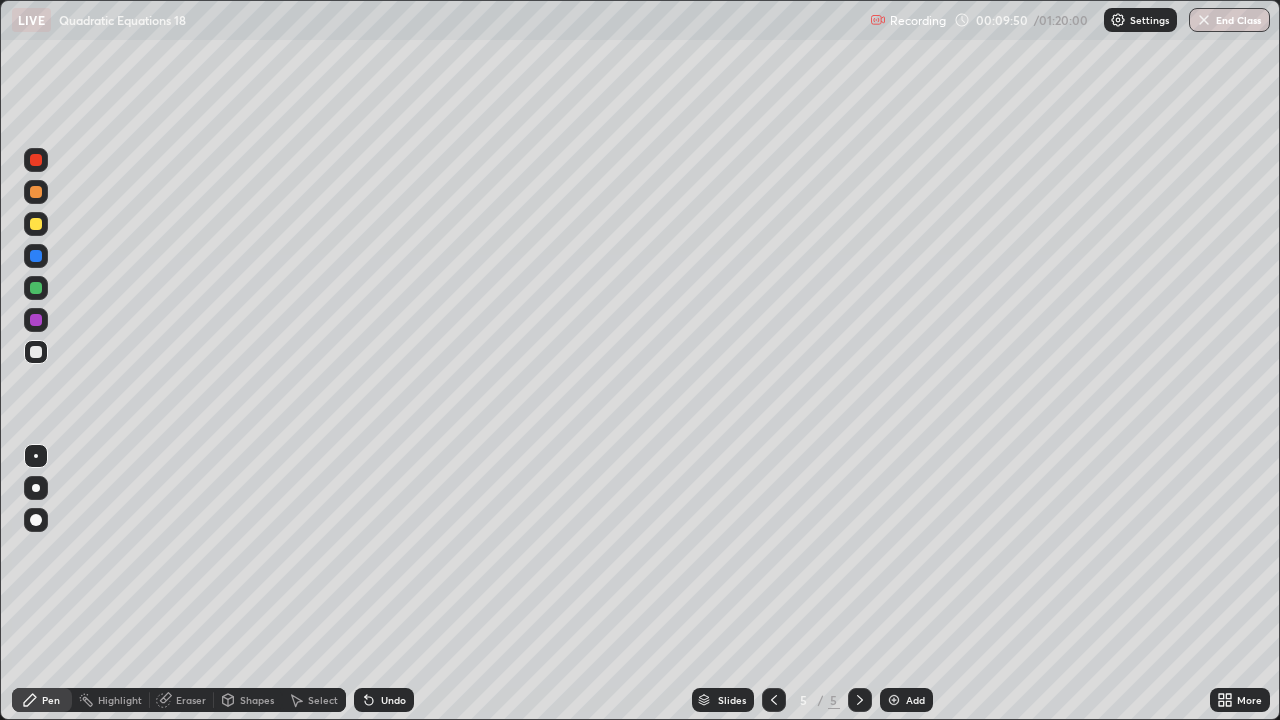 click on "Eraser" at bounding box center [182, 700] 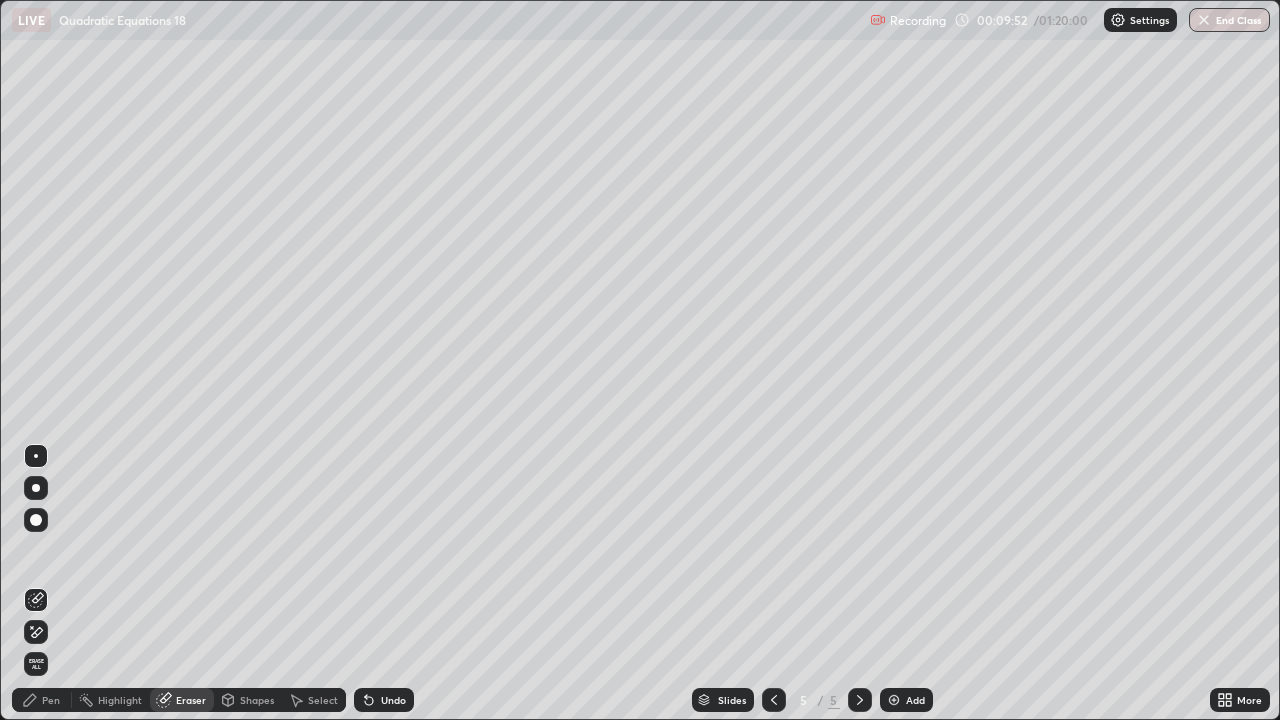 click on "Pen" at bounding box center (42, 700) 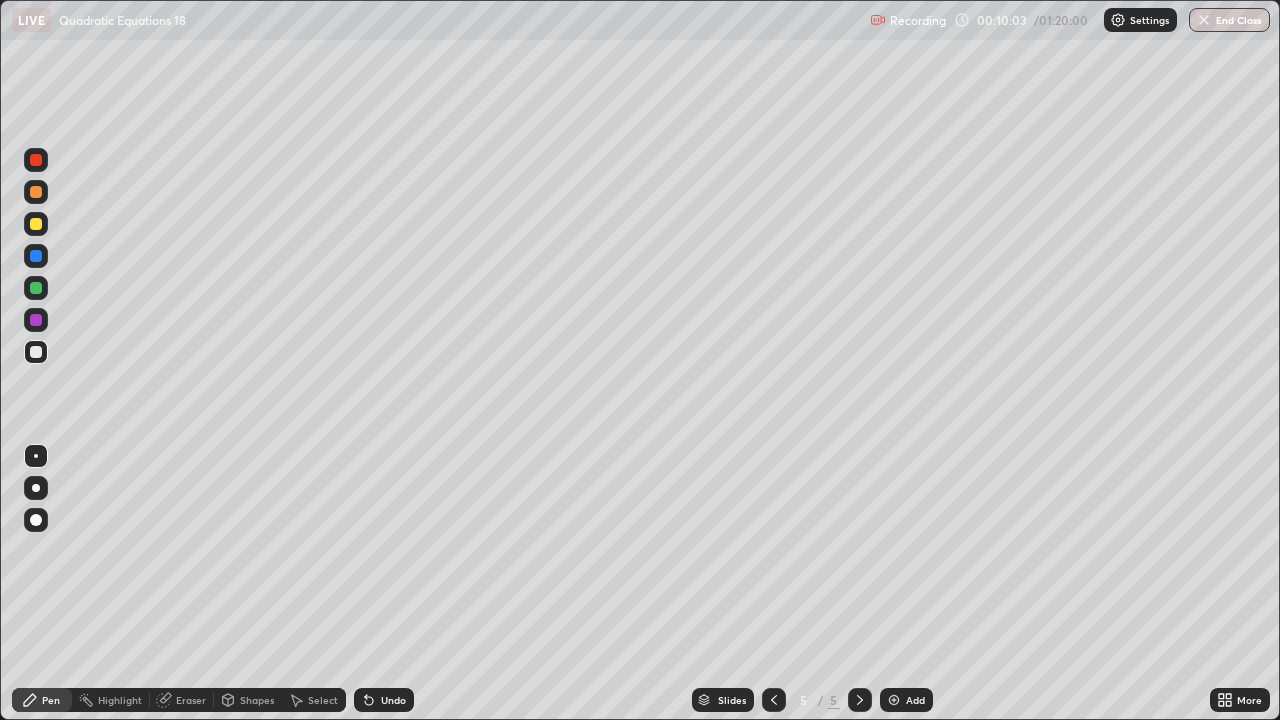 click at bounding box center [36, 288] 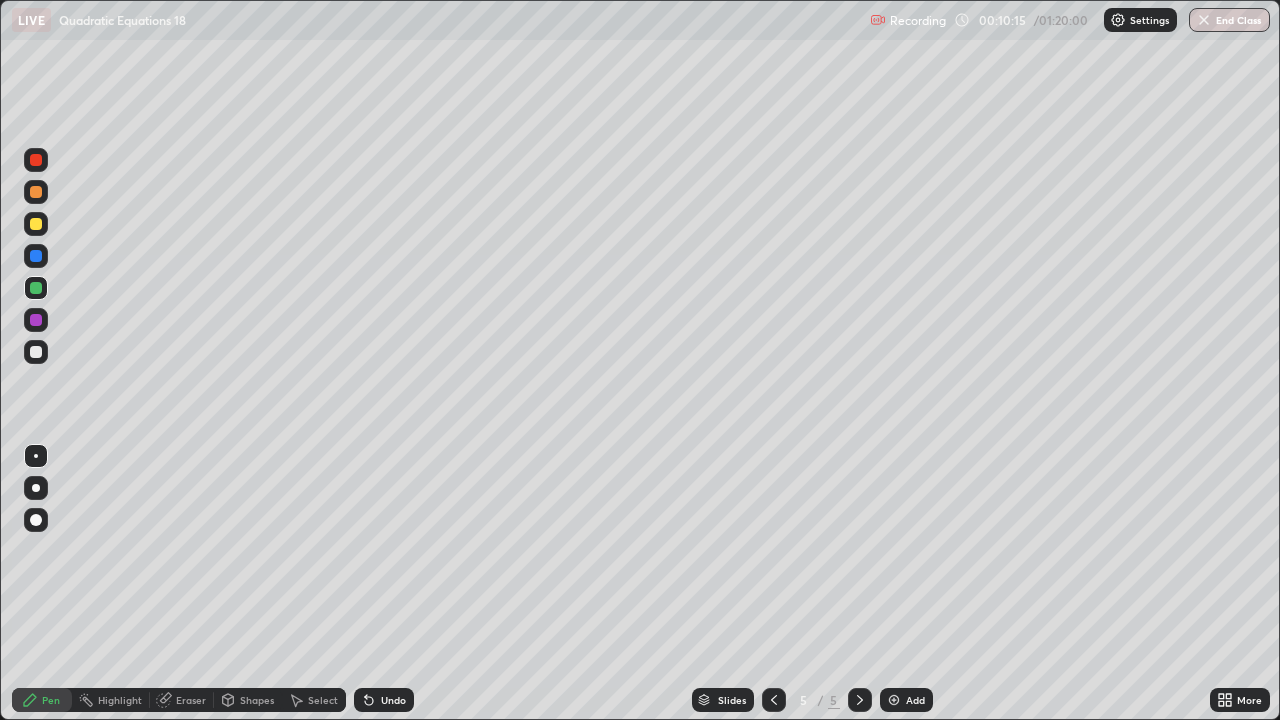 click 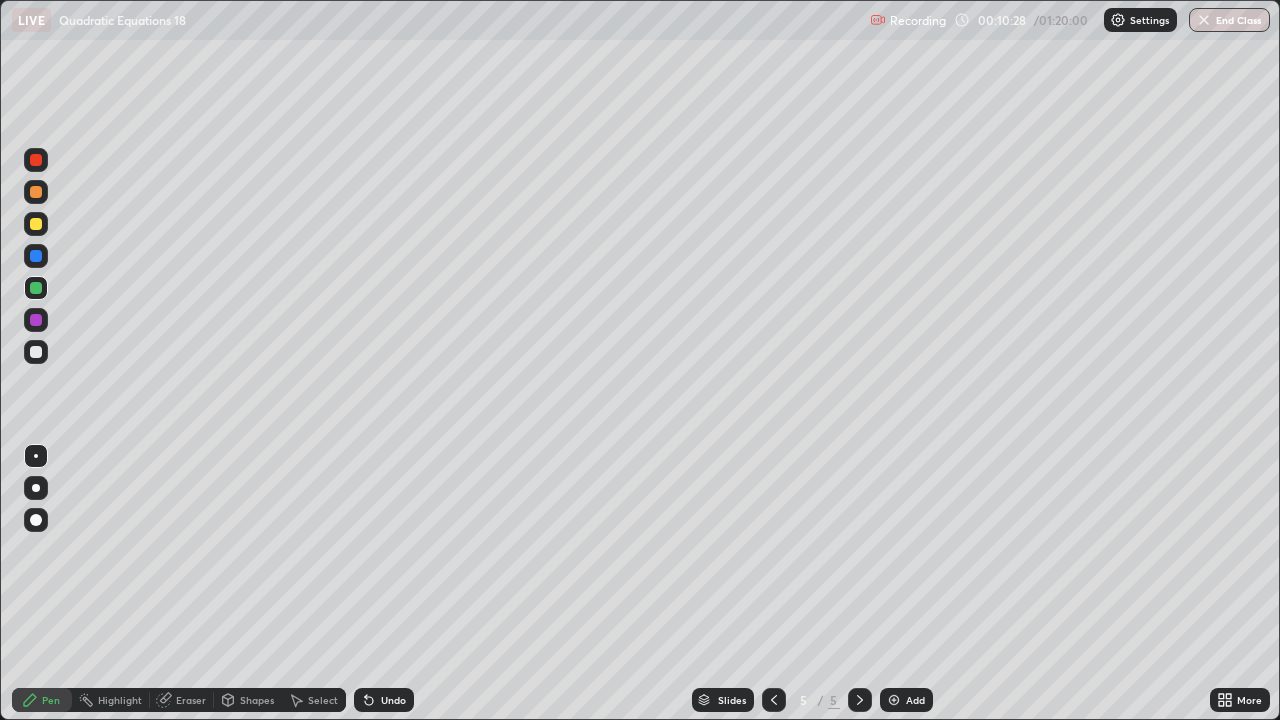 click at bounding box center [36, 352] 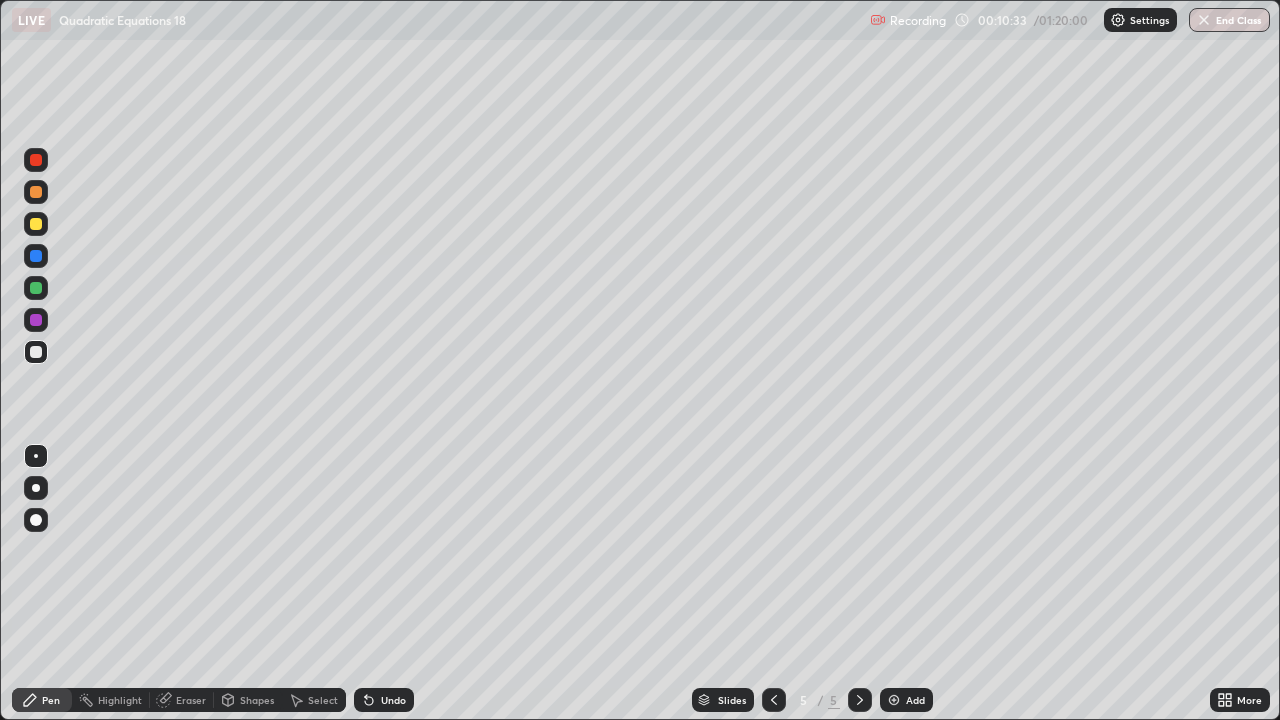 click 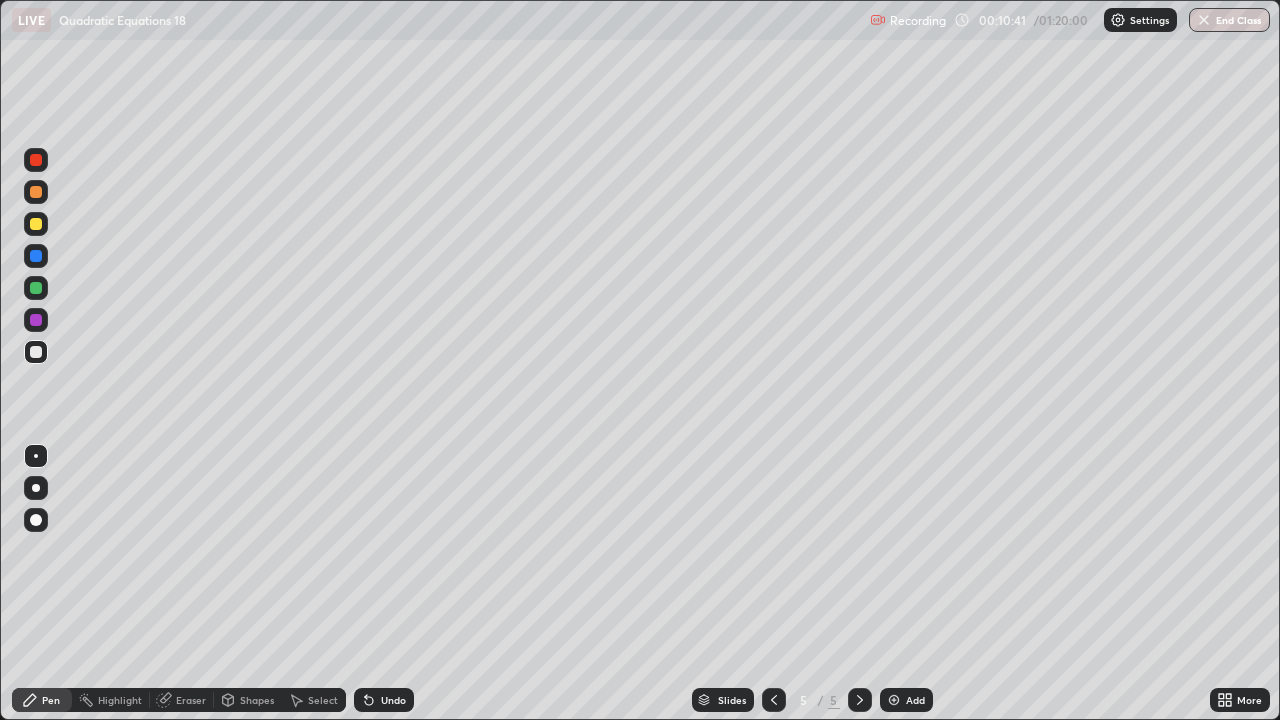 click at bounding box center (36, 320) 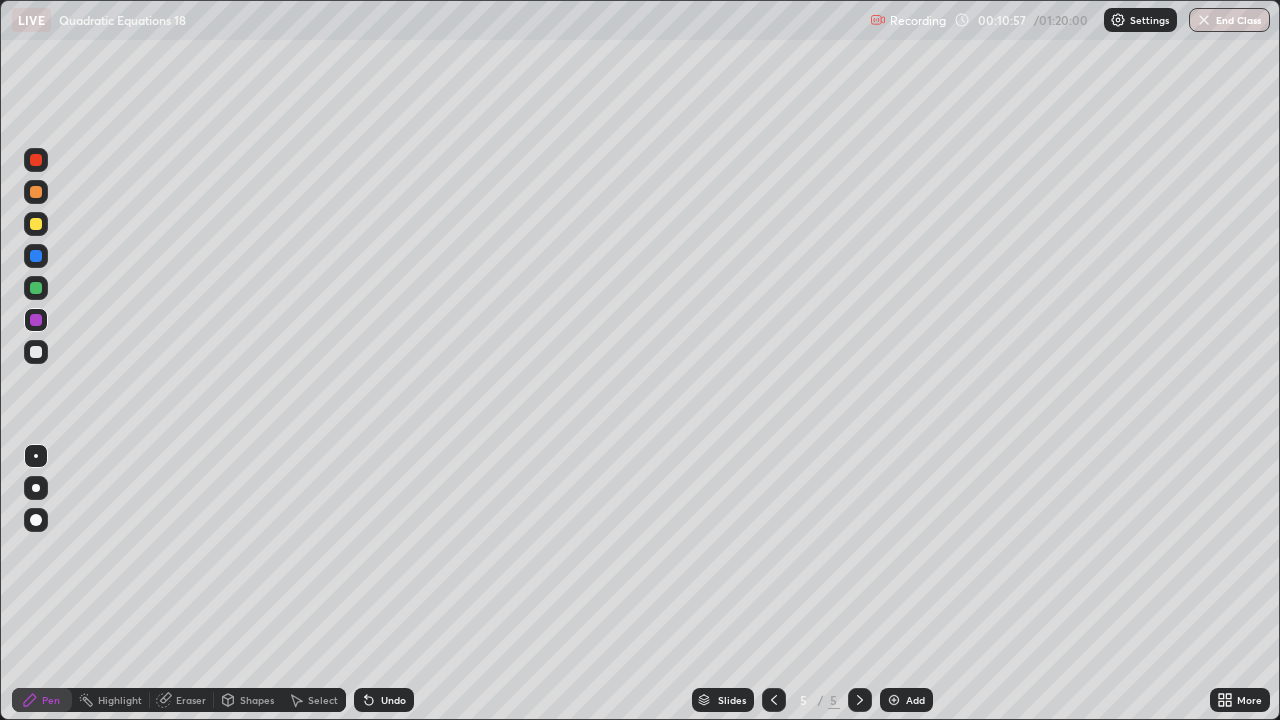 click at bounding box center (36, 352) 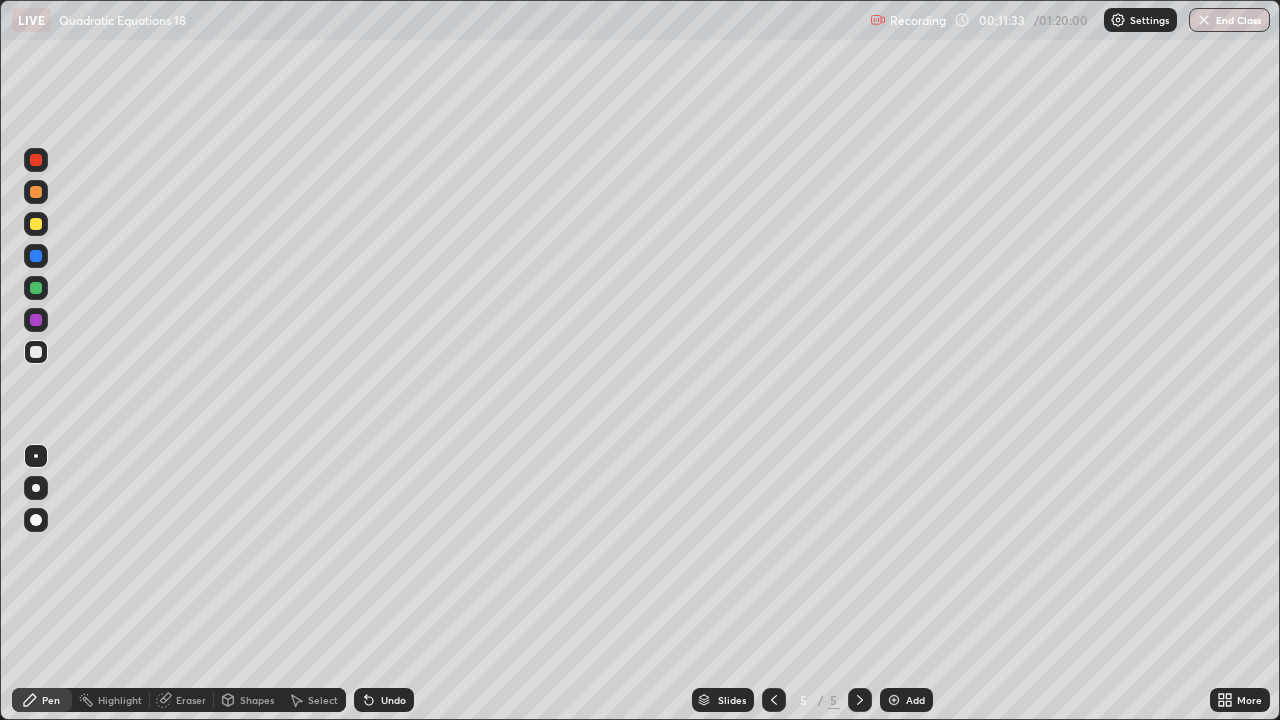 click at bounding box center [36, 224] 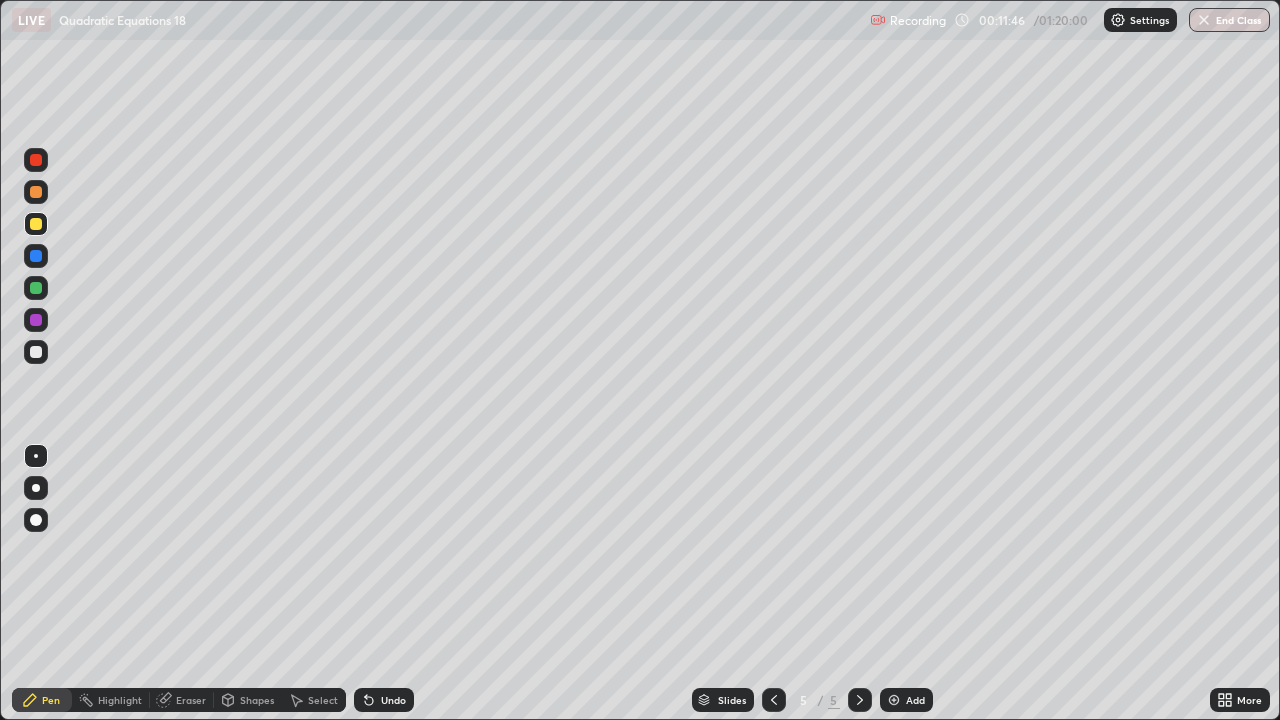 click at bounding box center (894, 700) 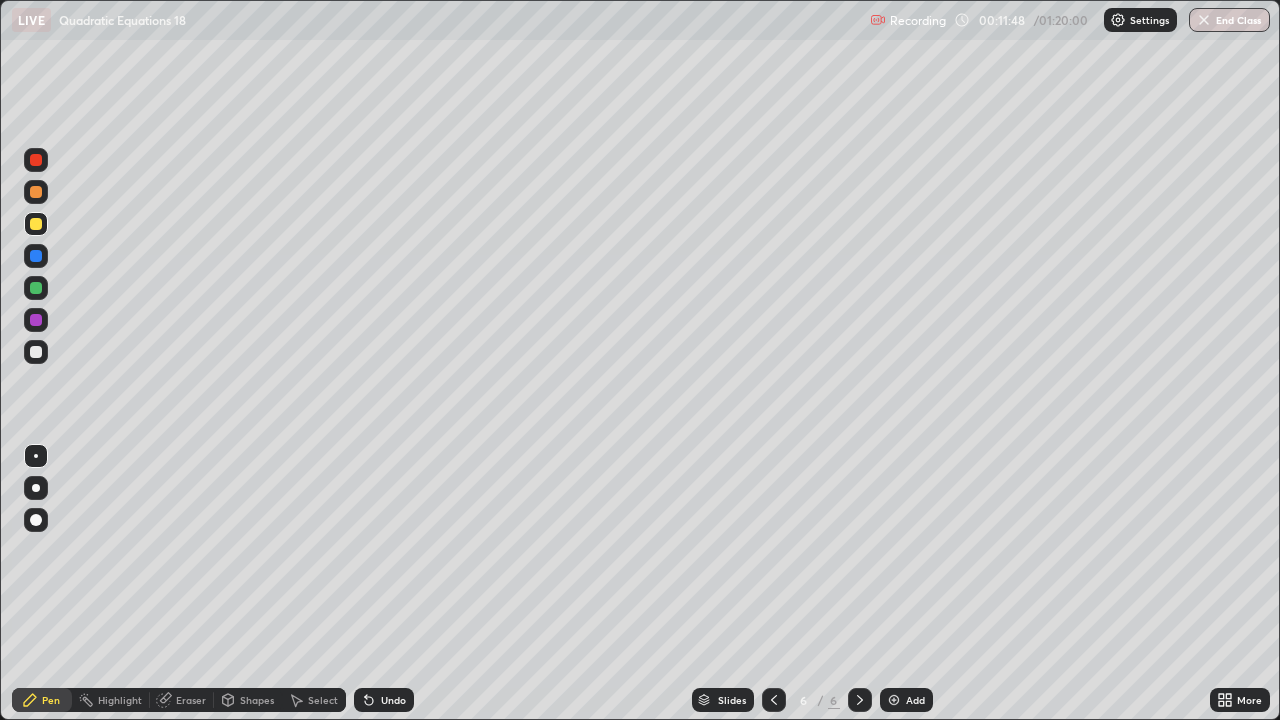 click at bounding box center (36, 352) 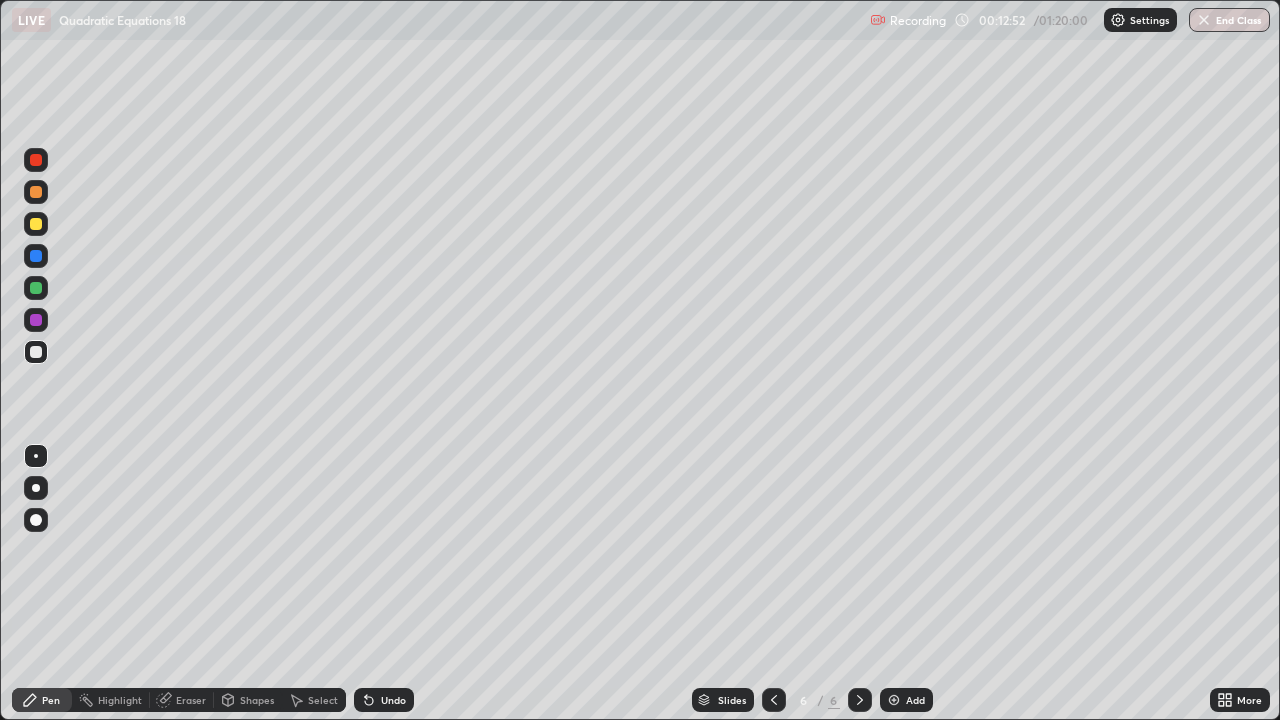click at bounding box center (36, 256) 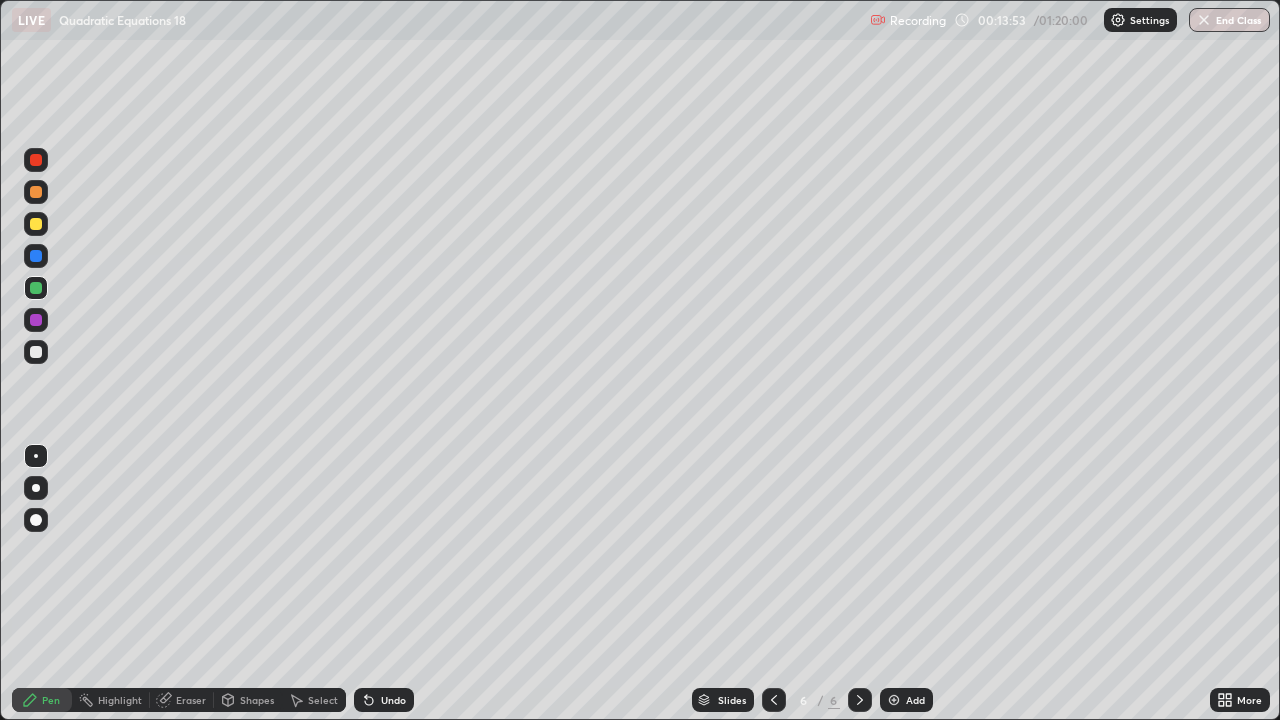 click at bounding box center [36, 352] 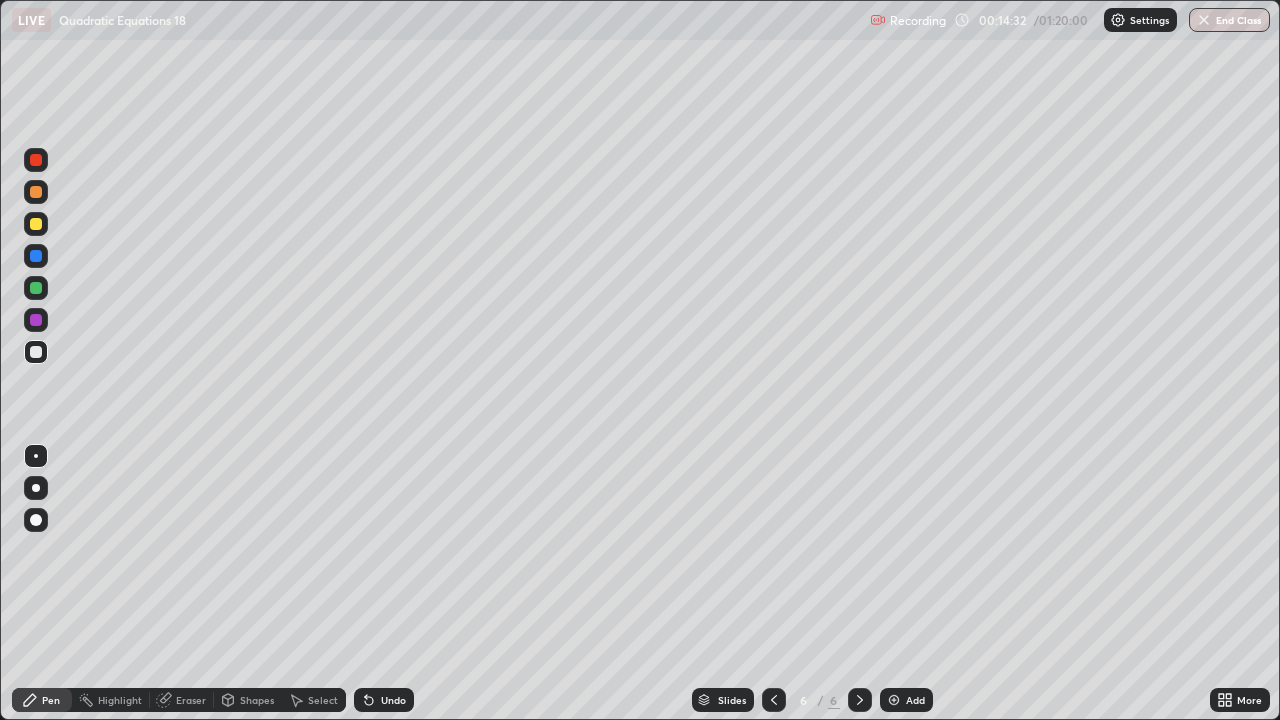 click at bounding box center [36, 288] 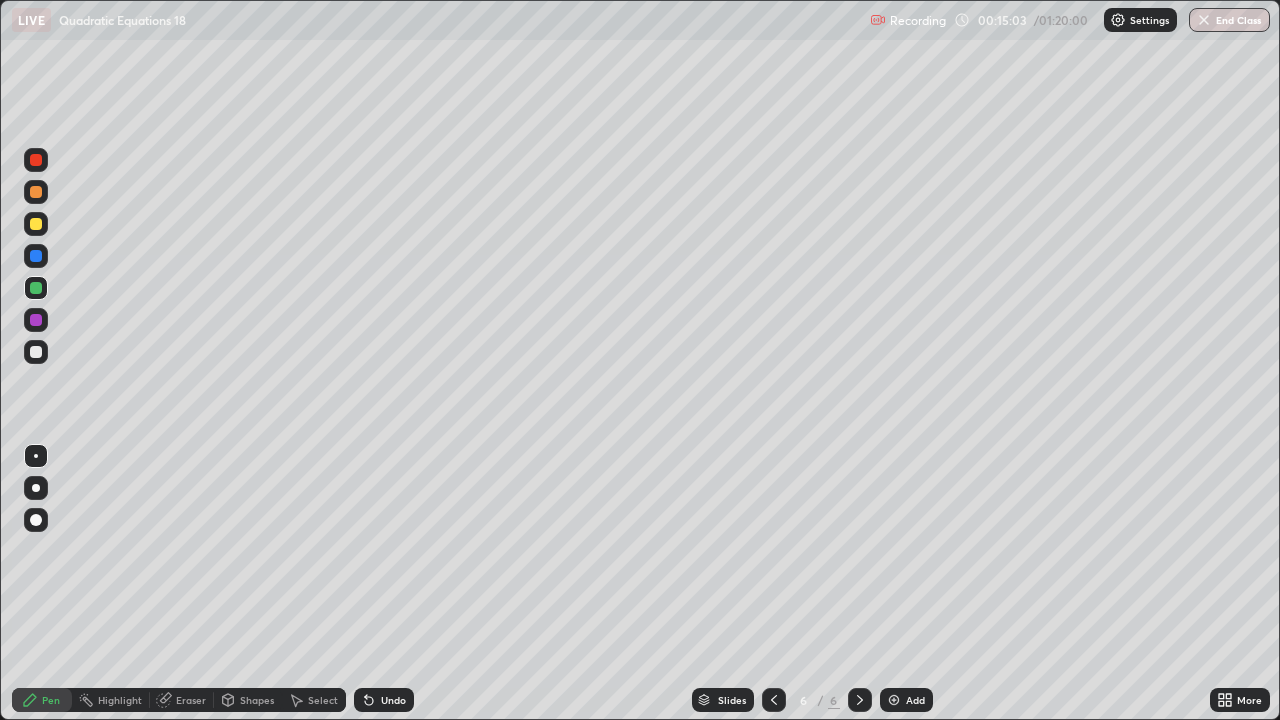 click on "Add" at bounding box center [915, 700] 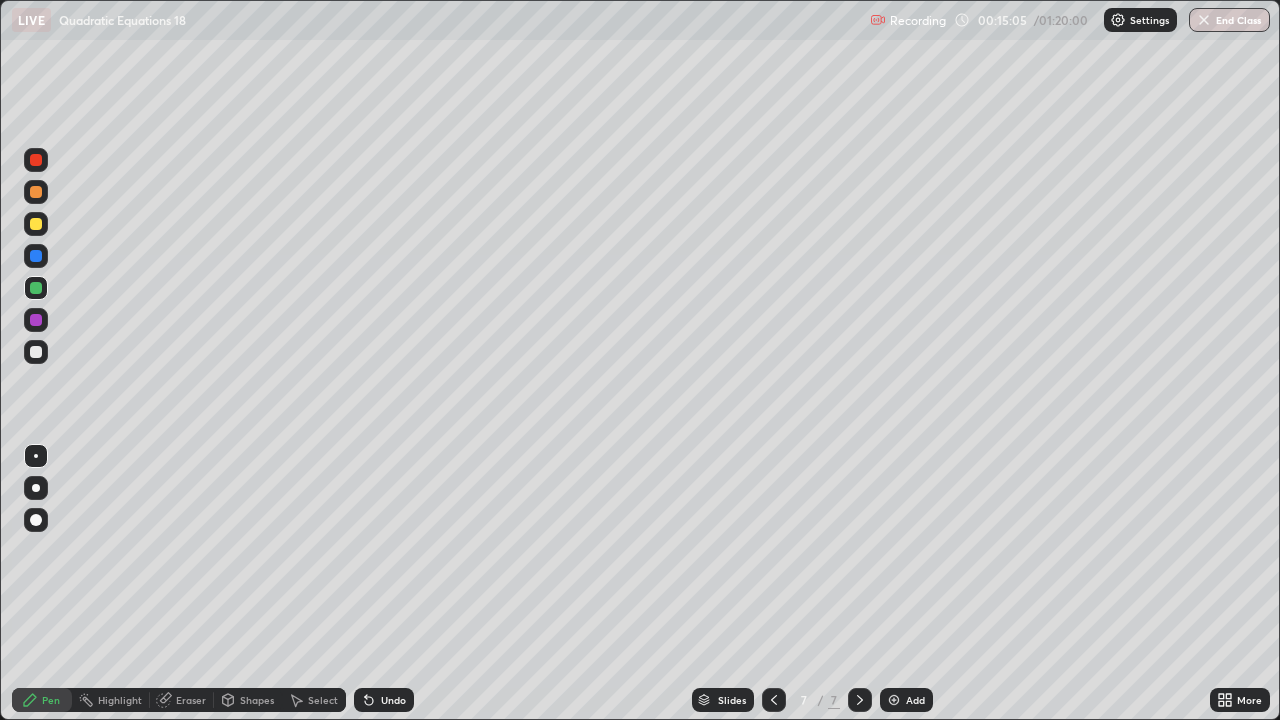 click at bounding box center [36, 352] 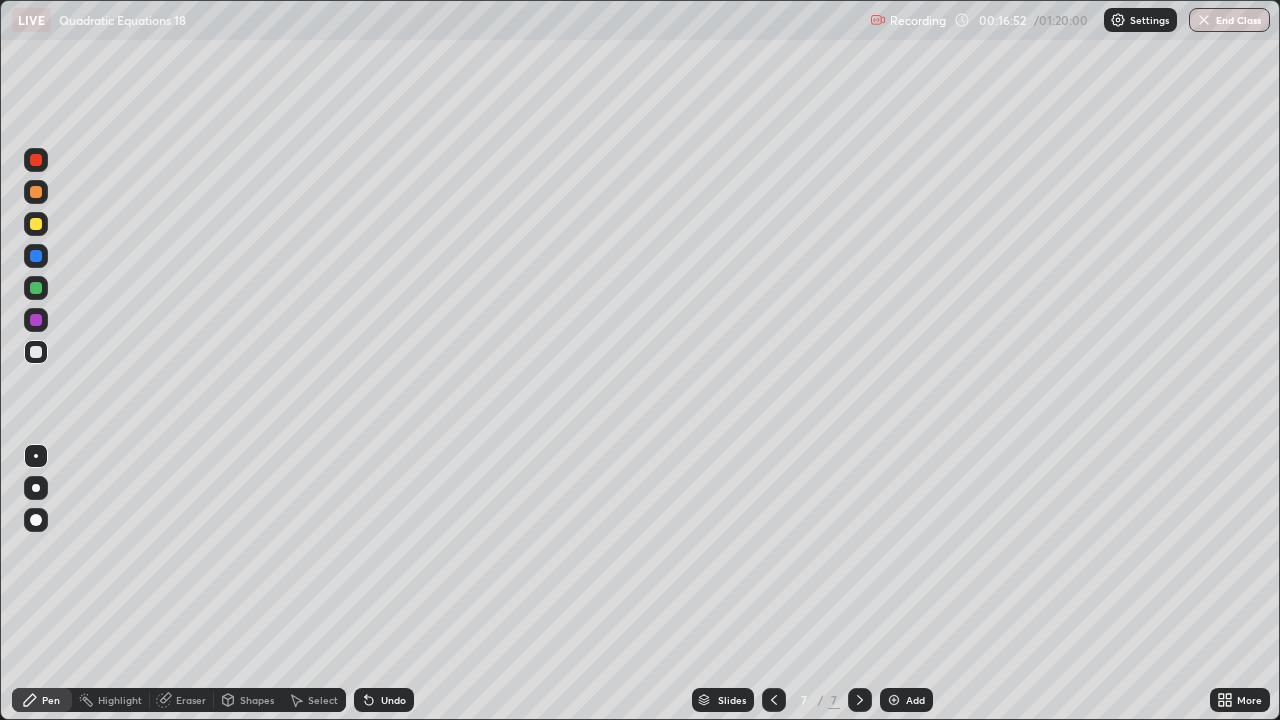 click on "Undo" at bounding box center [393, 700] 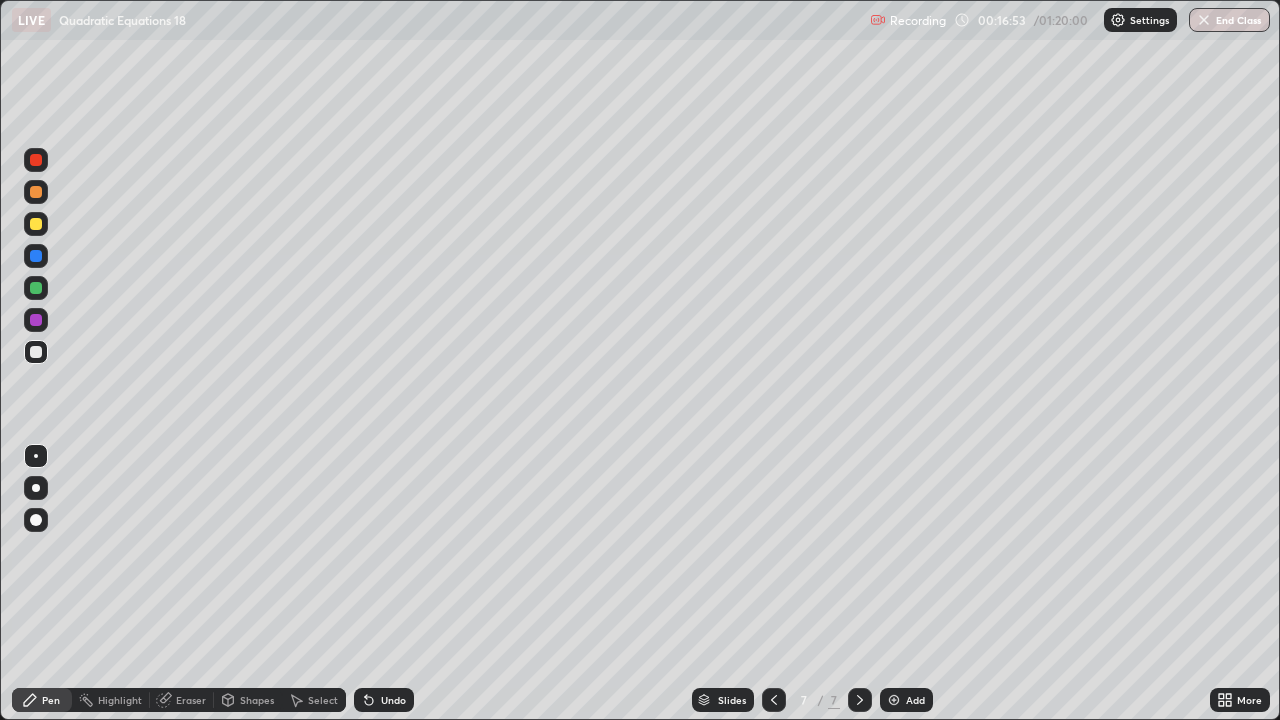 click on "Undo" at bounding box center [393, 700] 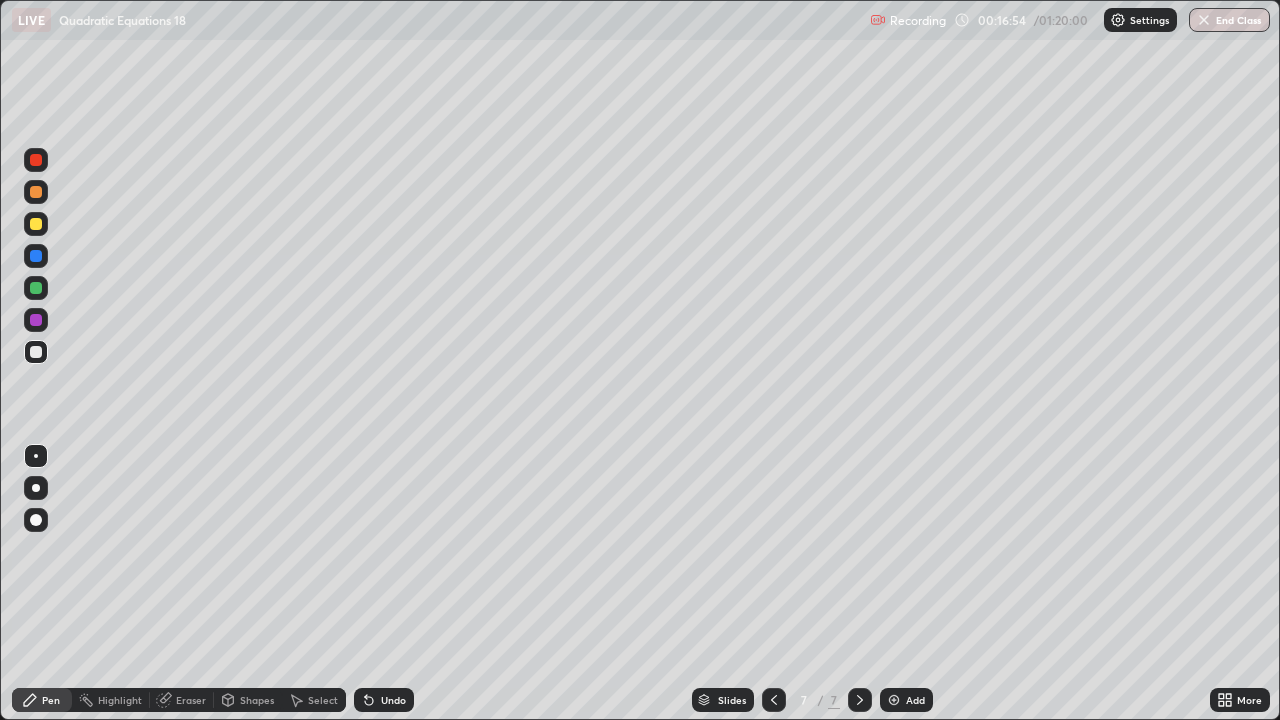 click on "Undo" at bounding box center (393, 700) 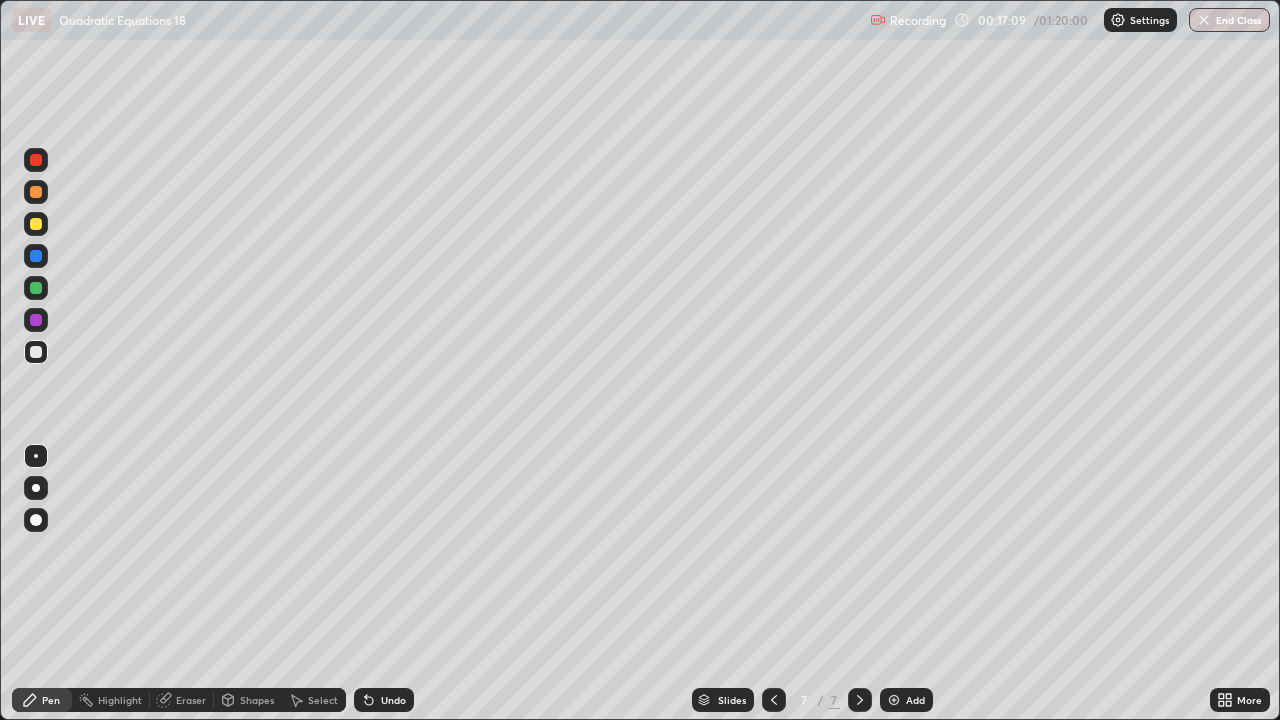 click on "Eraser" at bounding box center [191, 700] 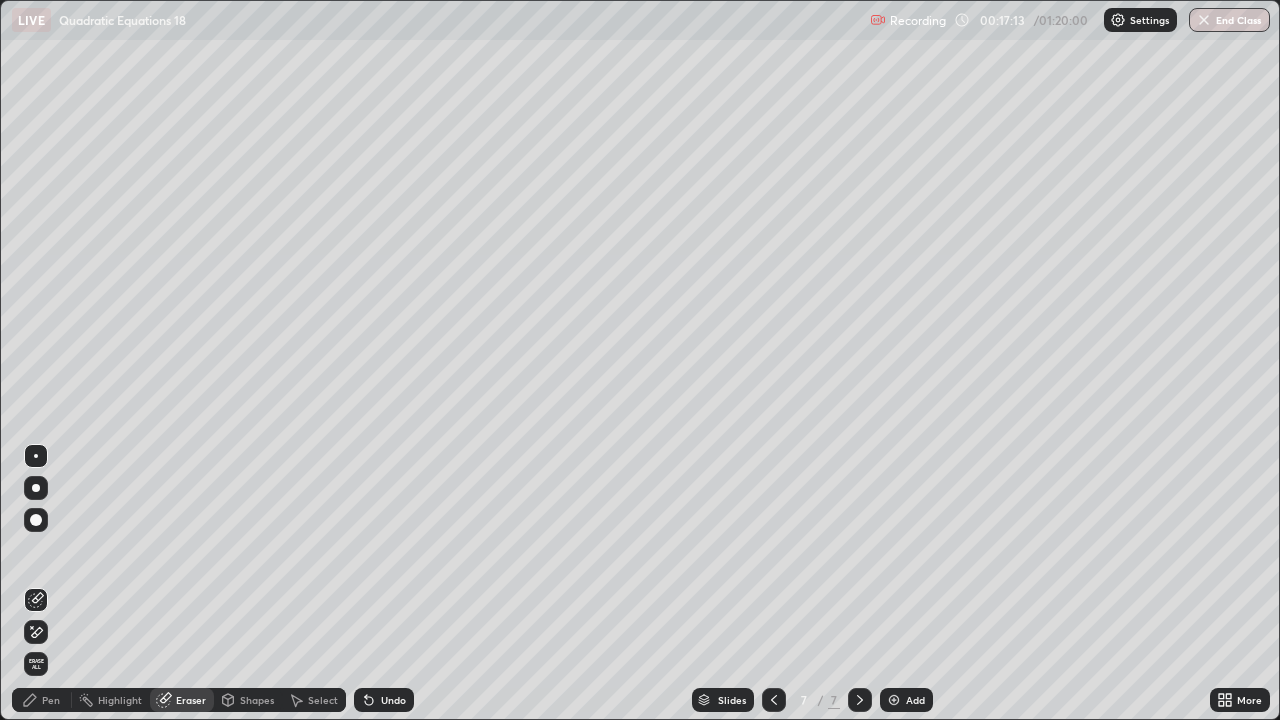 click on "Pen" at bounding box center [42, 700] 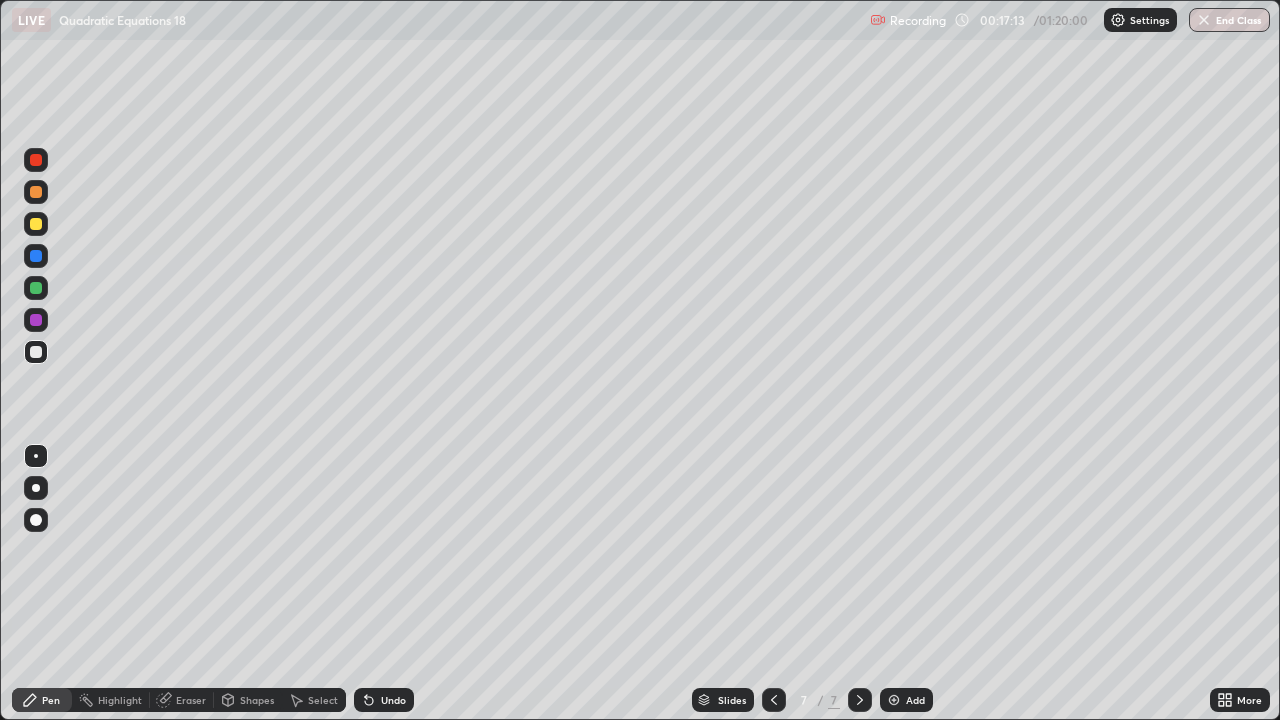click on "Pen" at bounding box center (42, 700) 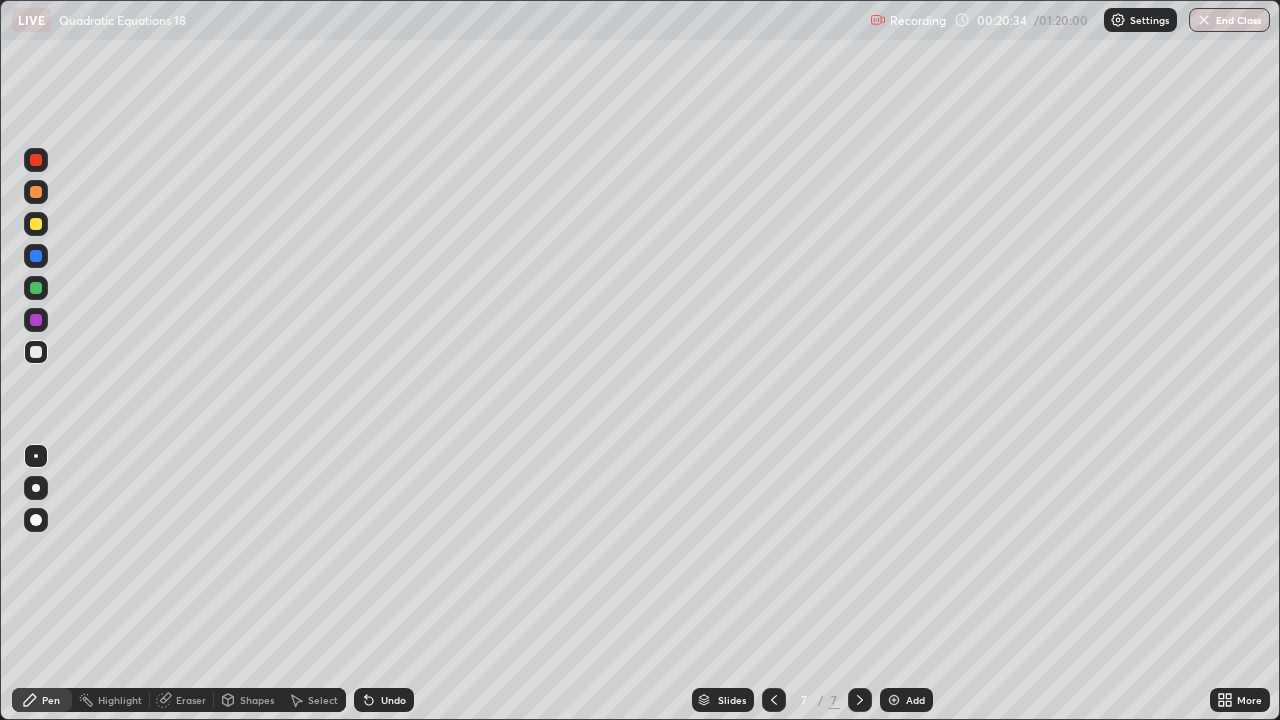 click on "Add" at bounding box center [915, 700] 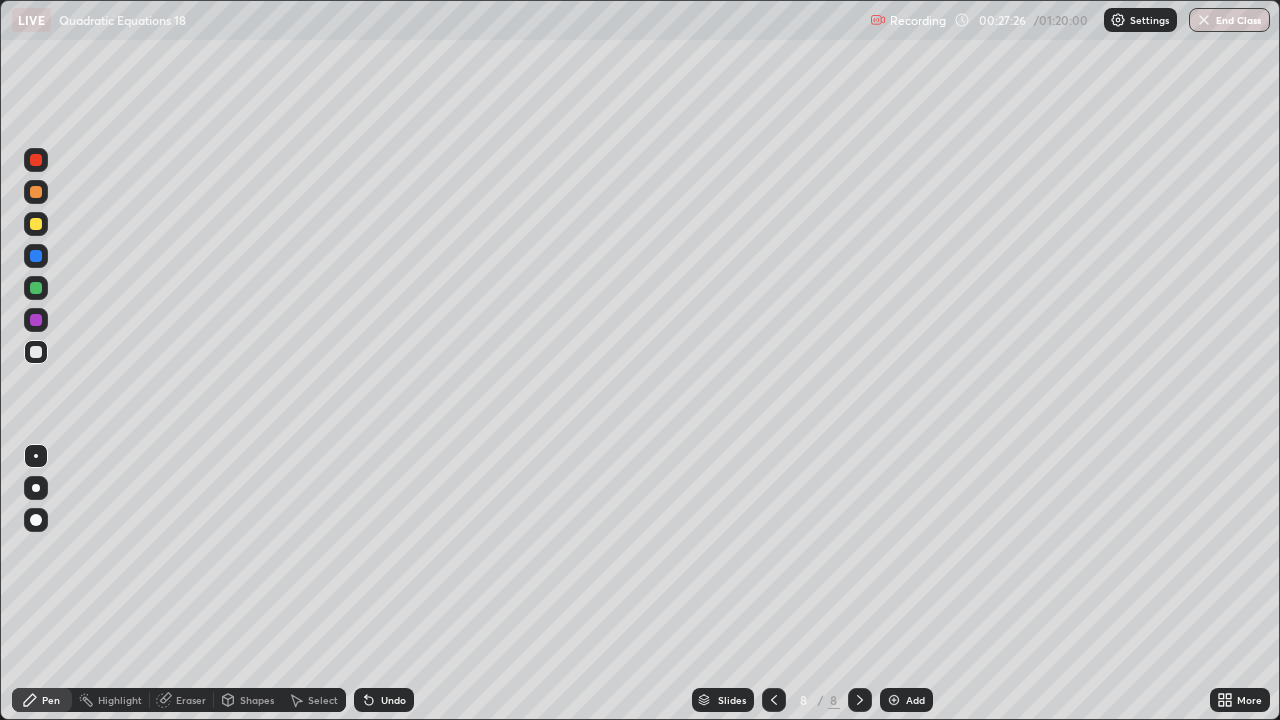 click at bounding box center [36, 224] 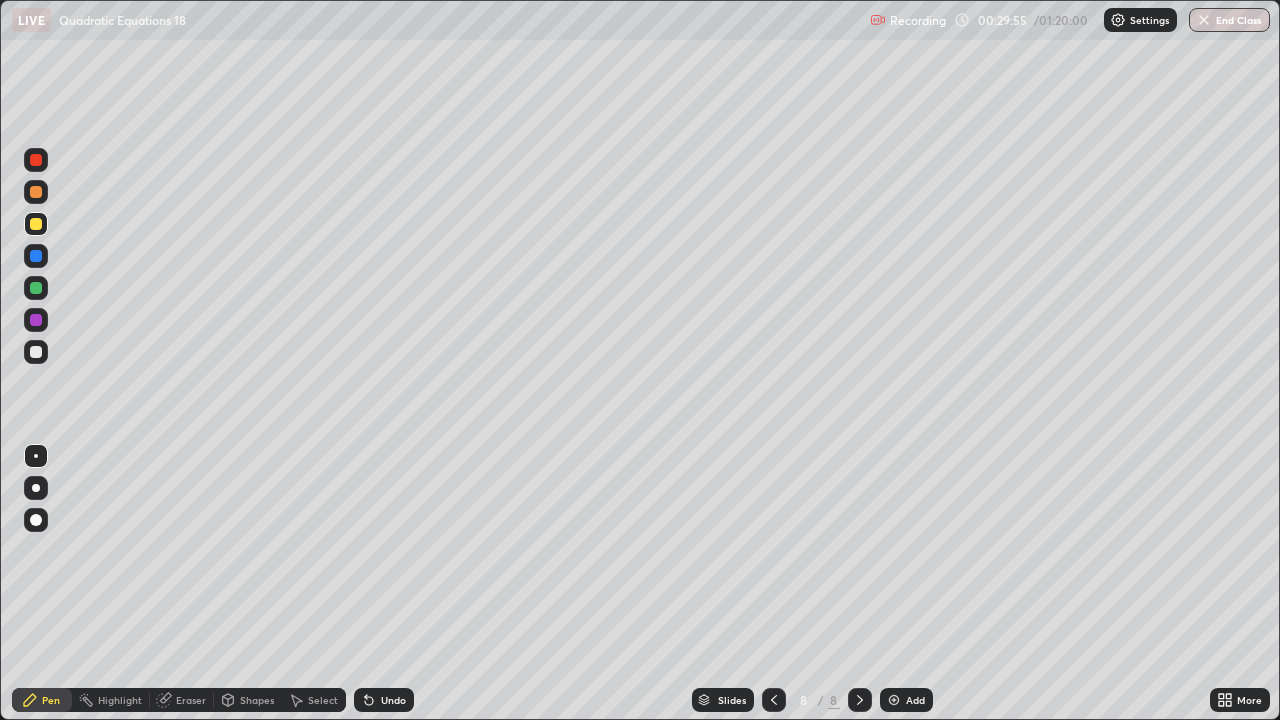 click at bounding box center [894, 700] 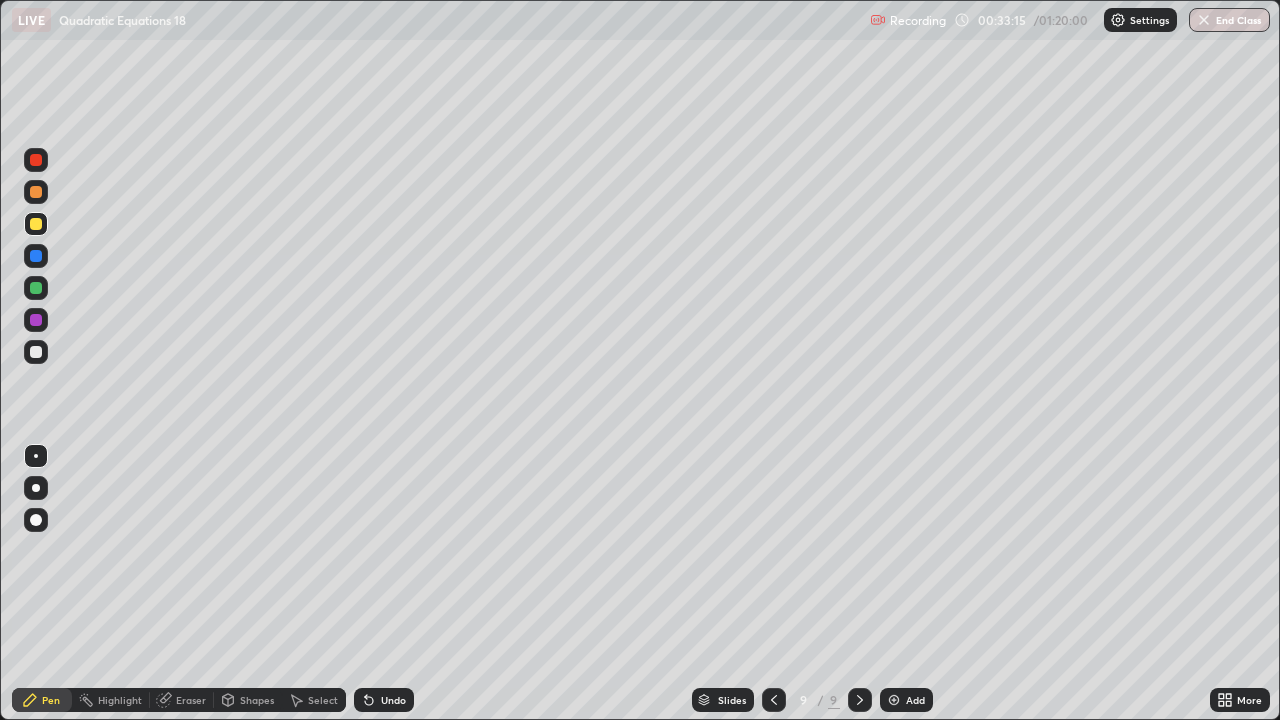 click at bounding box center [36, 352] 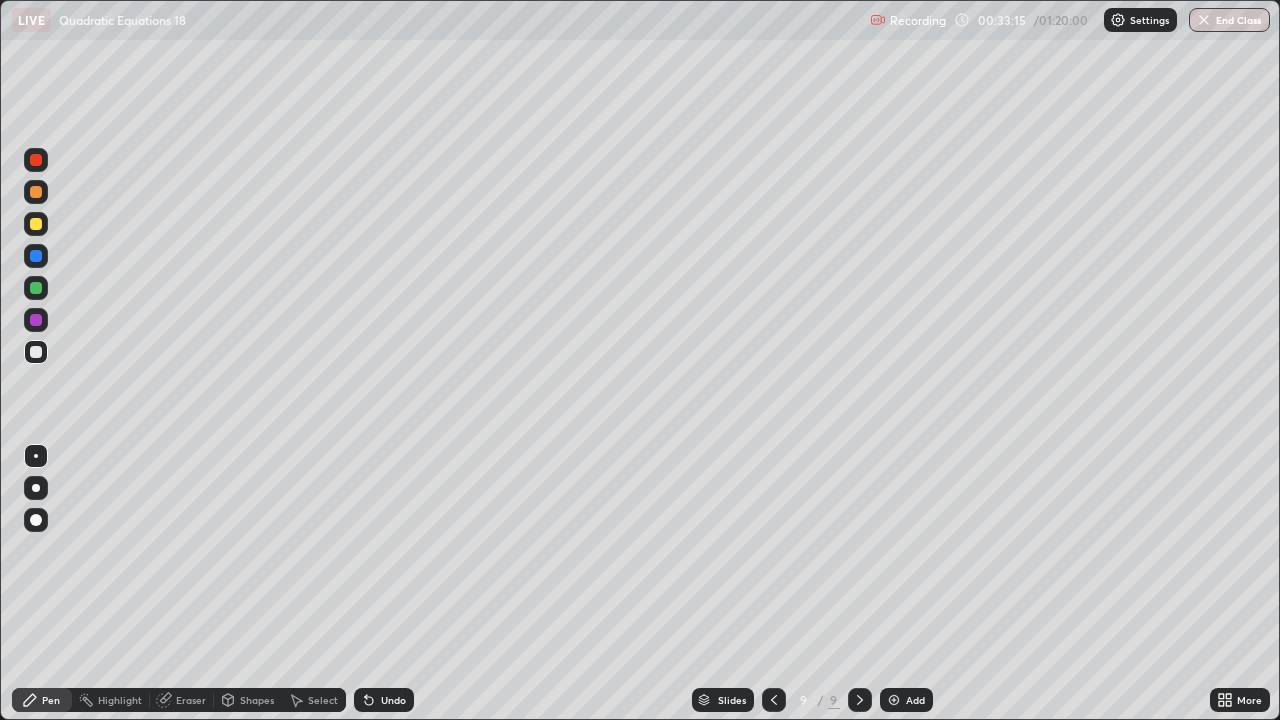 click at bounding box center [36, 352] 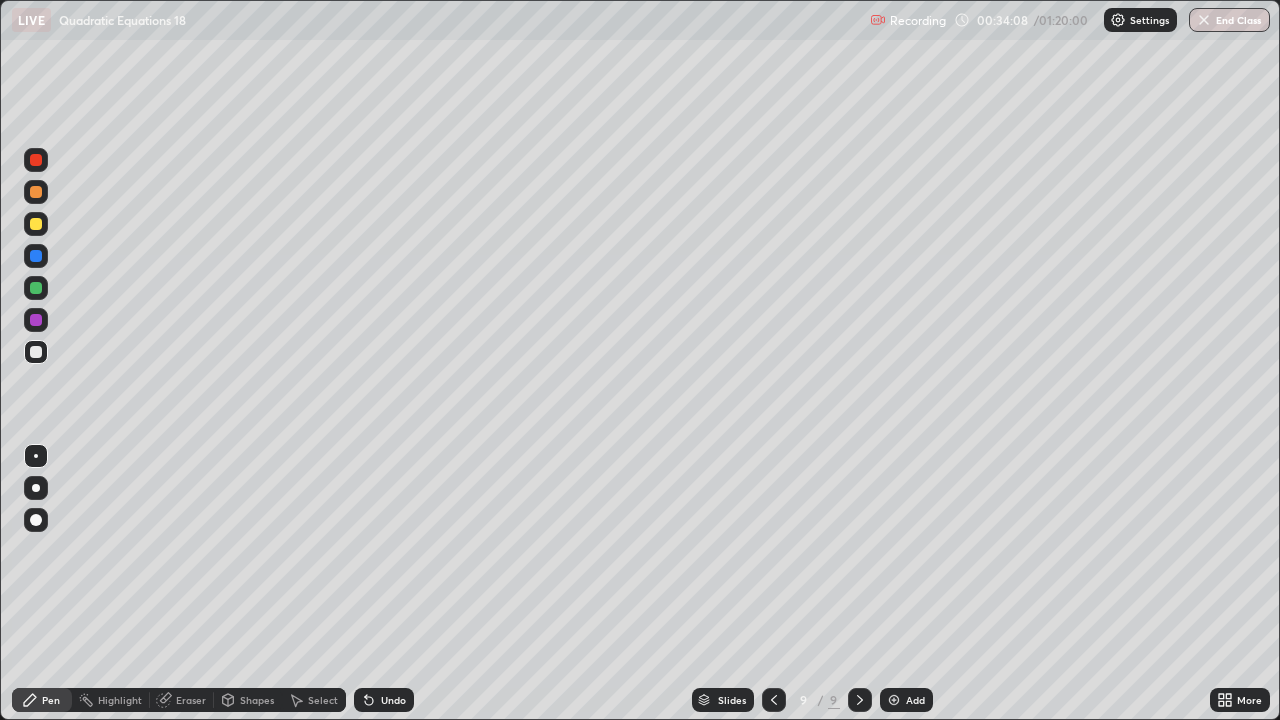 click at bounding box center [36, 256] 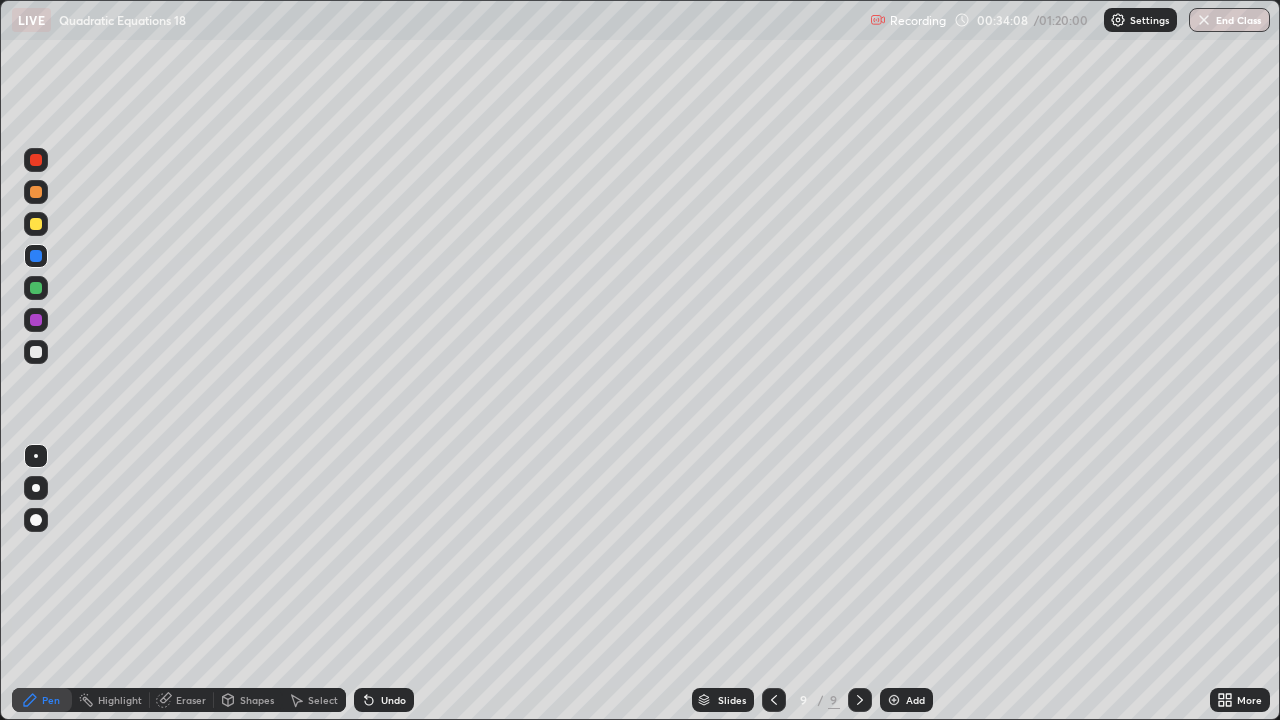 click at bounding box center (36, 224) 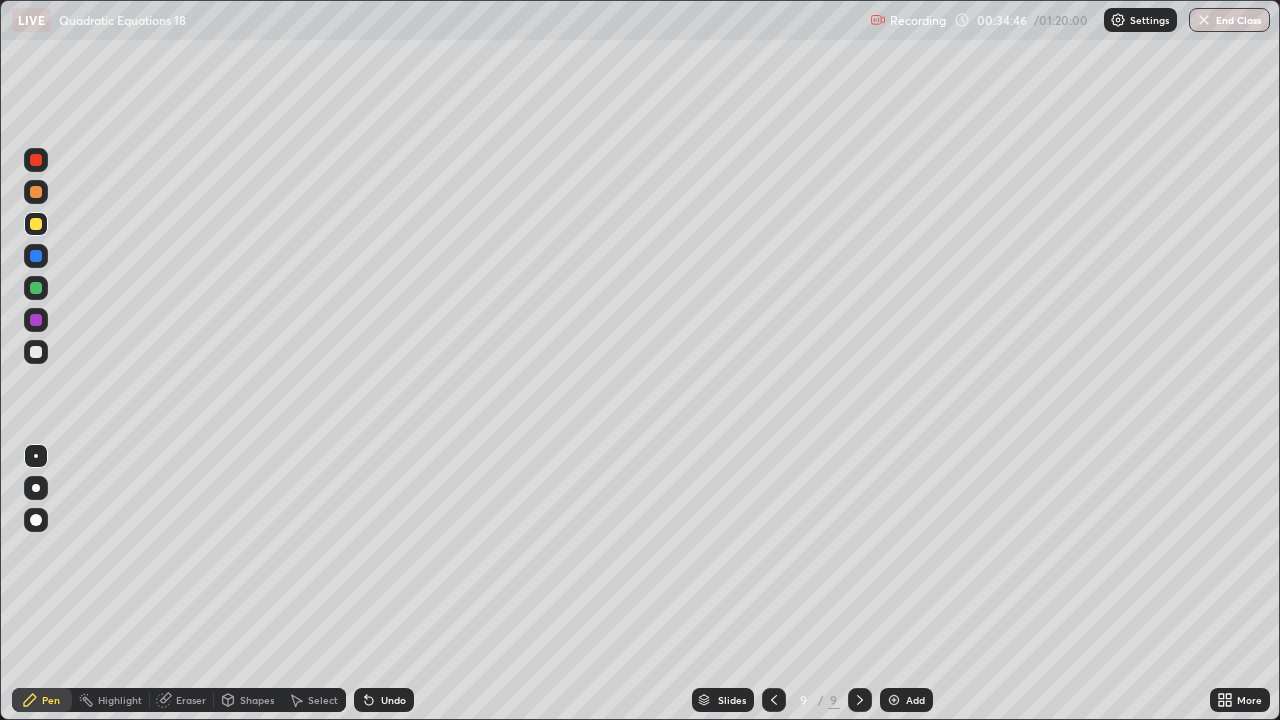 click at bounding box center (36, 320) 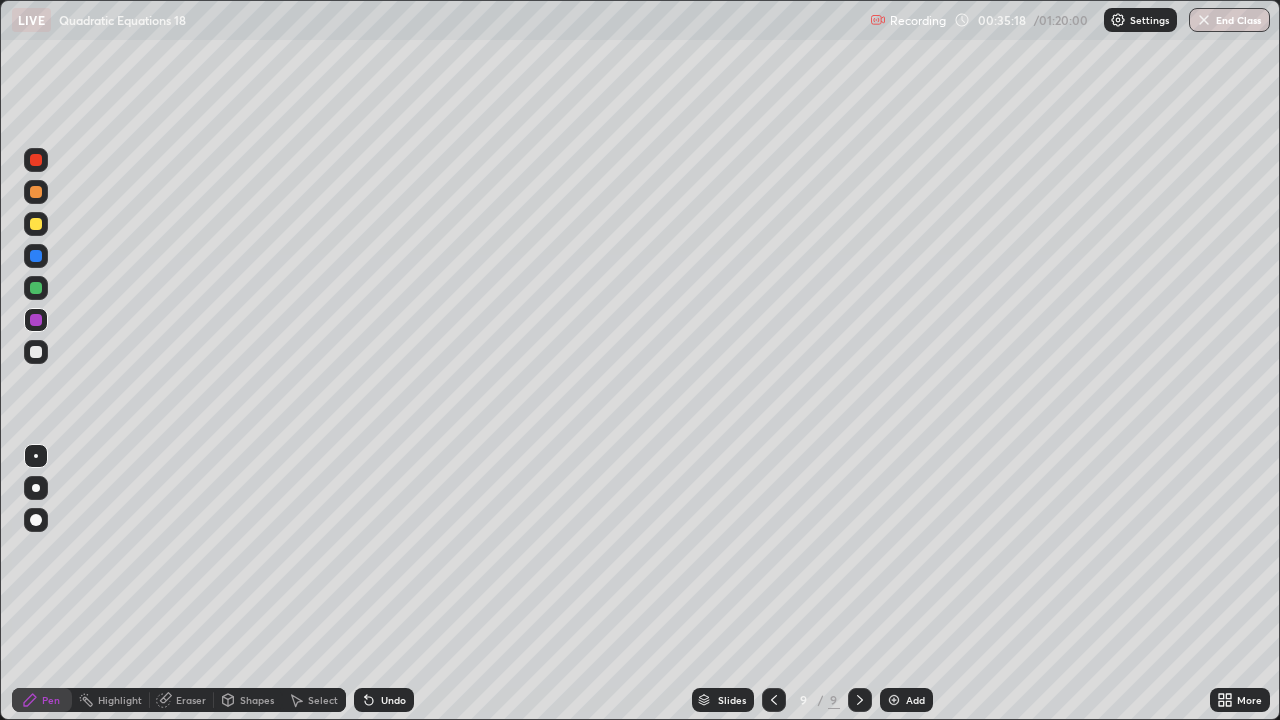 click at bounding box center (36, 352) 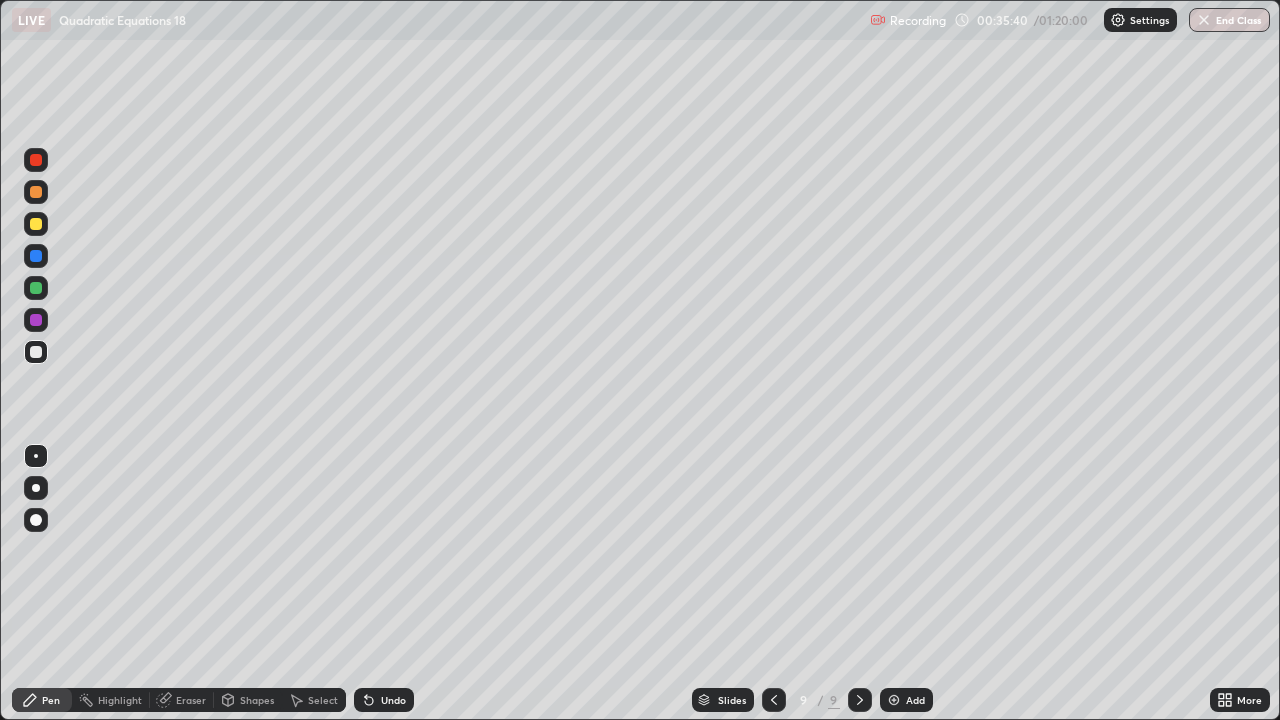 click 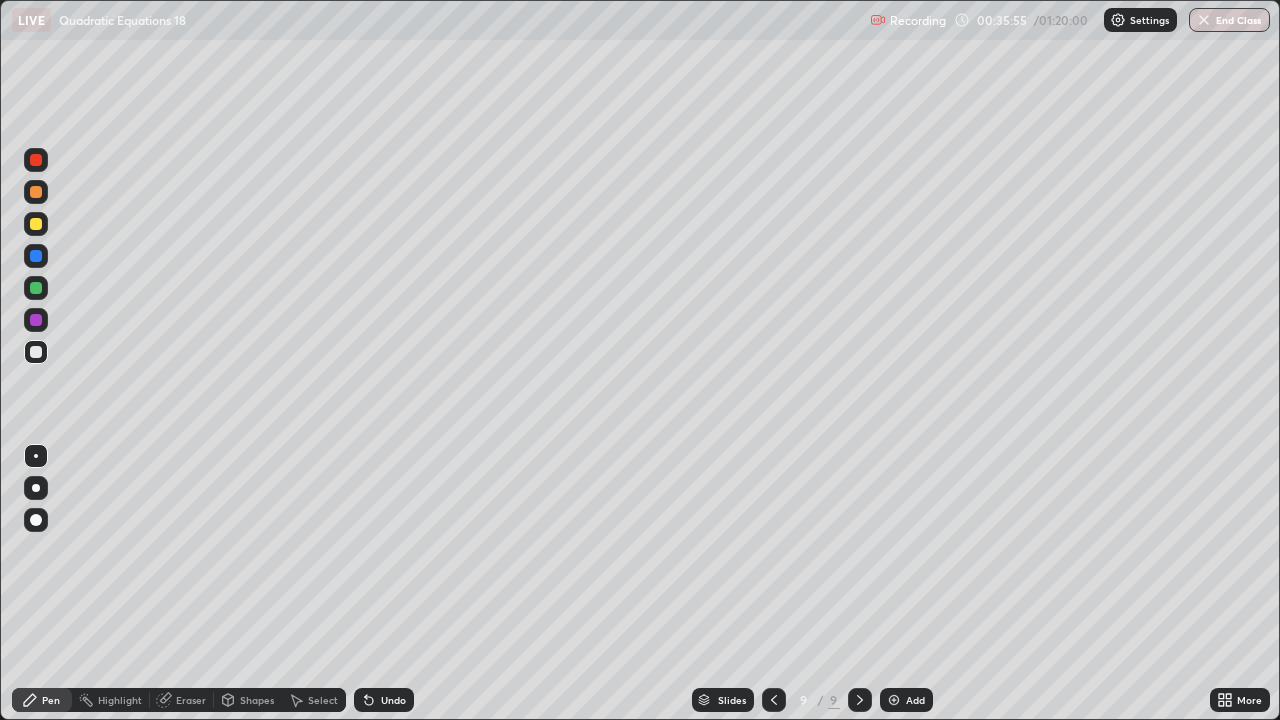 click on "Eraser" at bounding box center (191, 700) 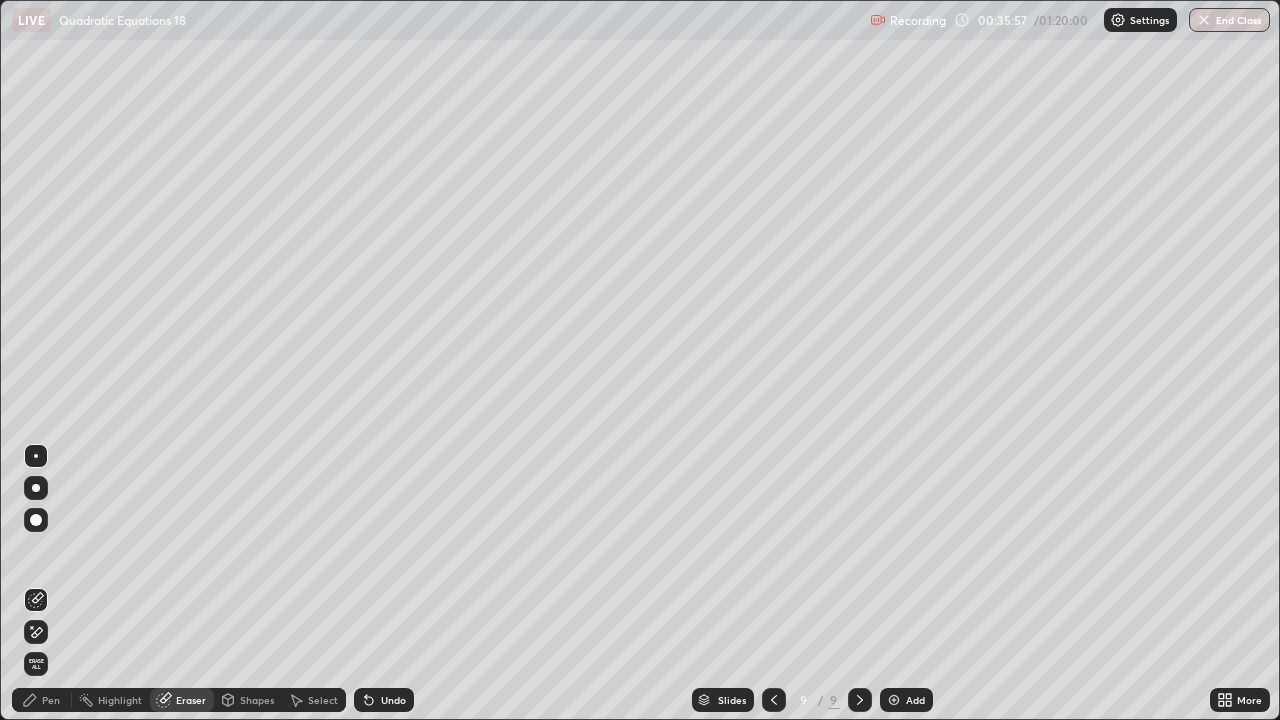 click on "Pen" at bounding box center (42, 700) 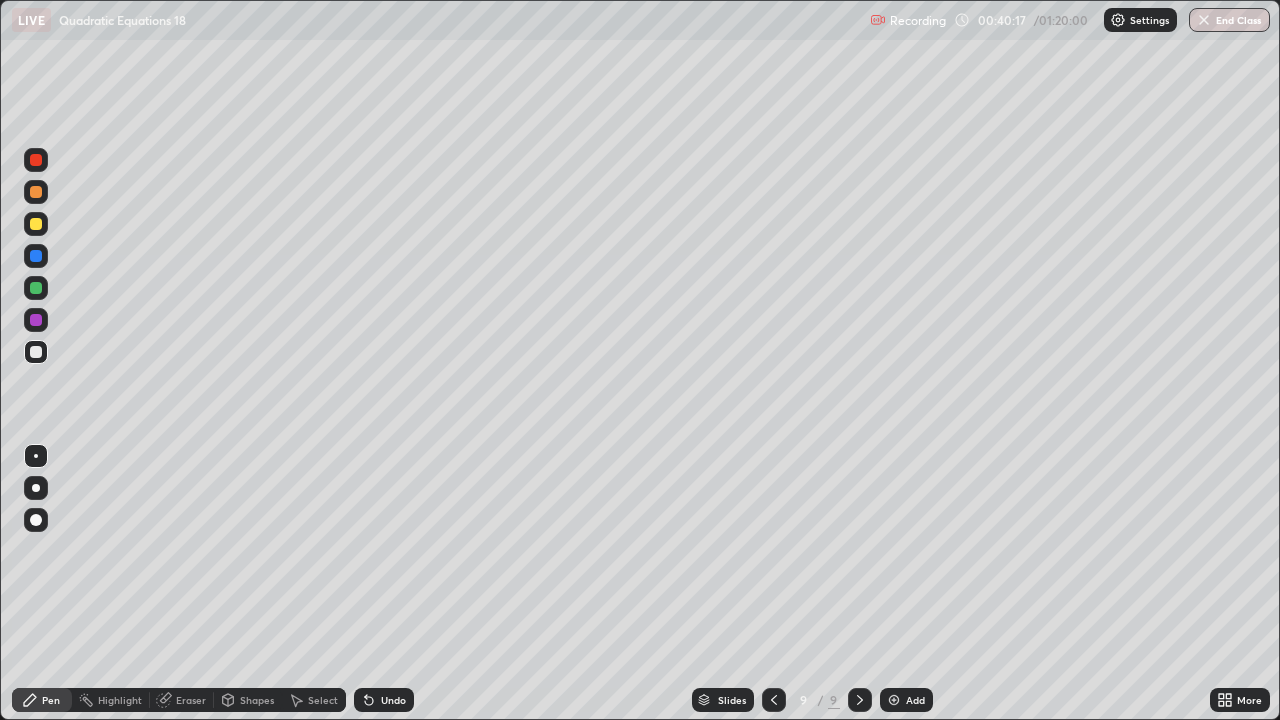 click on "Add" at bounding box center (915, 700) 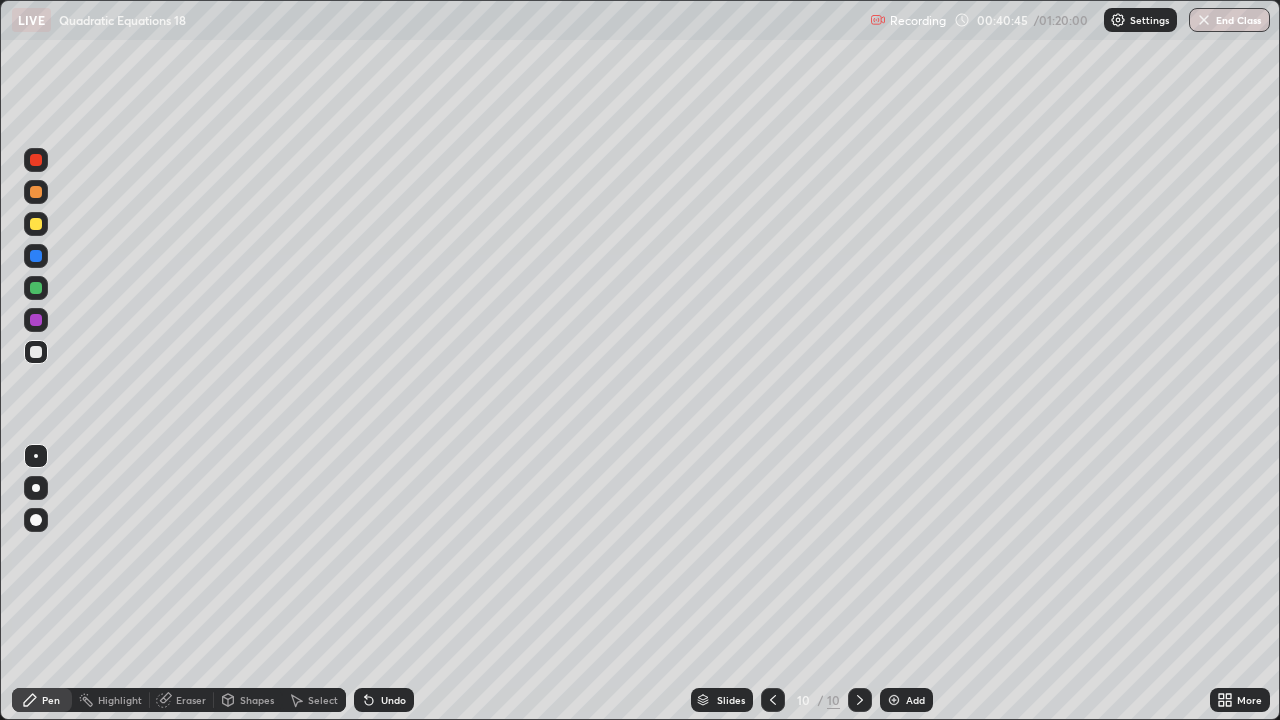 click at bounding box center (36, 288) 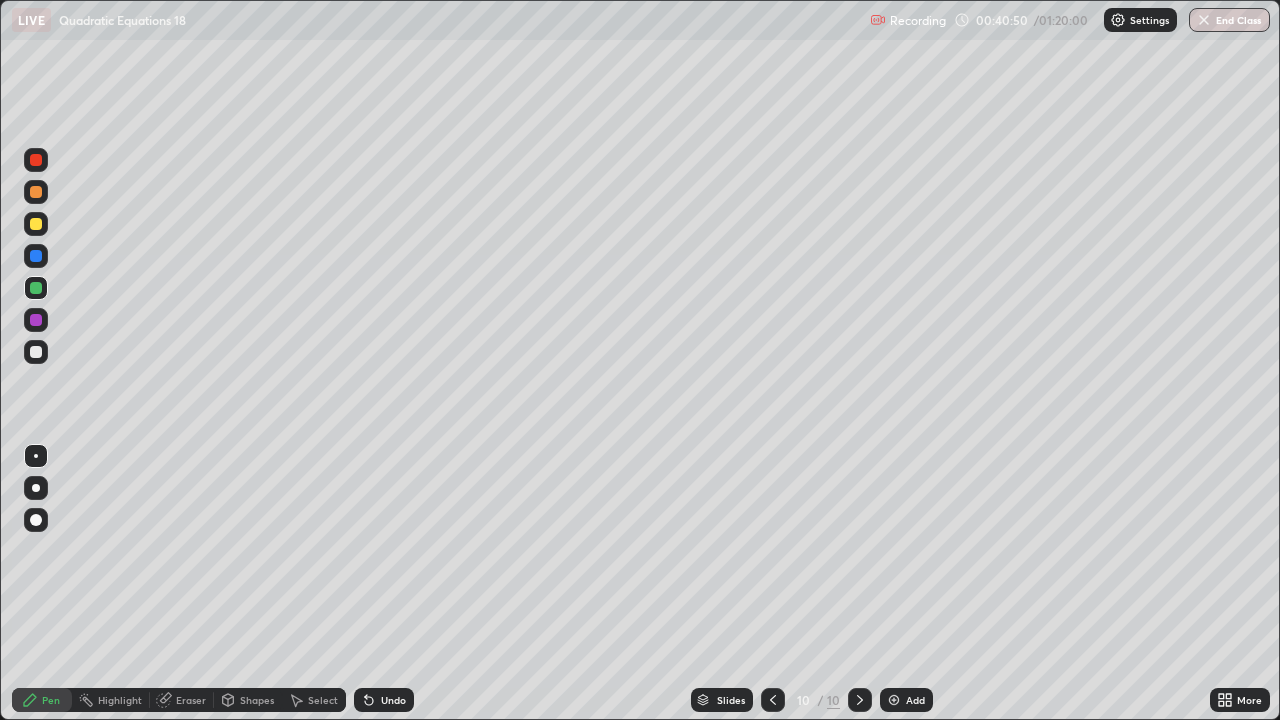 click at bounding box center (36, 224) 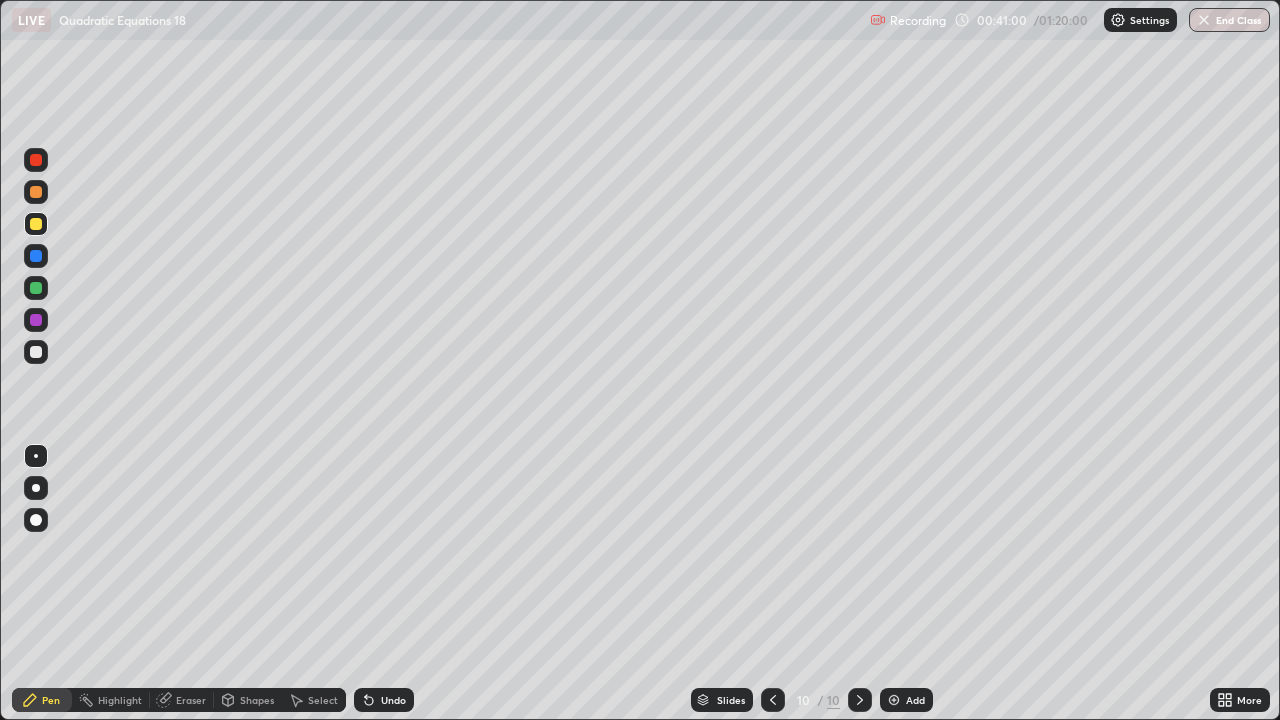 click on "Undo" at bounding box center [393, 700] 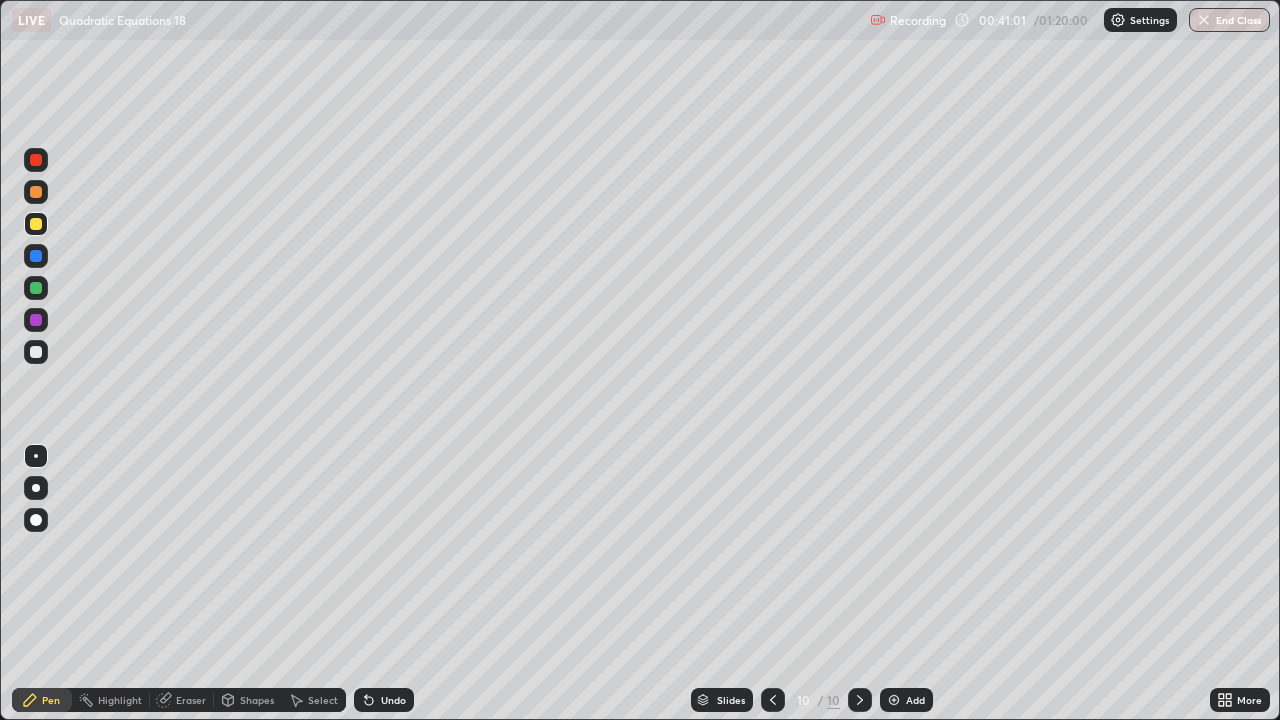 click on "Undo" at bounding box center (384, 700) 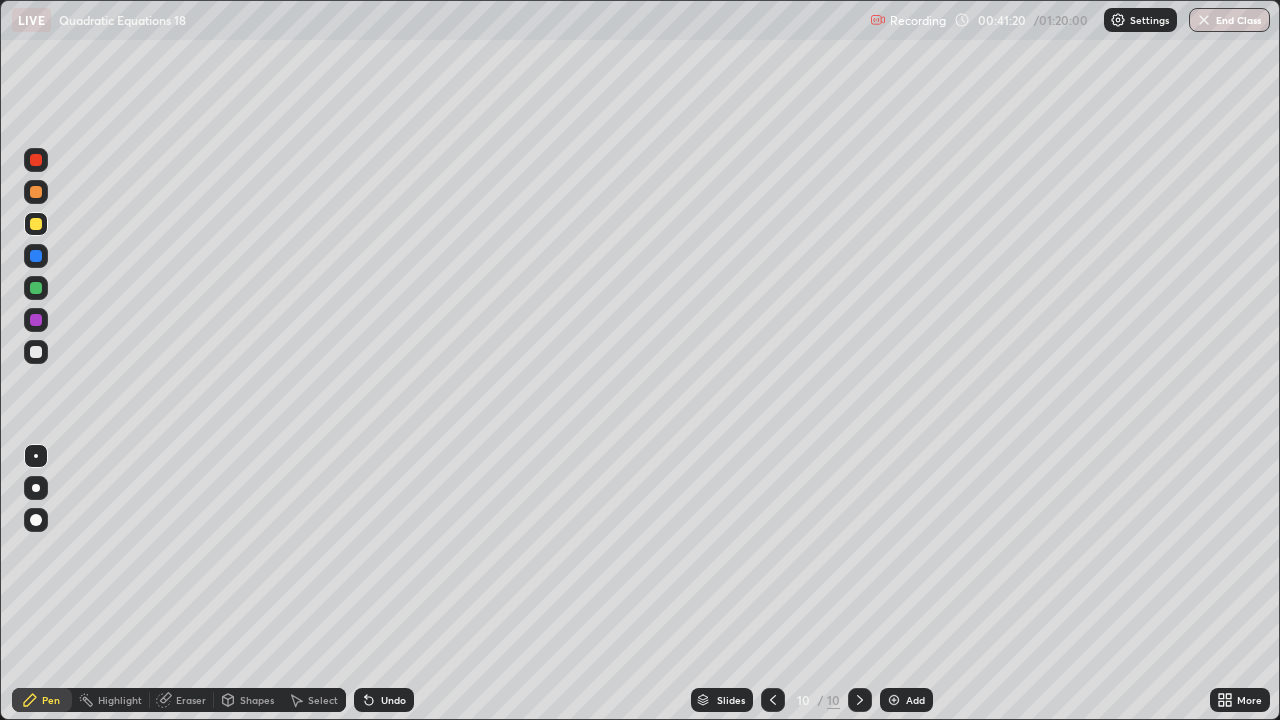 click at bounding box center [36, 352] 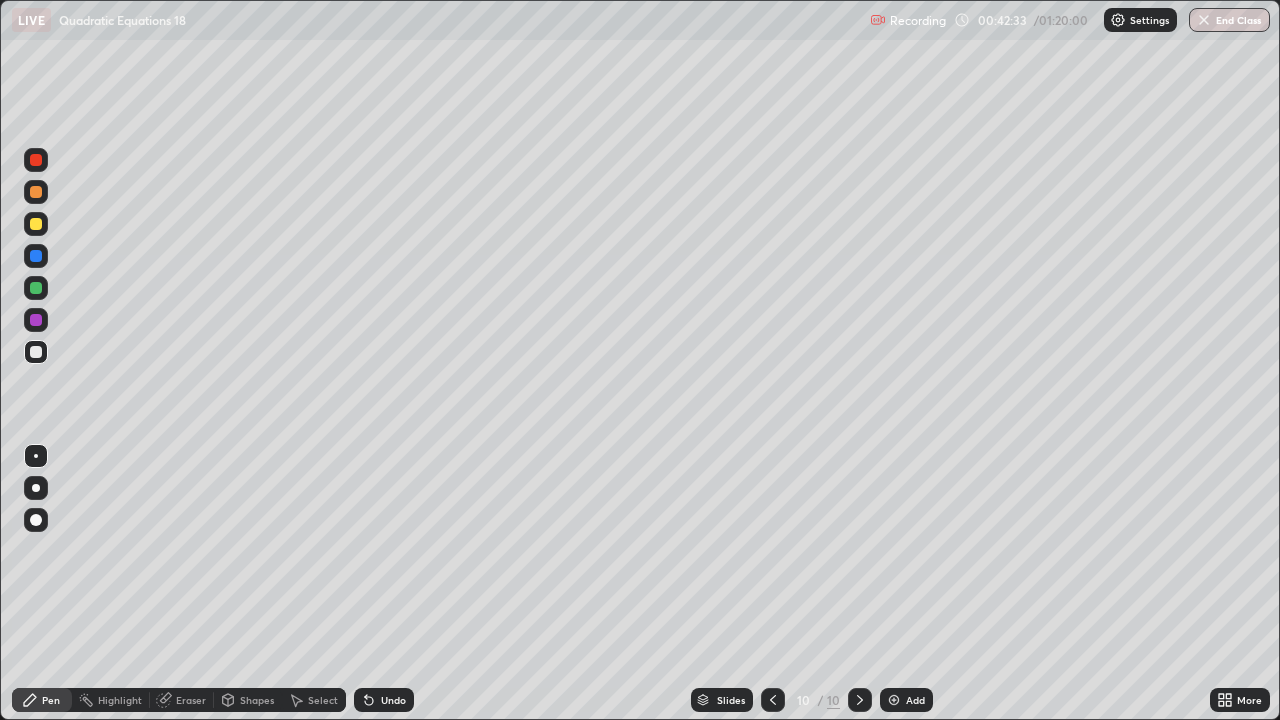click at bounding box center (36, 160) 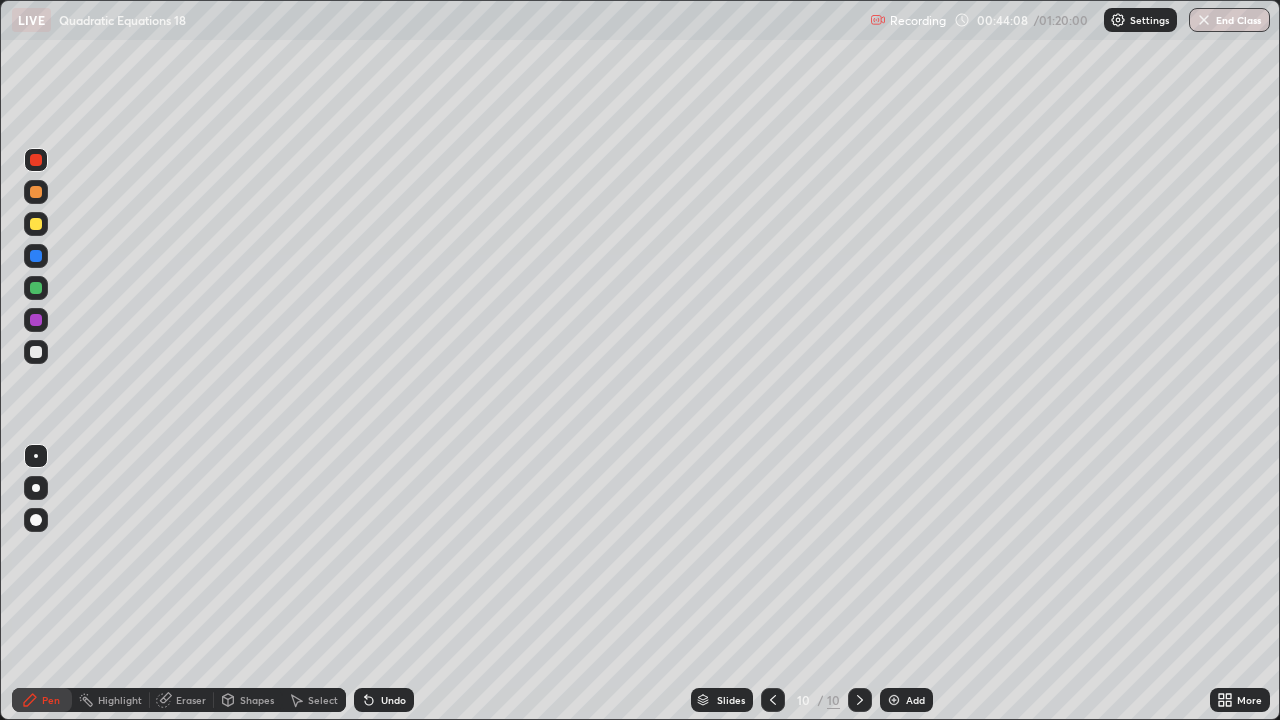 click at bounding box center (36, 352) 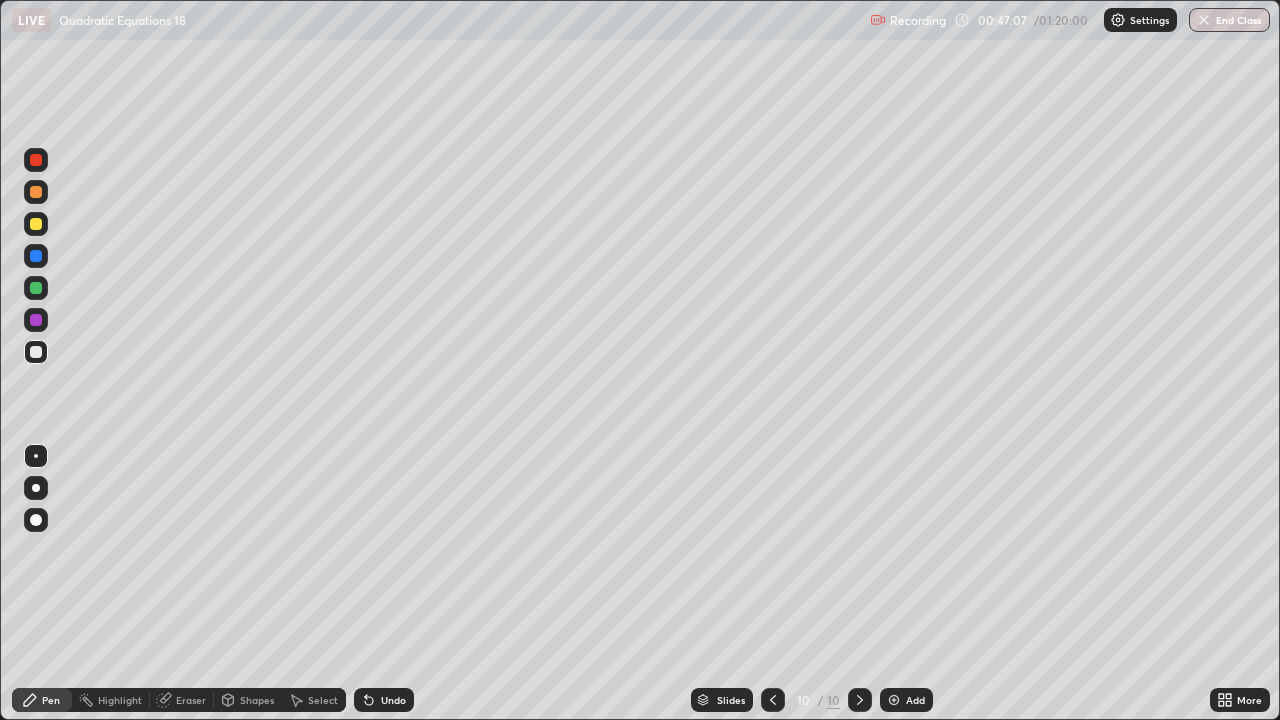 click on "Add" at bounding box center [915, 700] 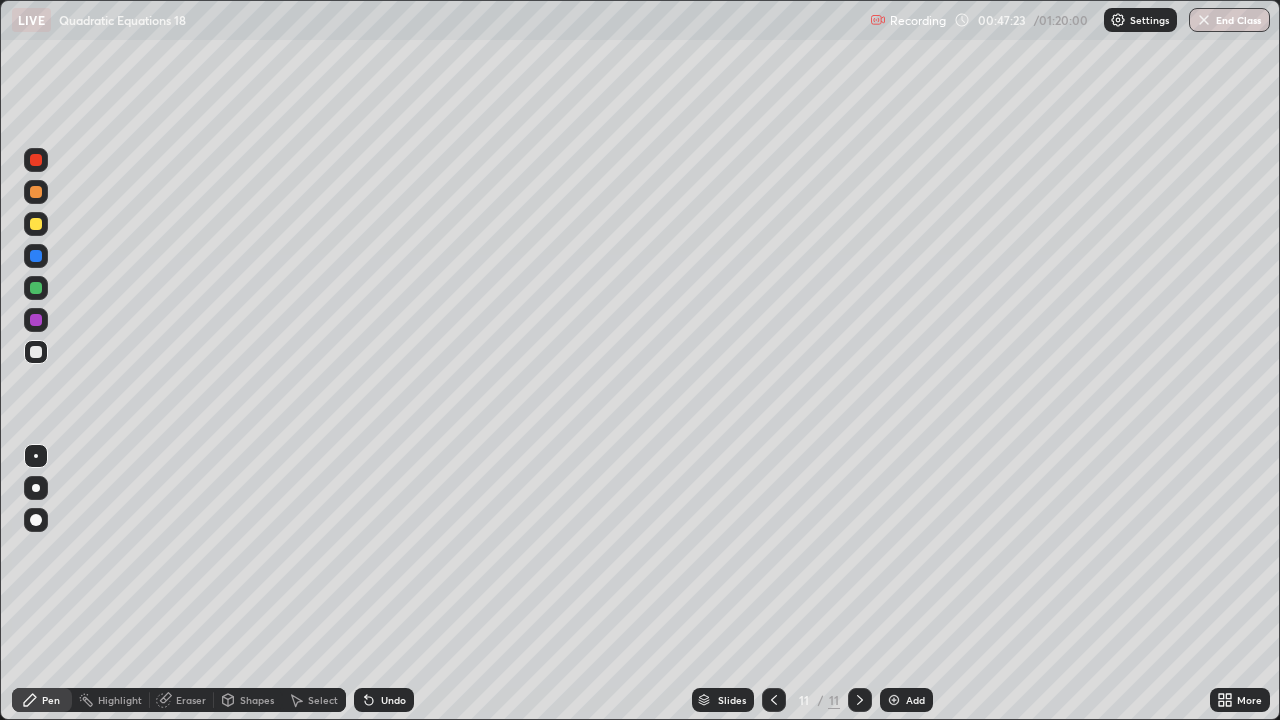 click at bounding box center [36, 256] 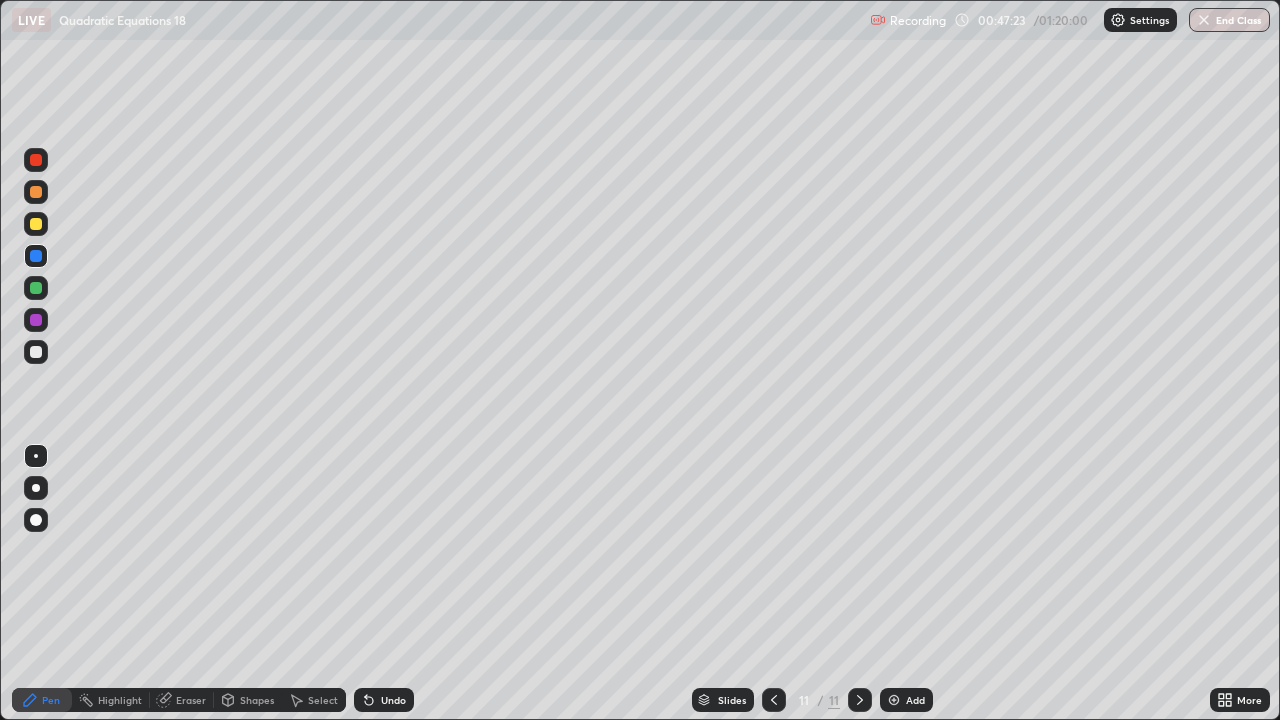click at bounding box center (36, 224) 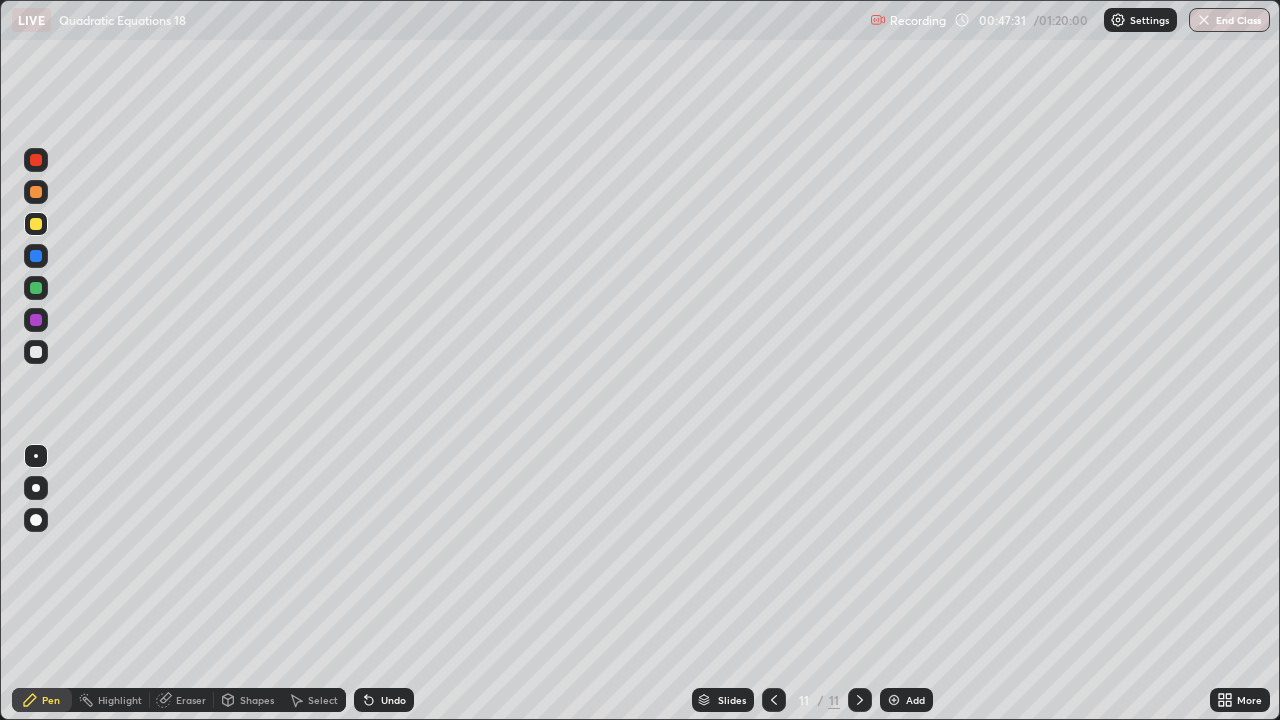 click at bounding box center [36, 288] 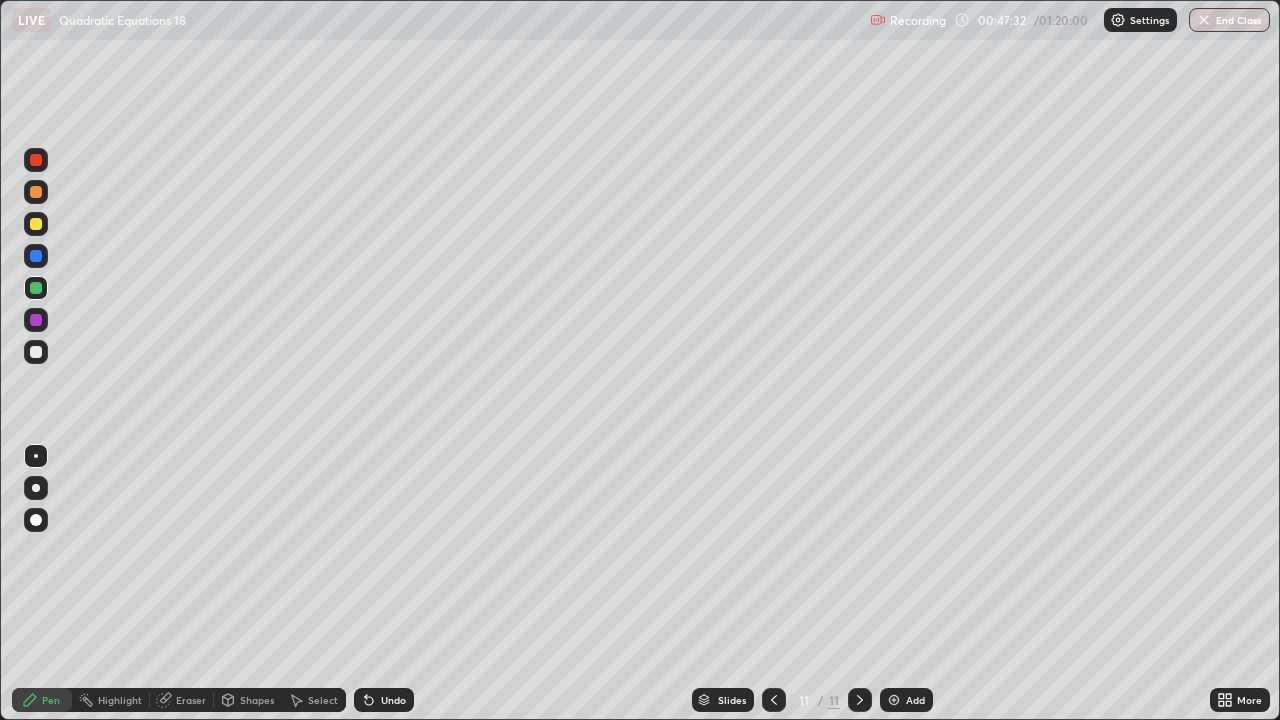 click at bounding box center (36, 256) 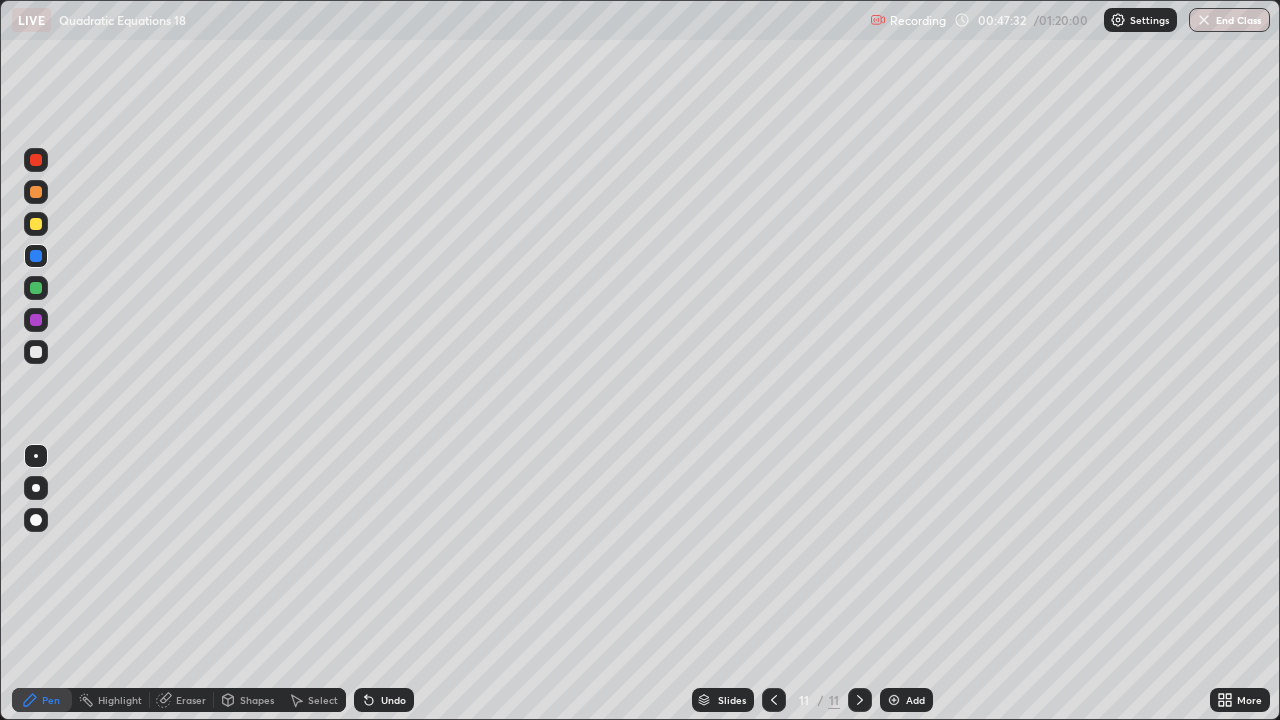 click at bounding box center (36, 256) 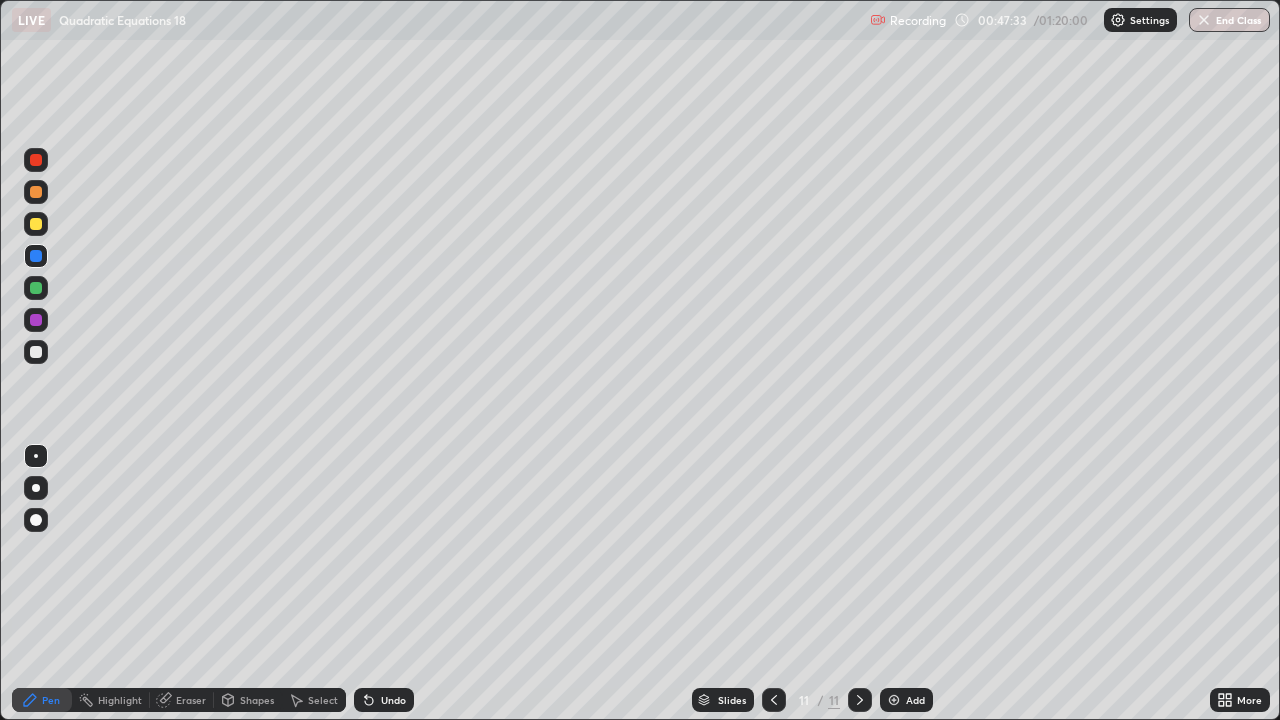 click at bounding box center [36, 224] 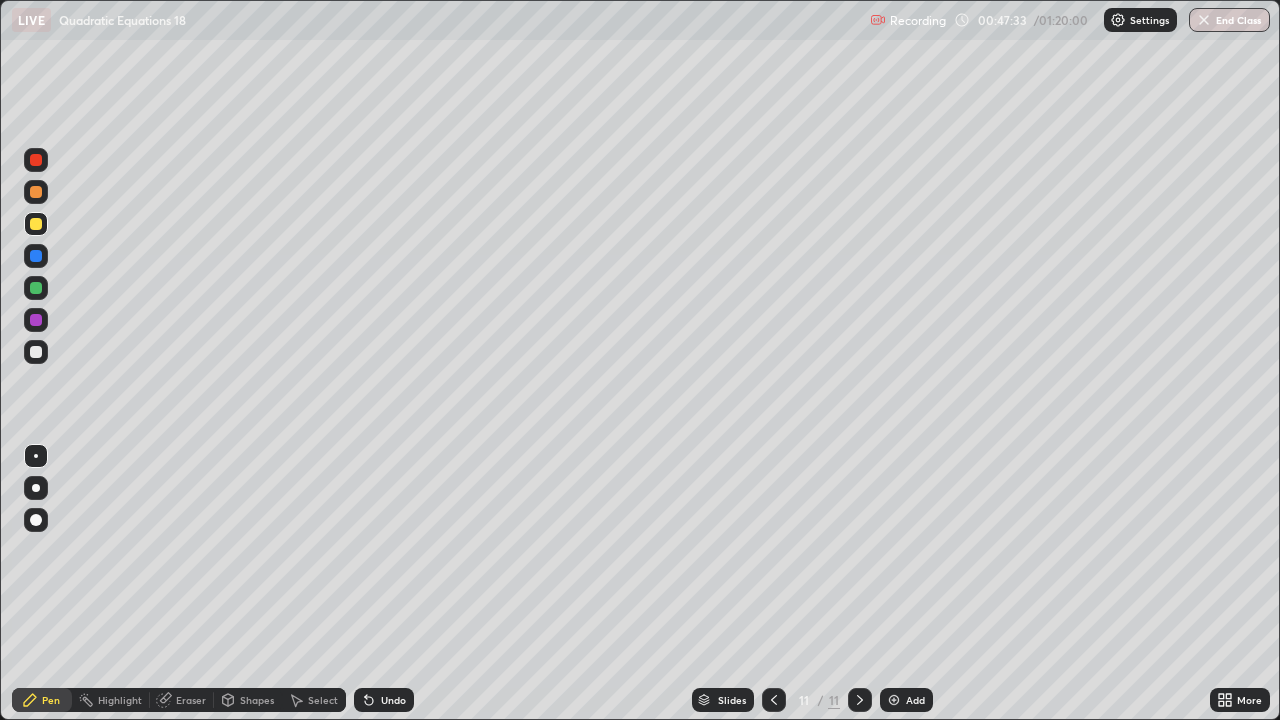 click at bounding box center (36, 288) 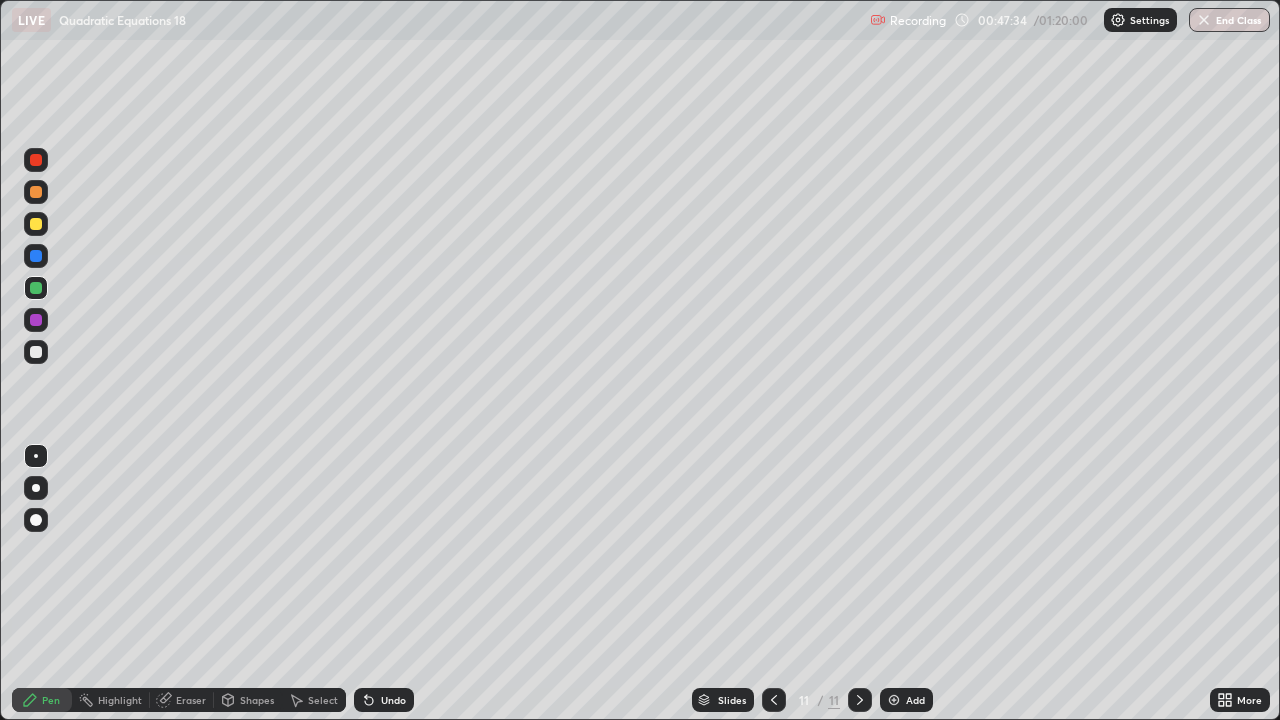click at bounding box center [36, 288] 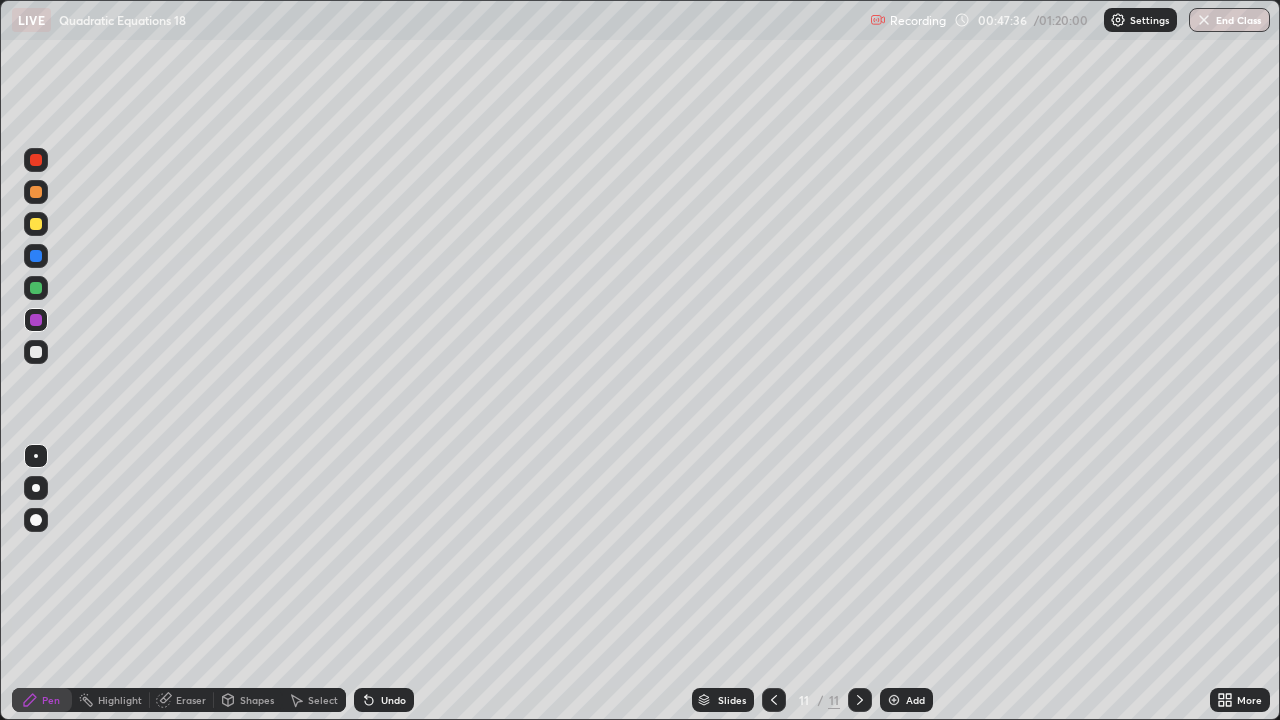 click at bounding box center (36, 320) 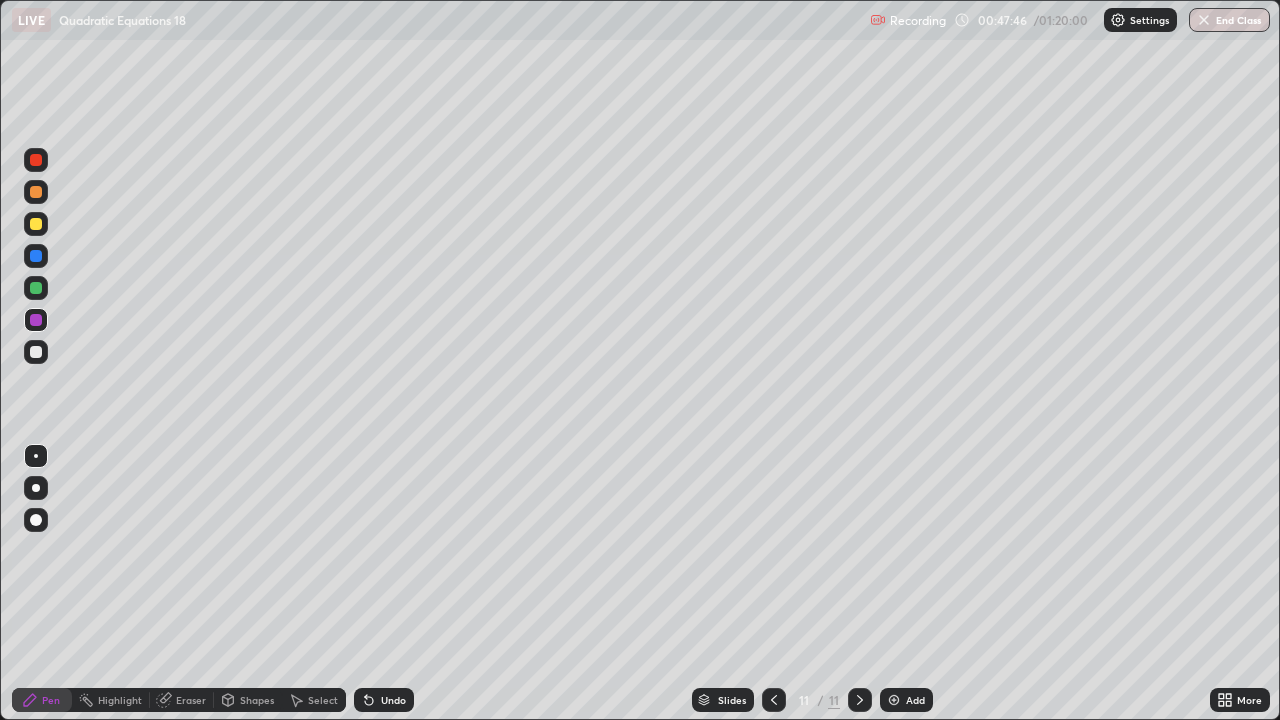 click at bounding box center [36, 320] 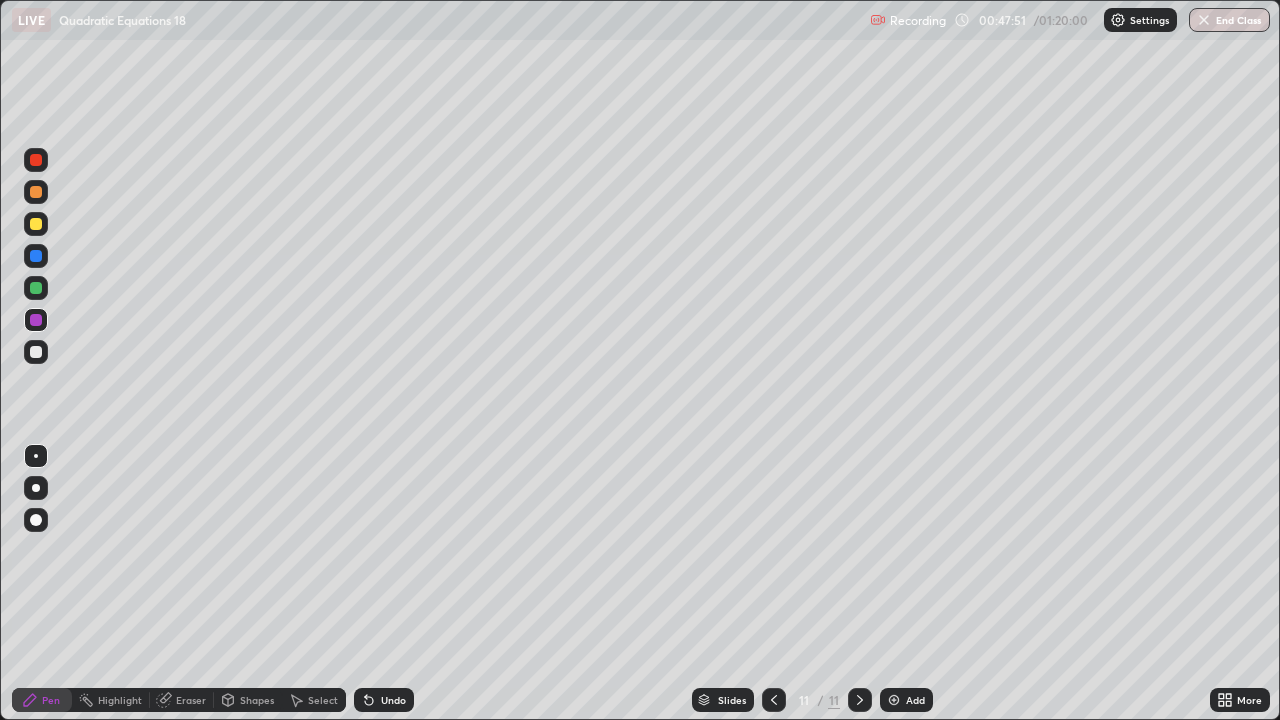 click at bounding box center (36, 352) 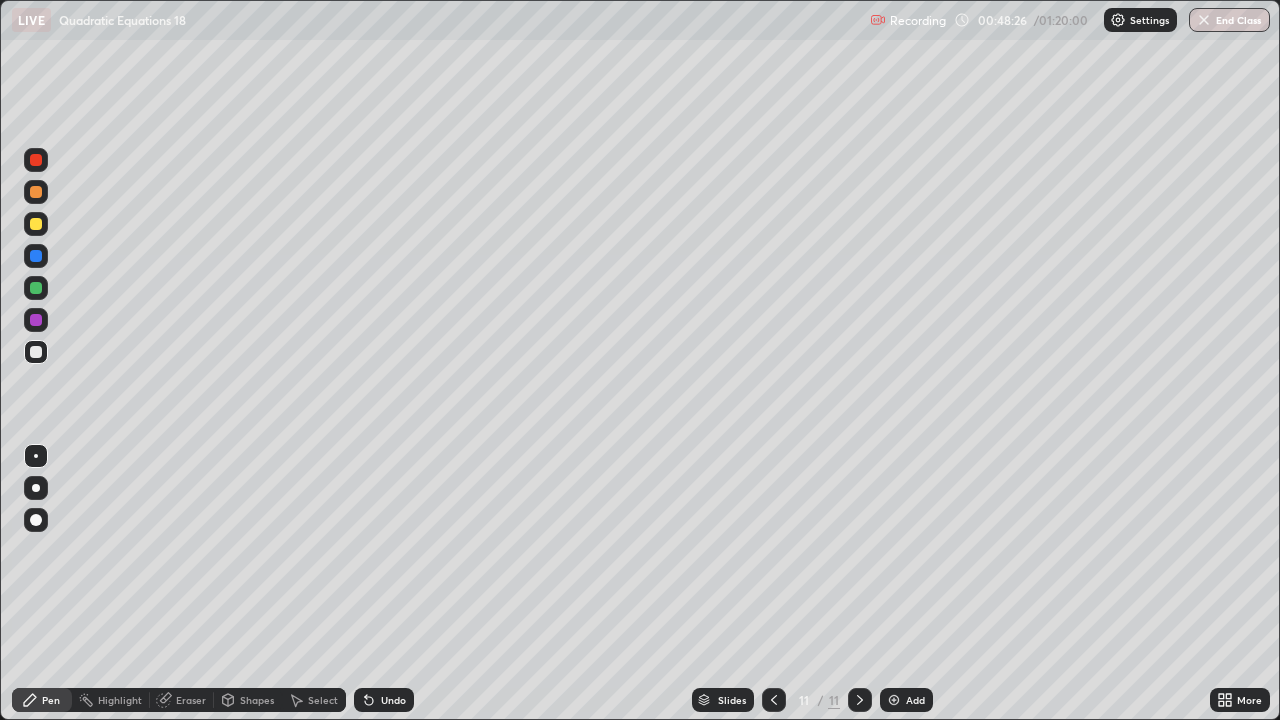 click 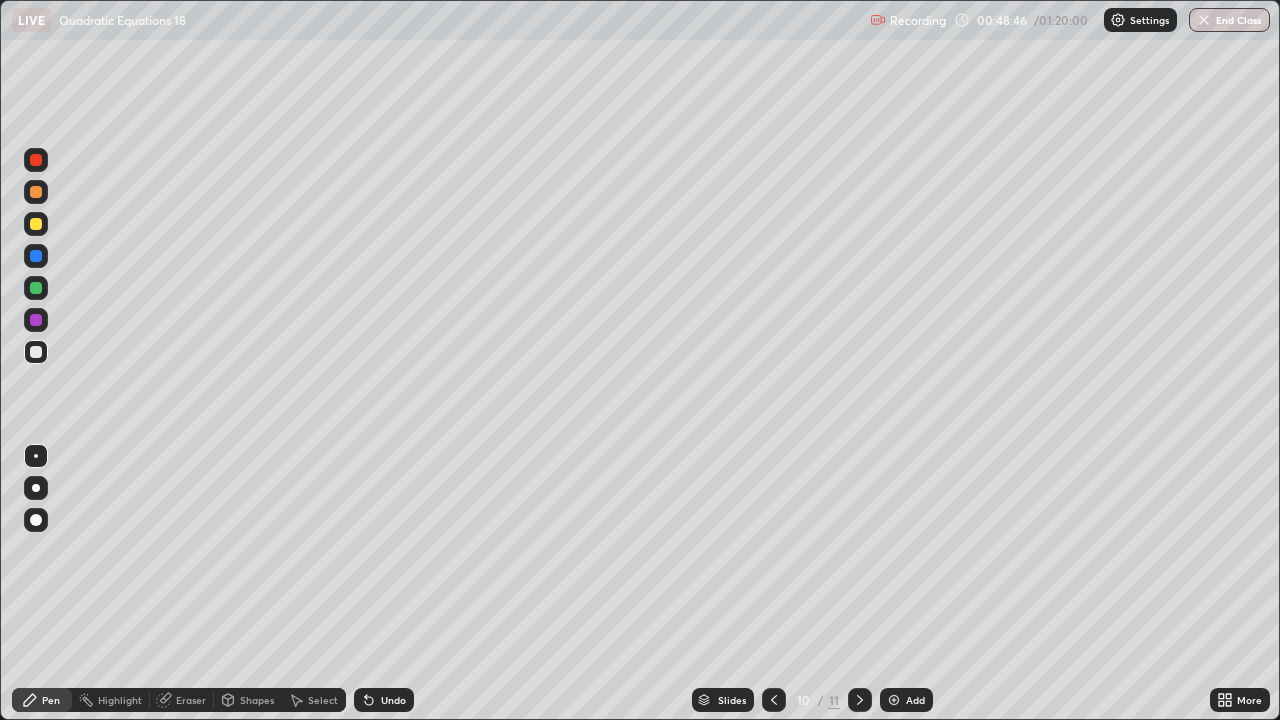 click at bounding box center [860, 700] 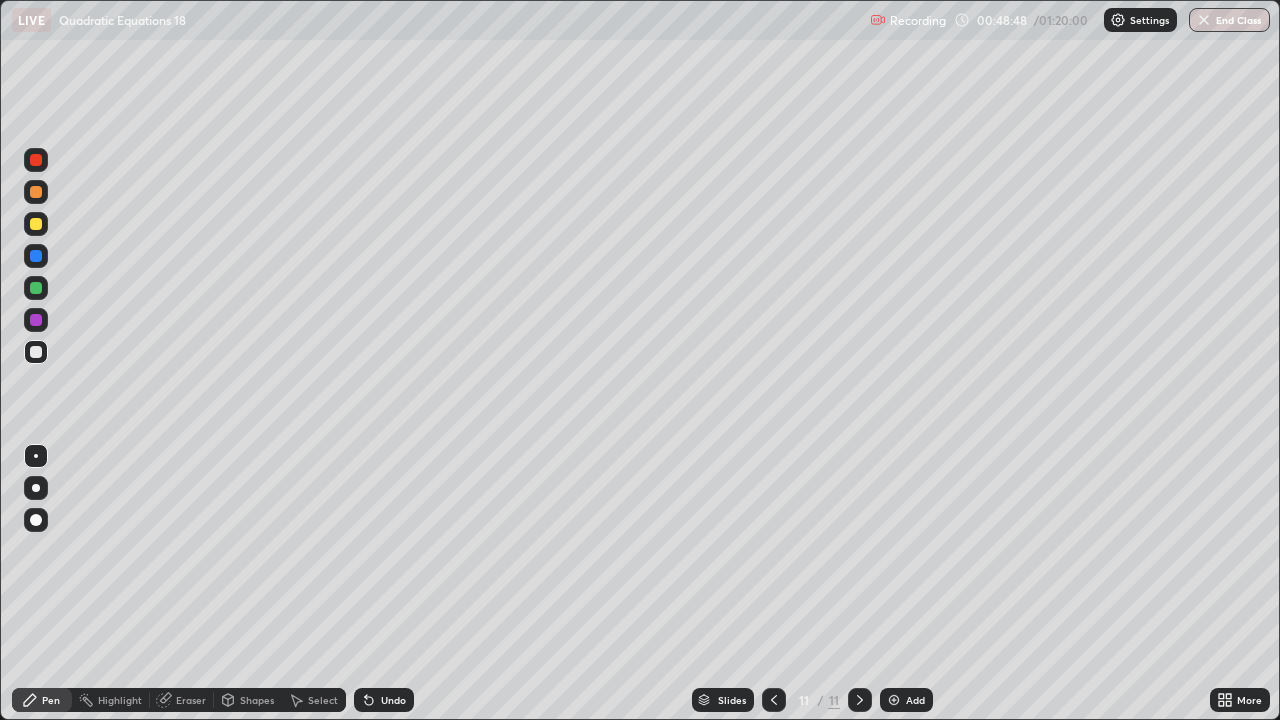 click at bounding box center [894, 700] 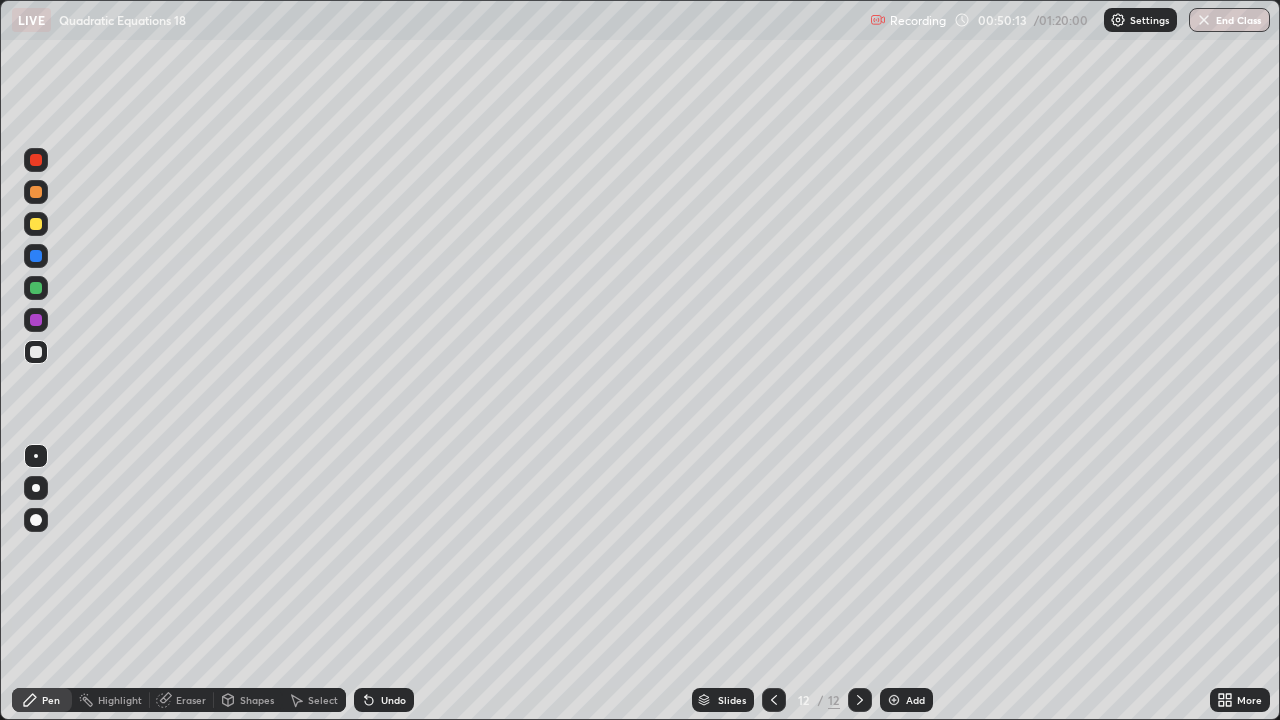 click on "Eraser" at bounding box center [182, 700] 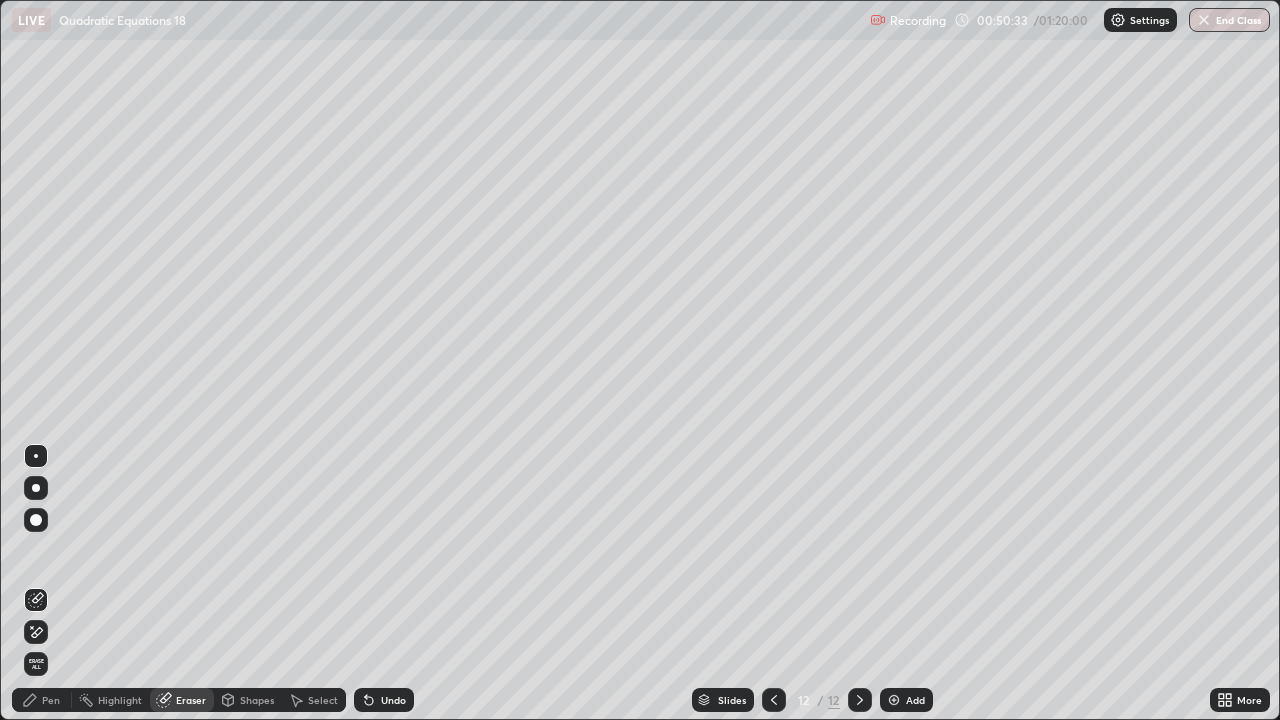 click on "Pen" at bounding box center (42, 700) 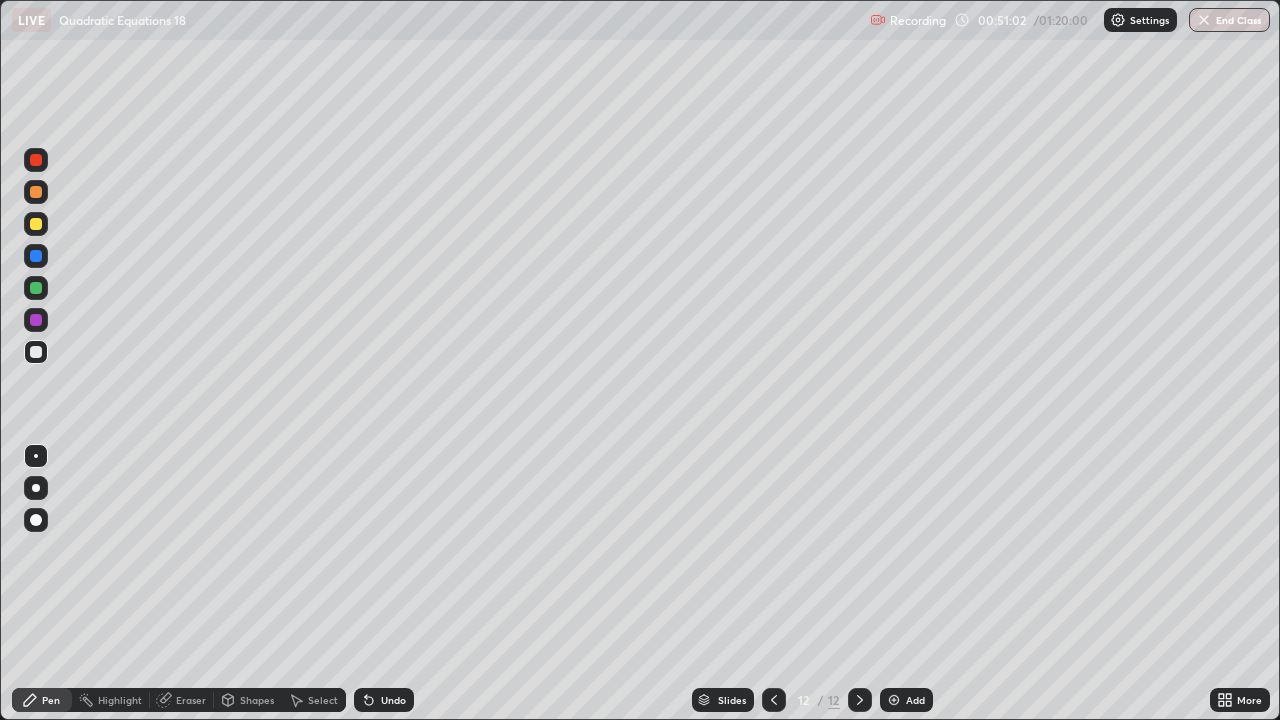 click 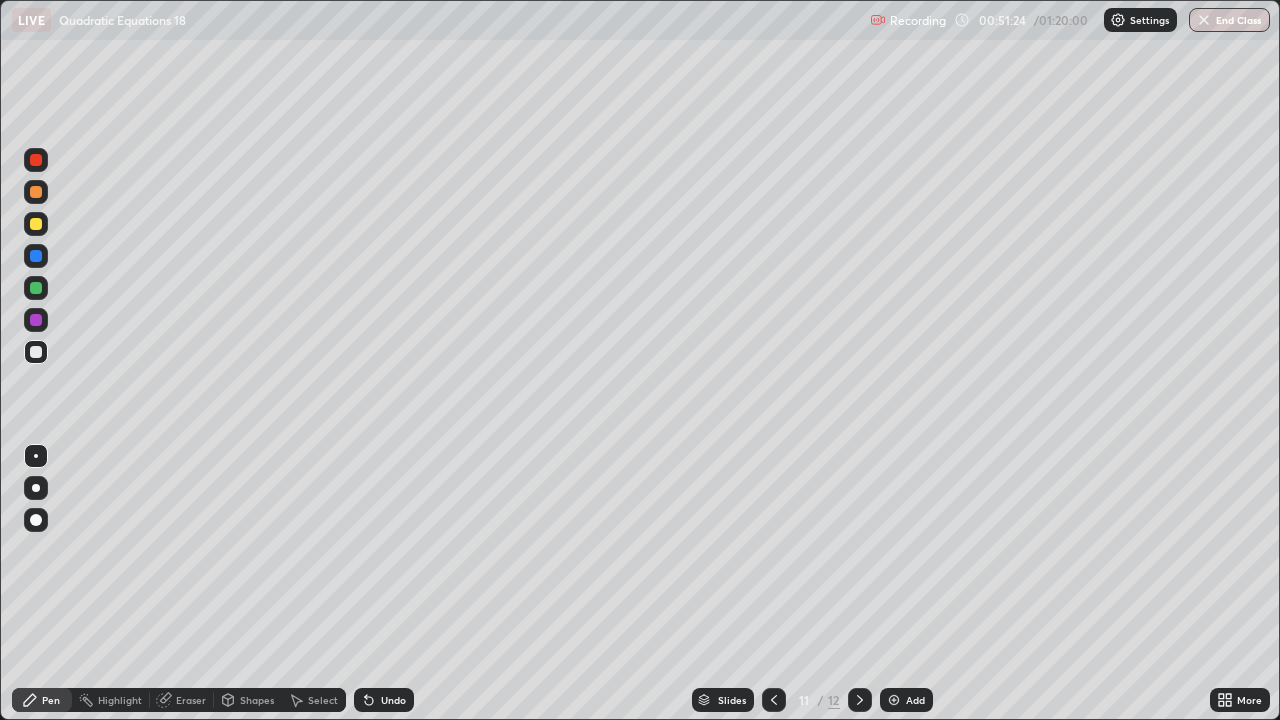 click at bounding box center [36, 288] 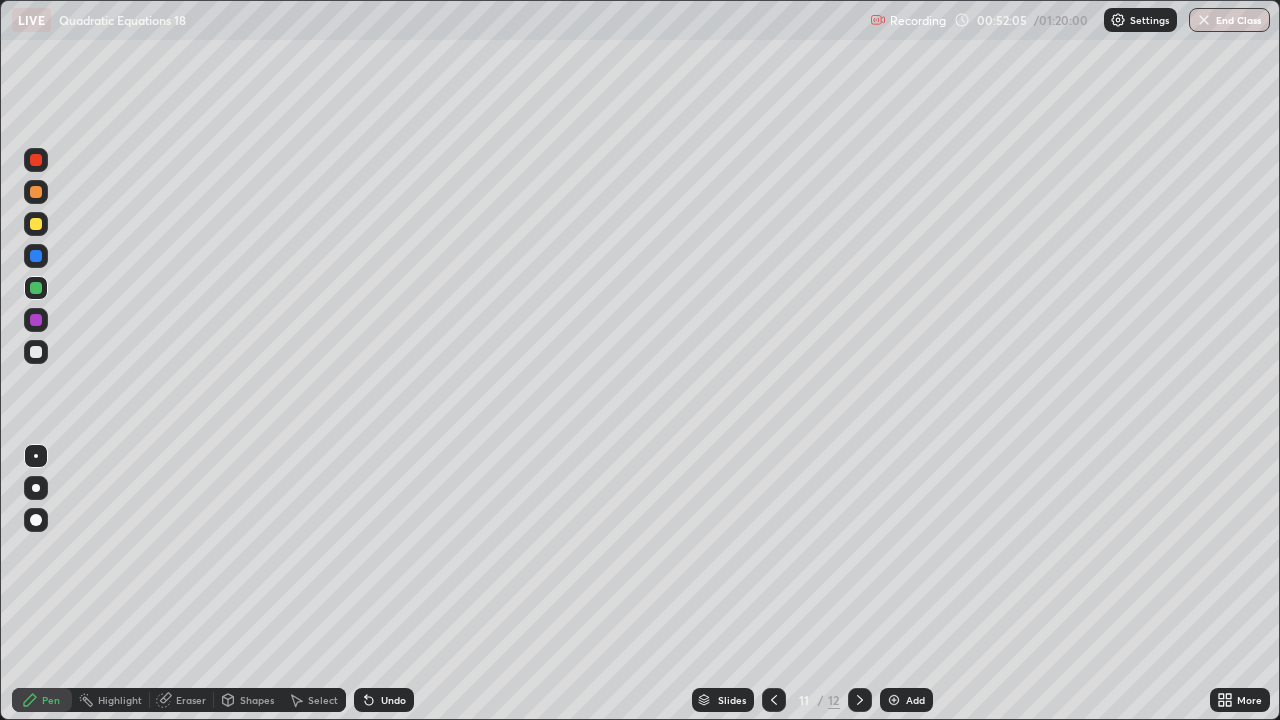 click 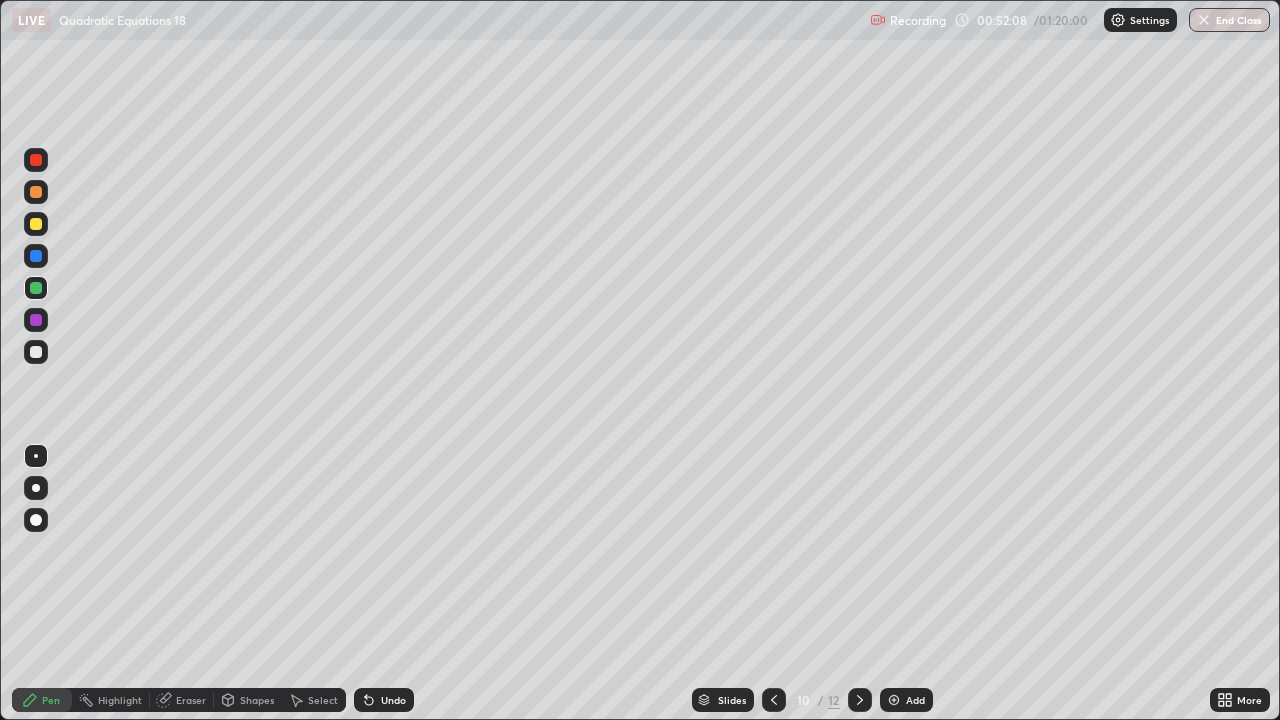 click 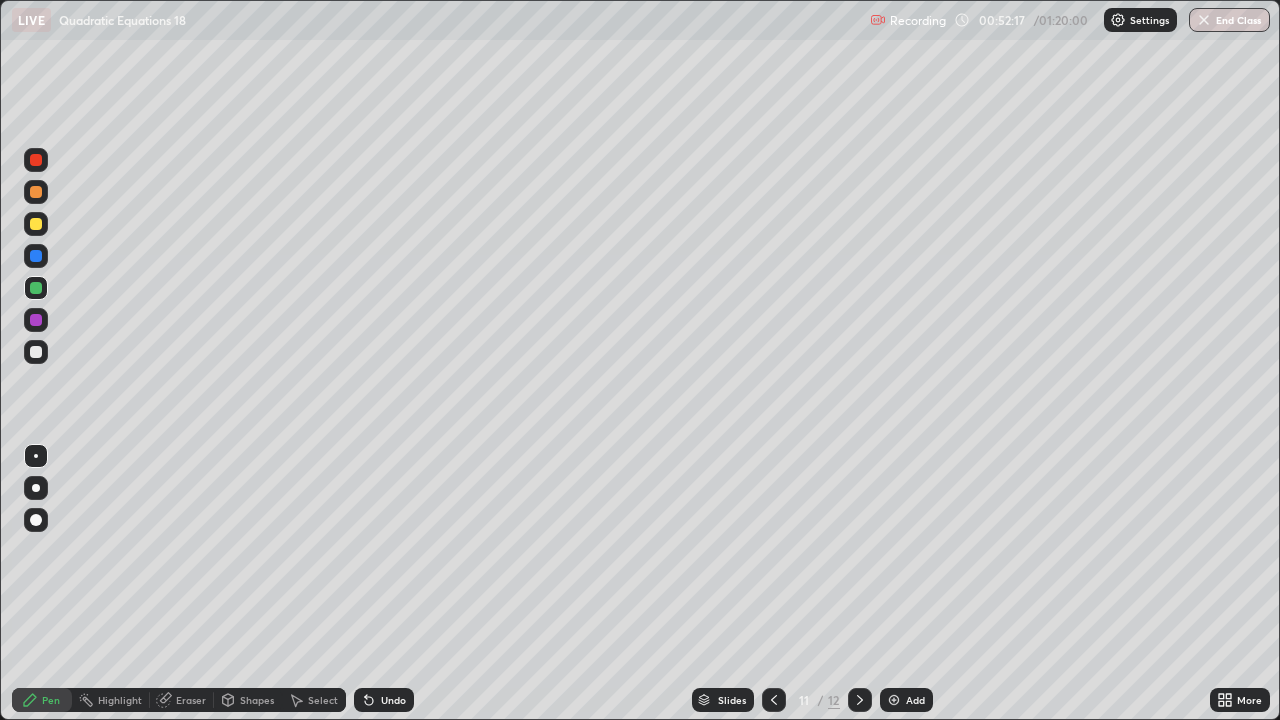 click at bounding box center (36, 256) 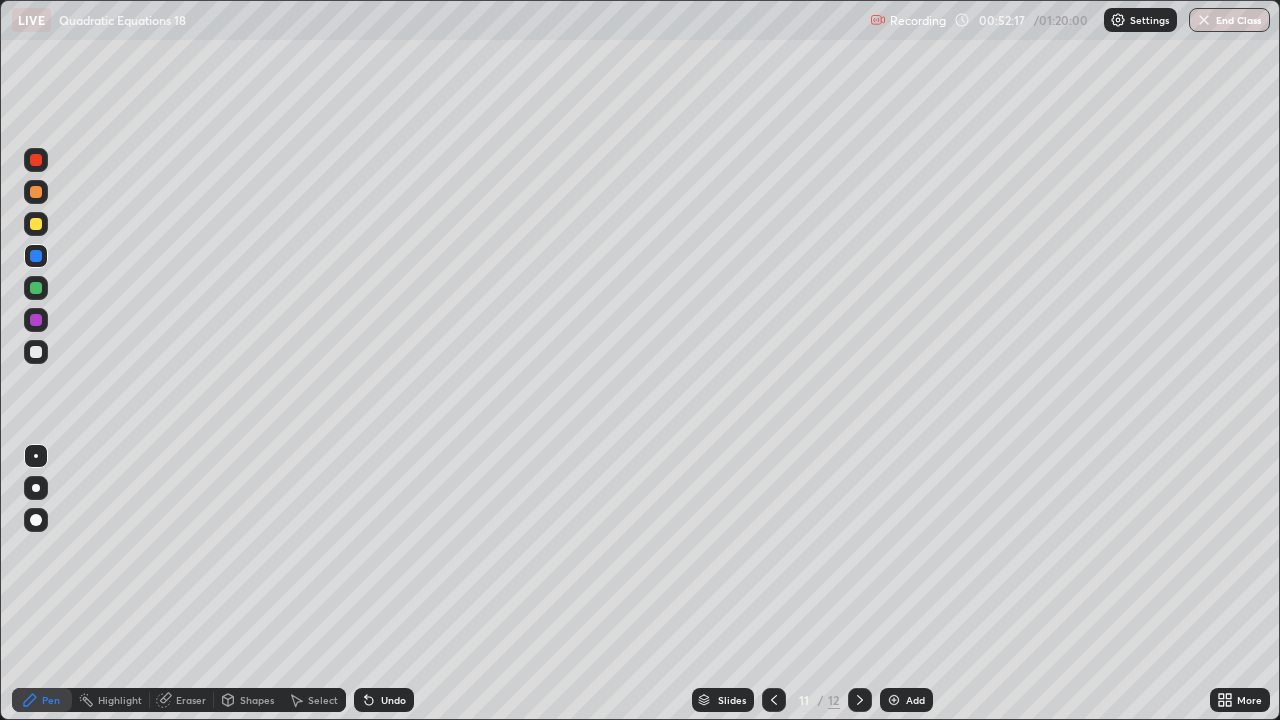 click at bounding box center [36, 288] 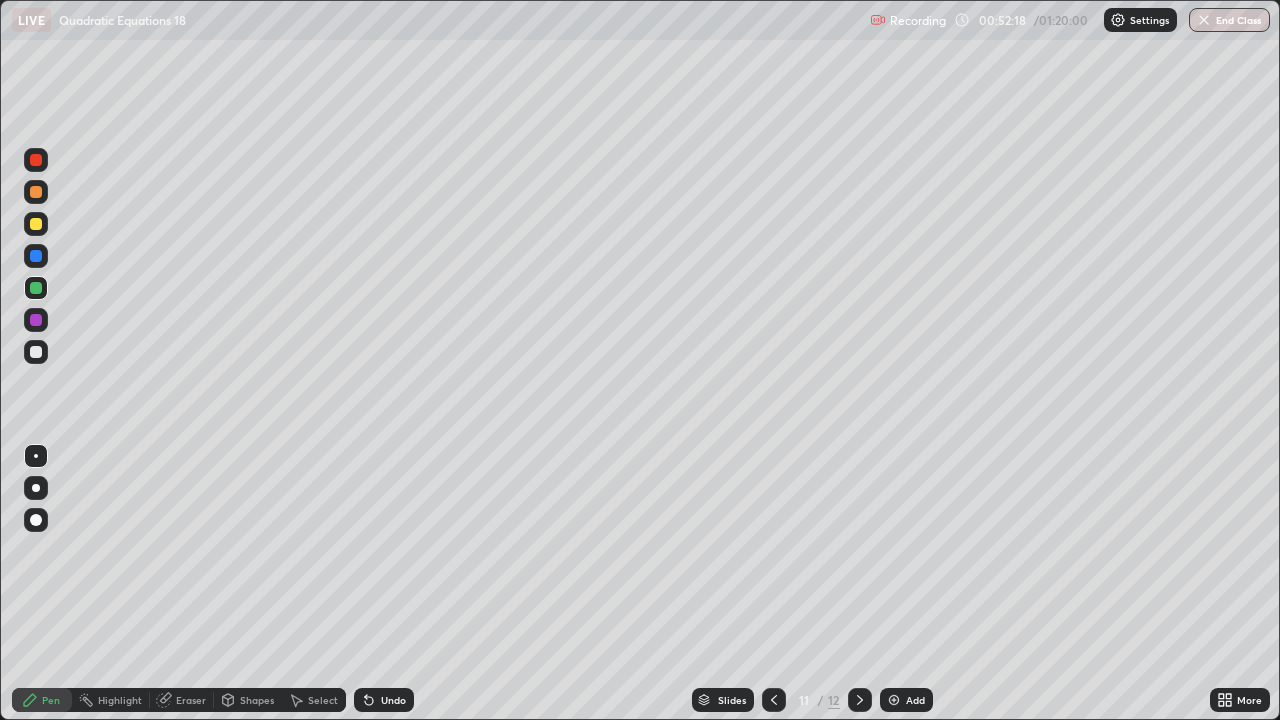 click at bounding box center (36, 224) 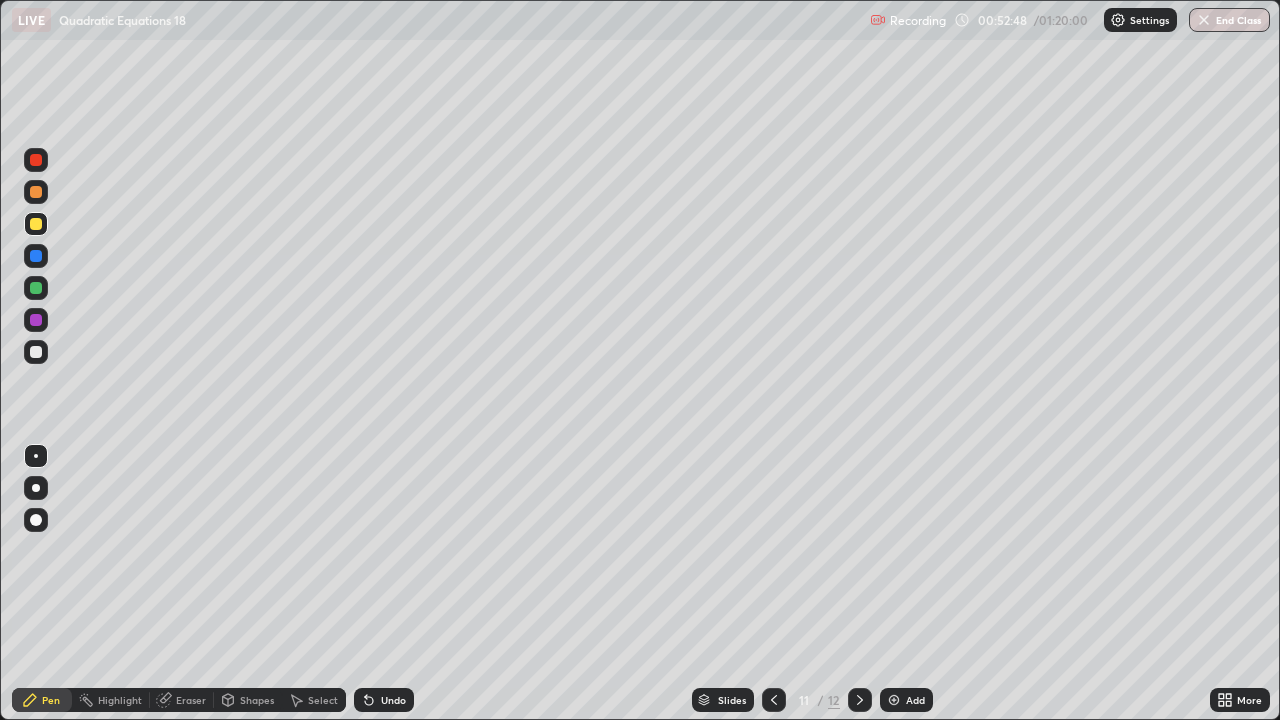 click at bounding box center (36, 352) 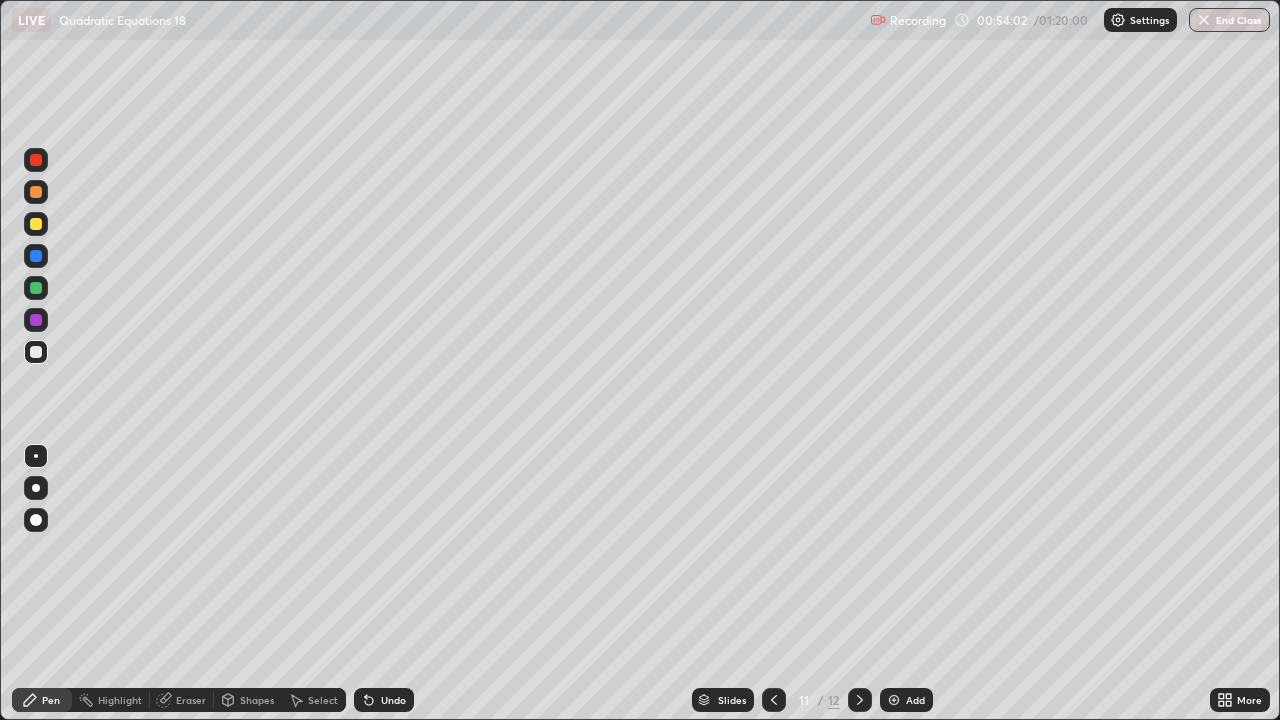 click on "Undo" at bounding box center [384, 700] 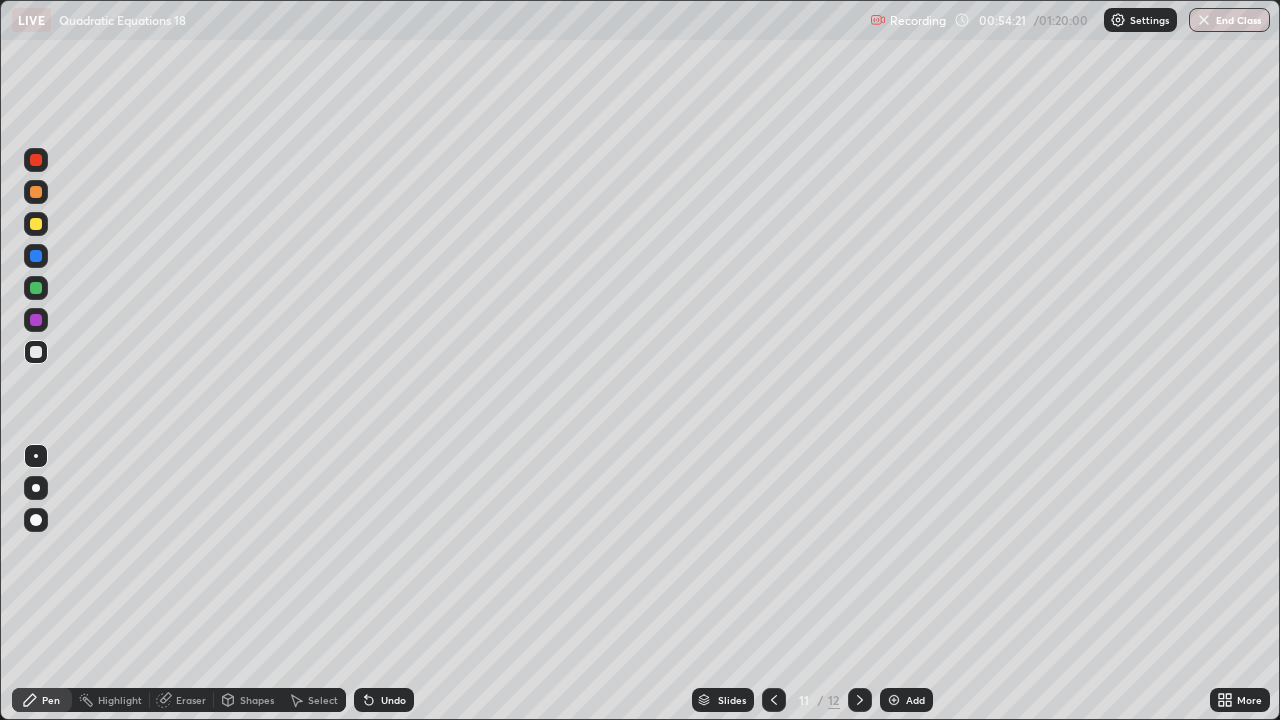 click on "Undo" at bounding box center [384, 700] 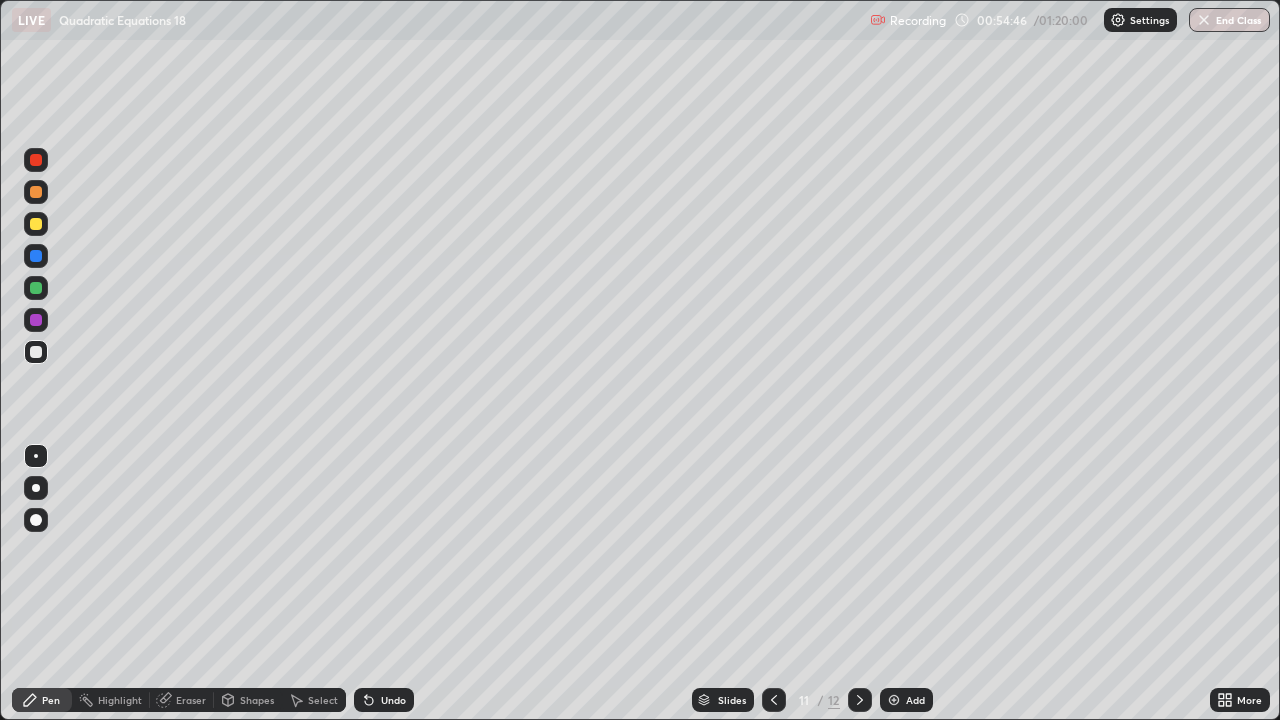 click 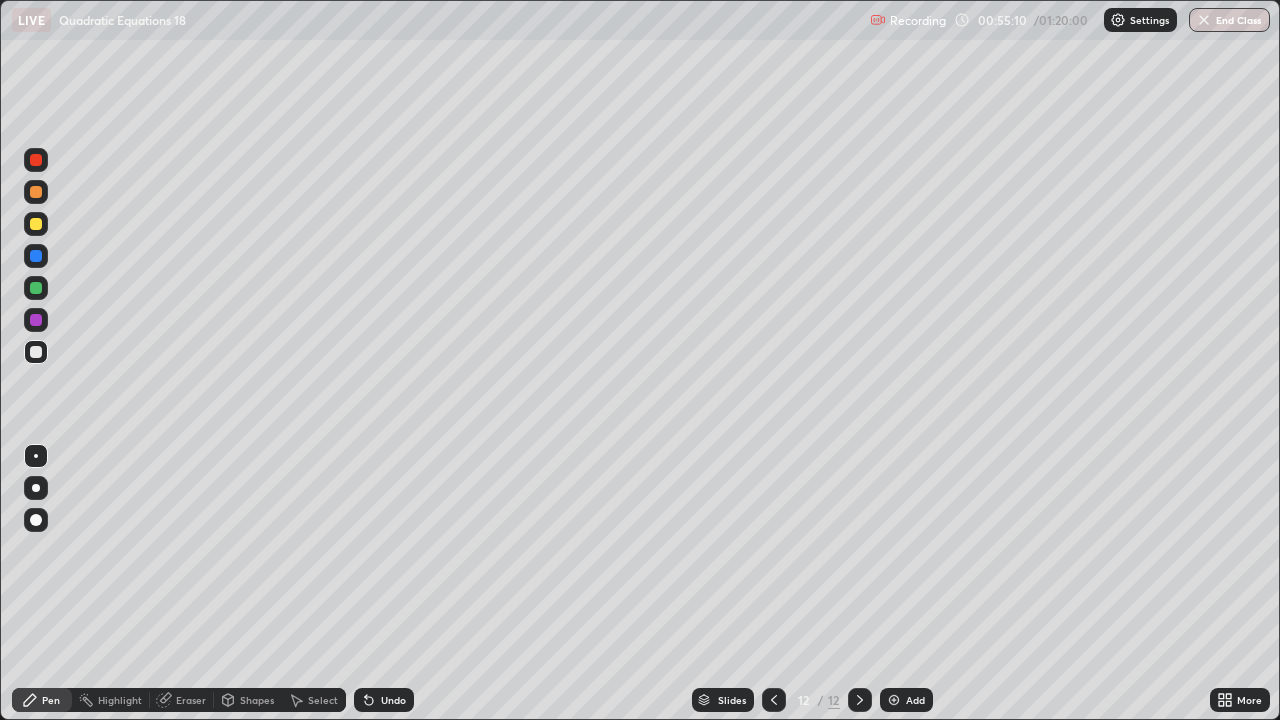 click 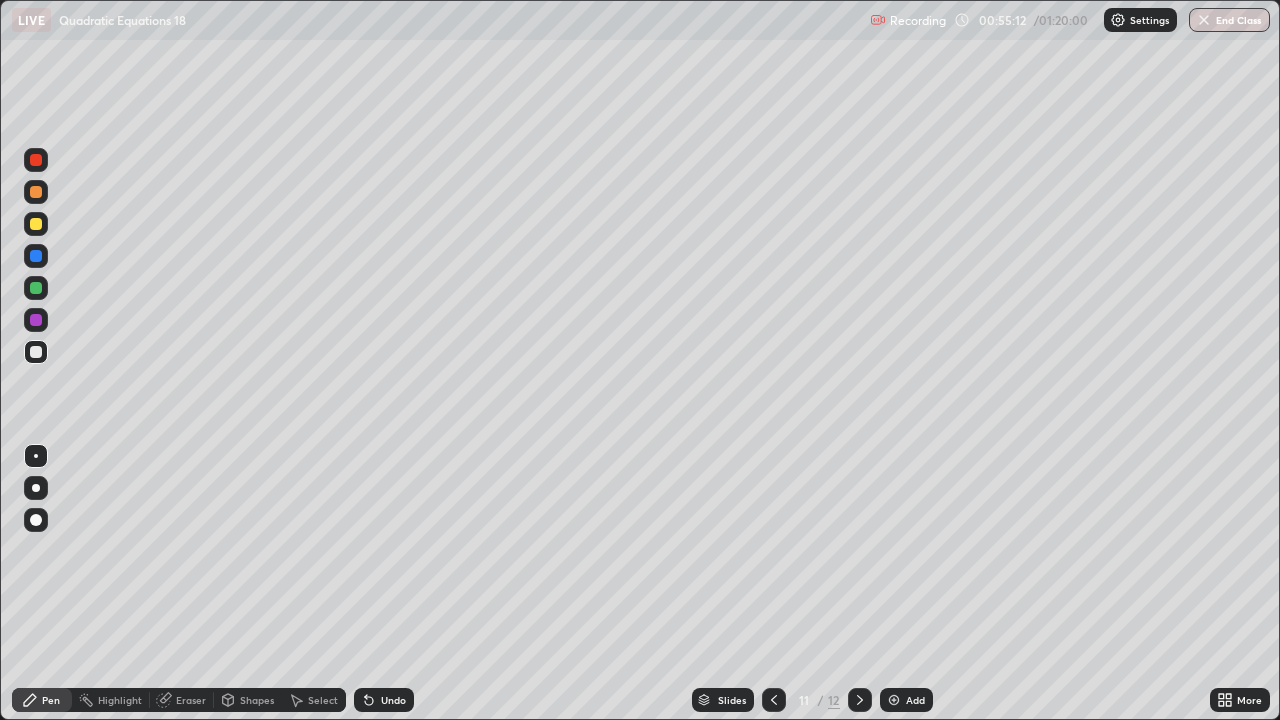 click at bounding box center (36, 288) 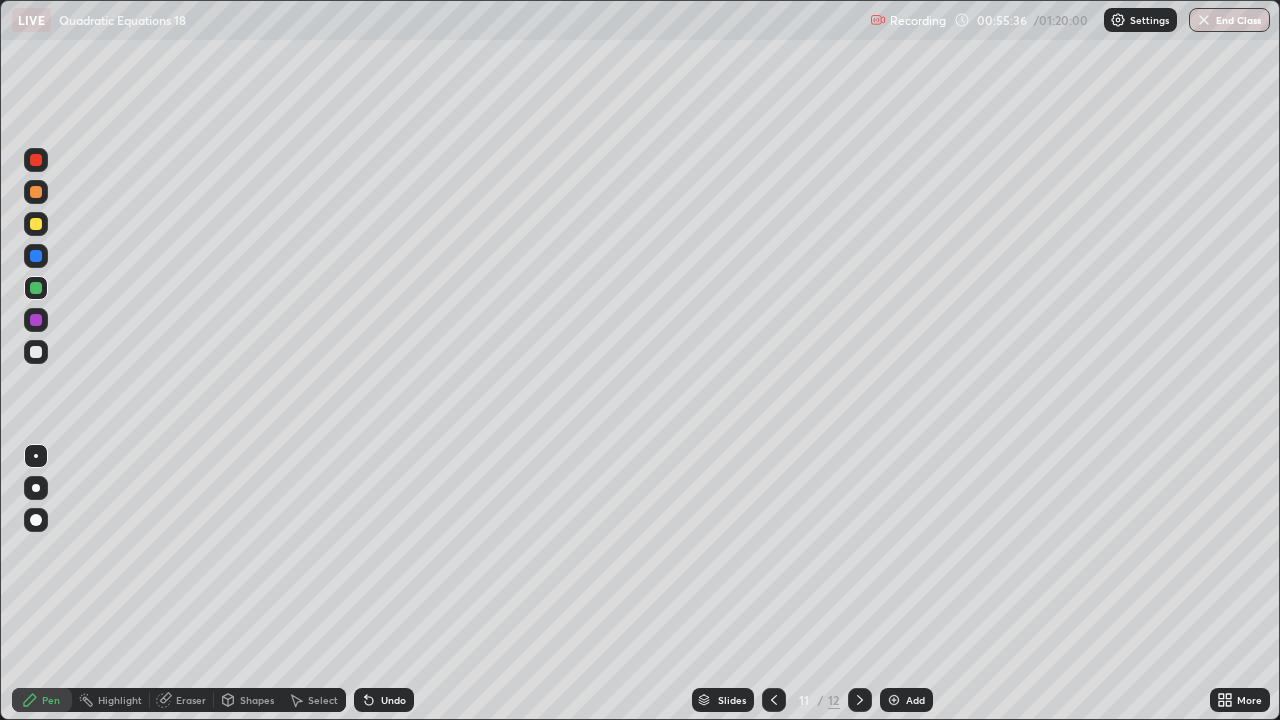 click 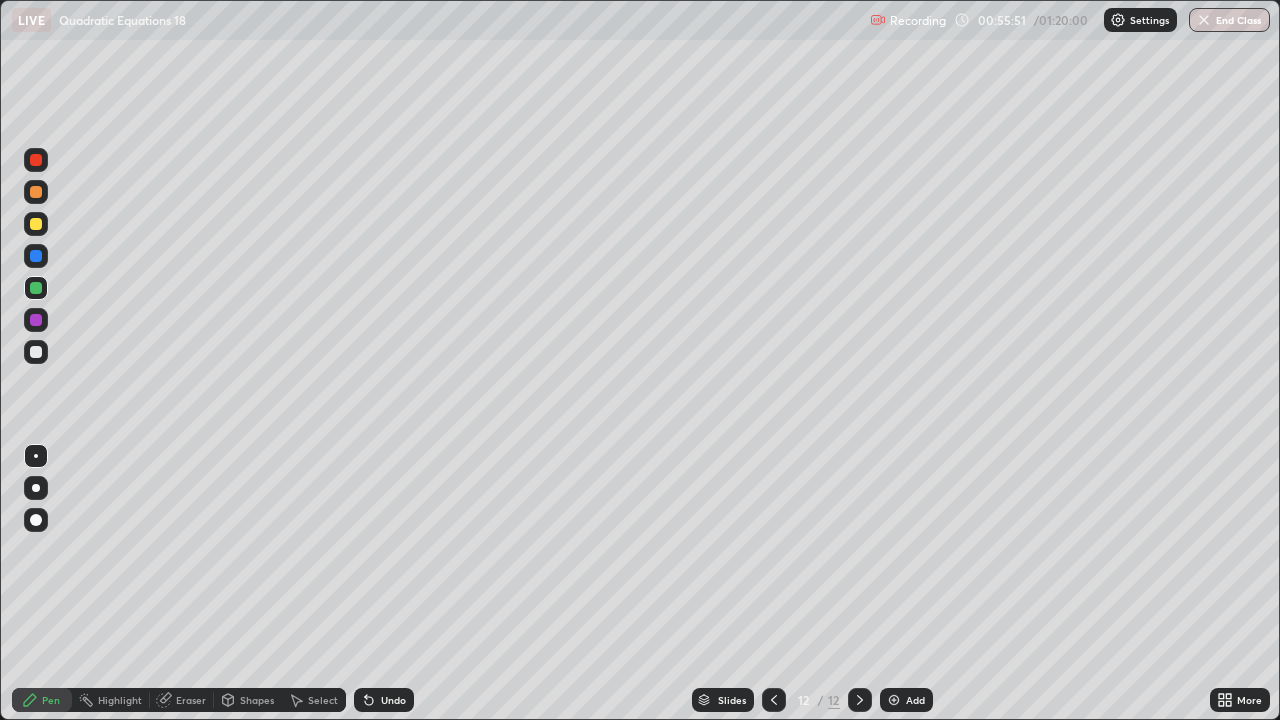 click at bounding box center [36, 352] 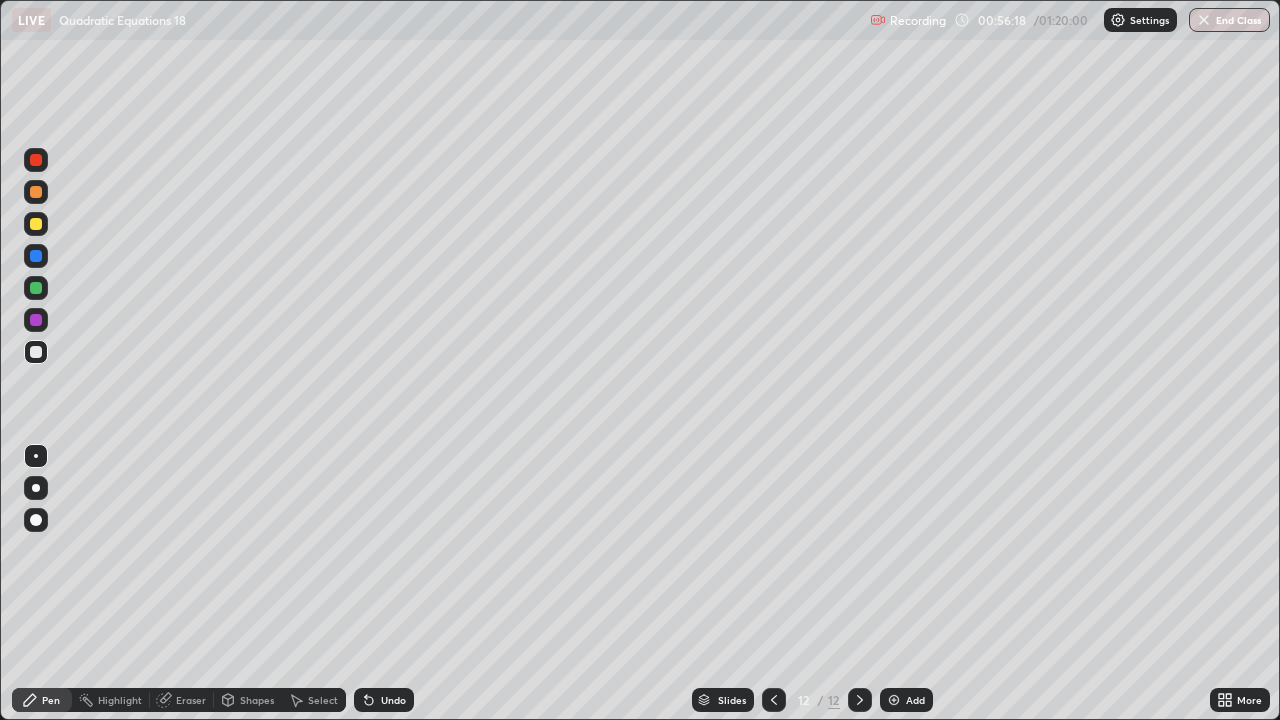 click at bounding box center [36, 352] 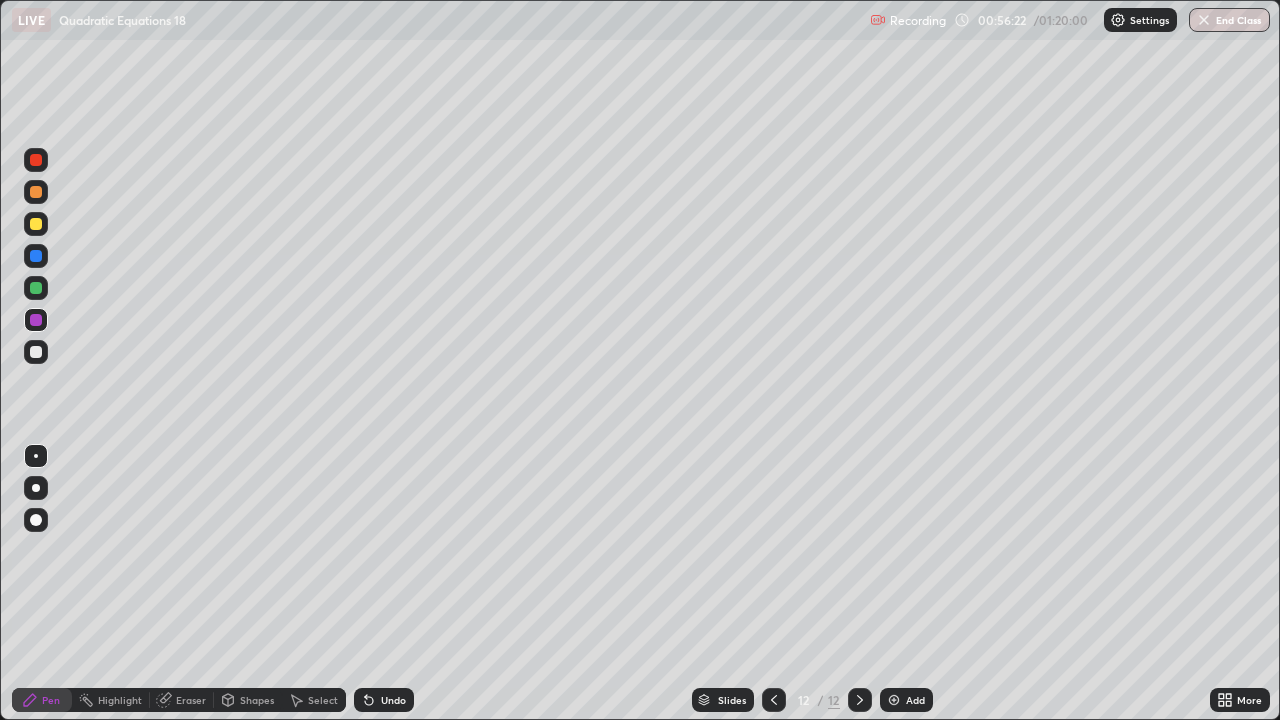 click at bounding box center [36, 256] 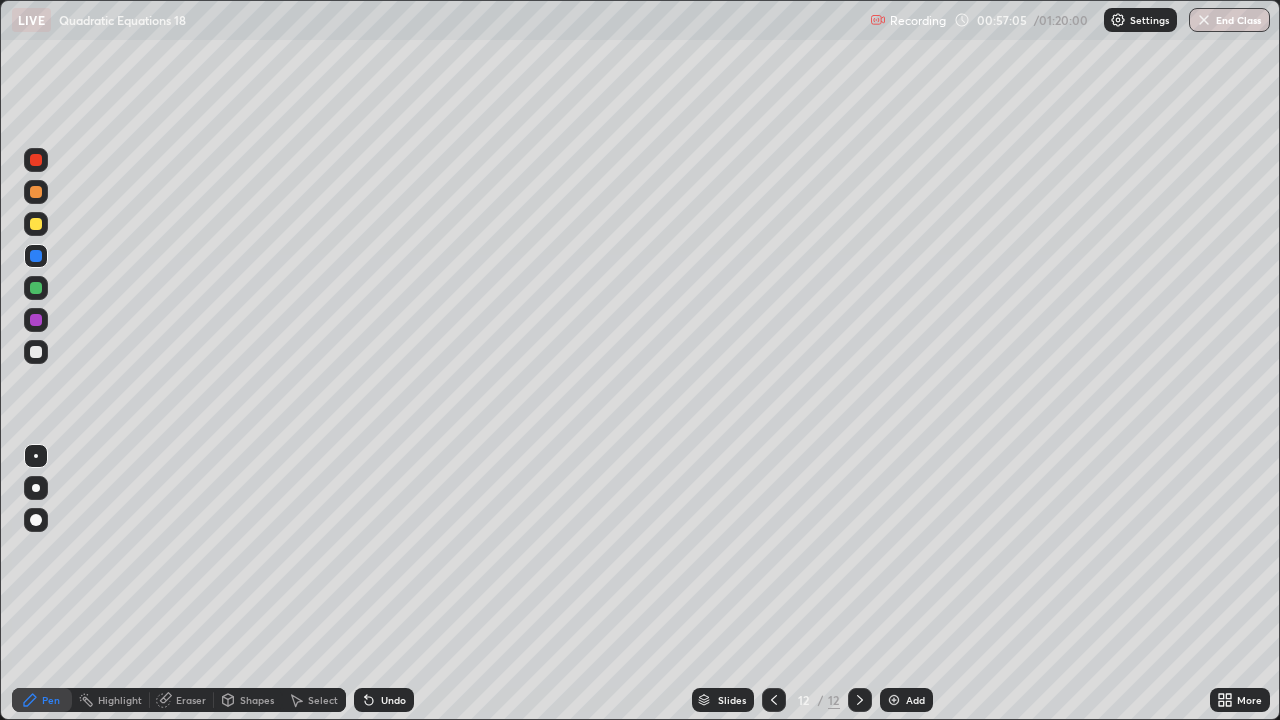 click at bounding box center [36, 352] 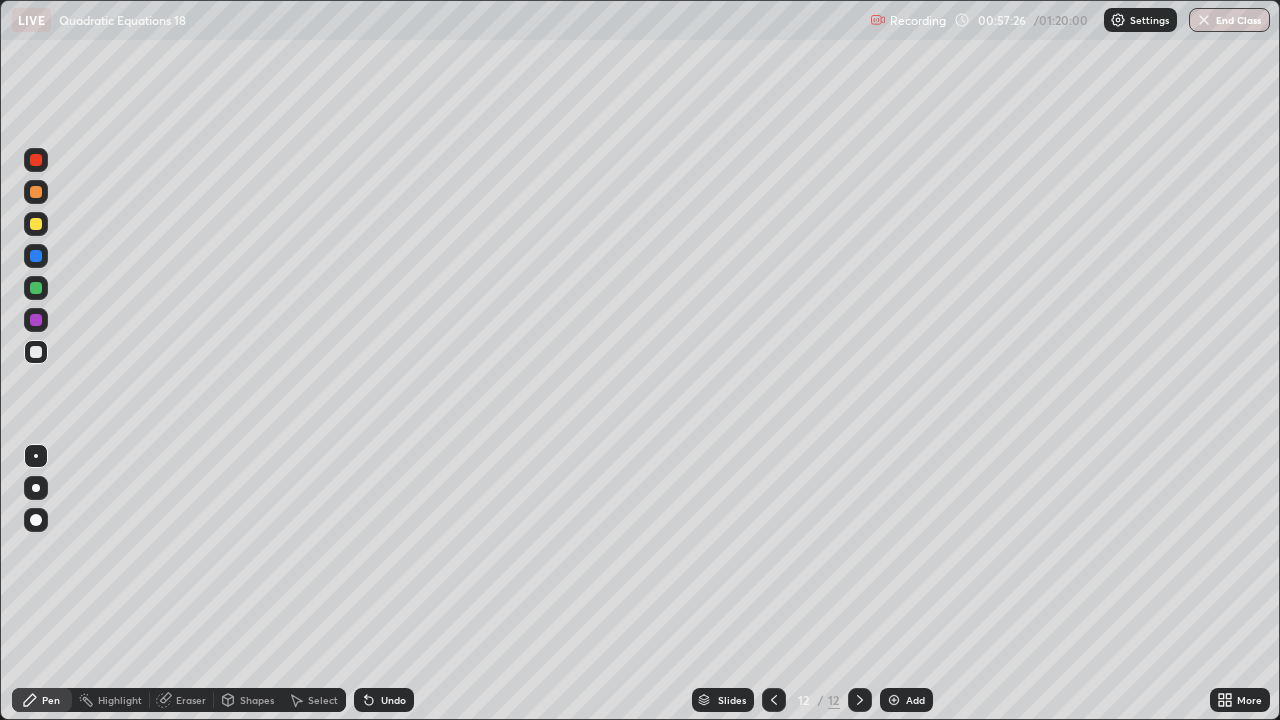 click on "Add" at bounding box center [915, 700] 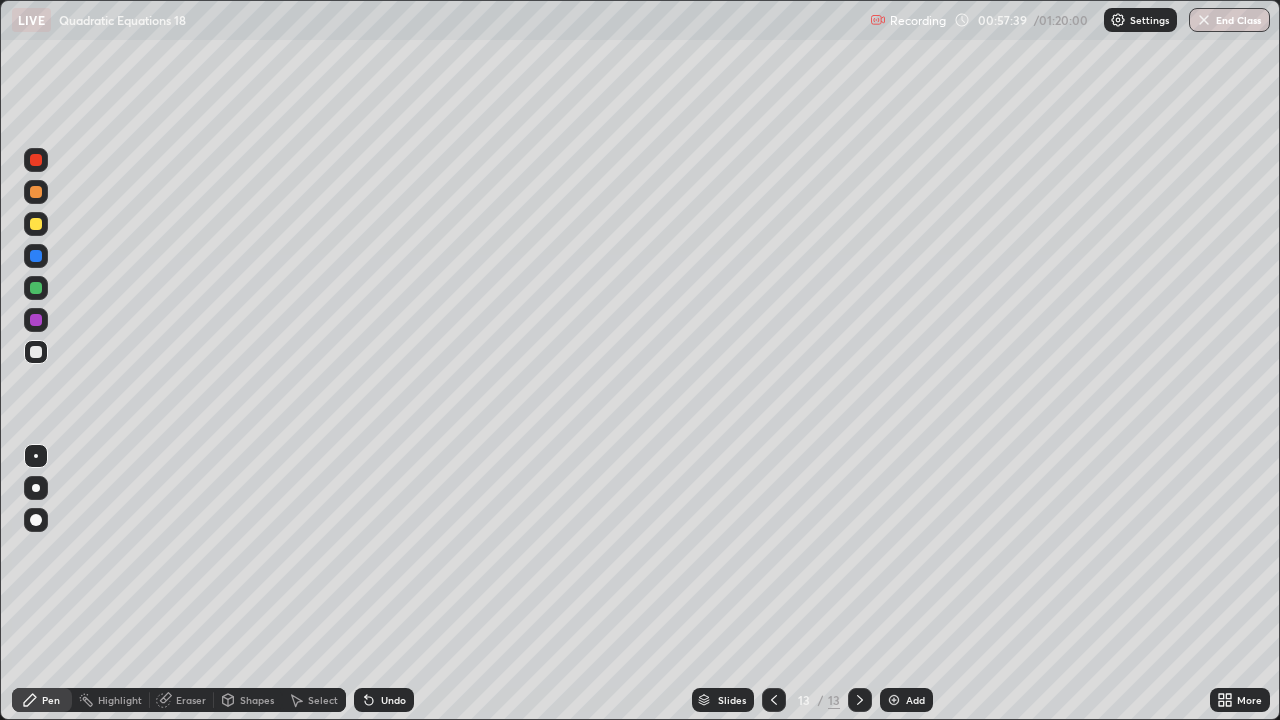 click 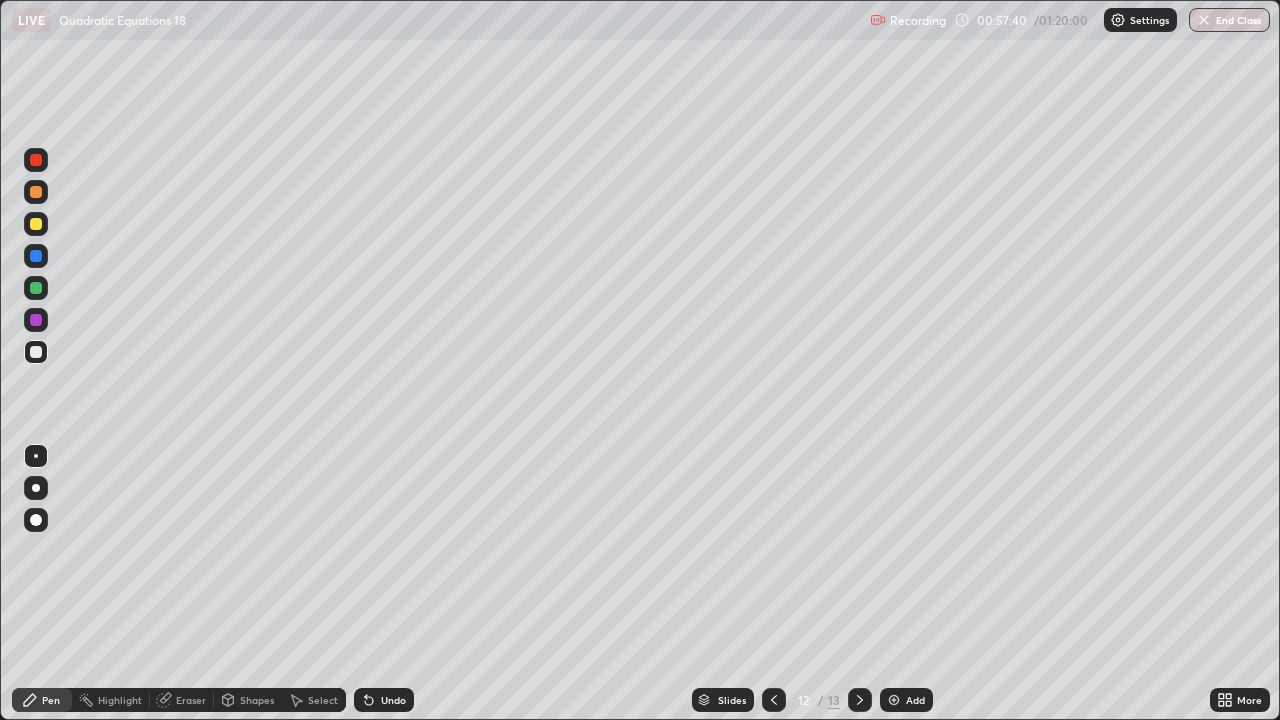 click 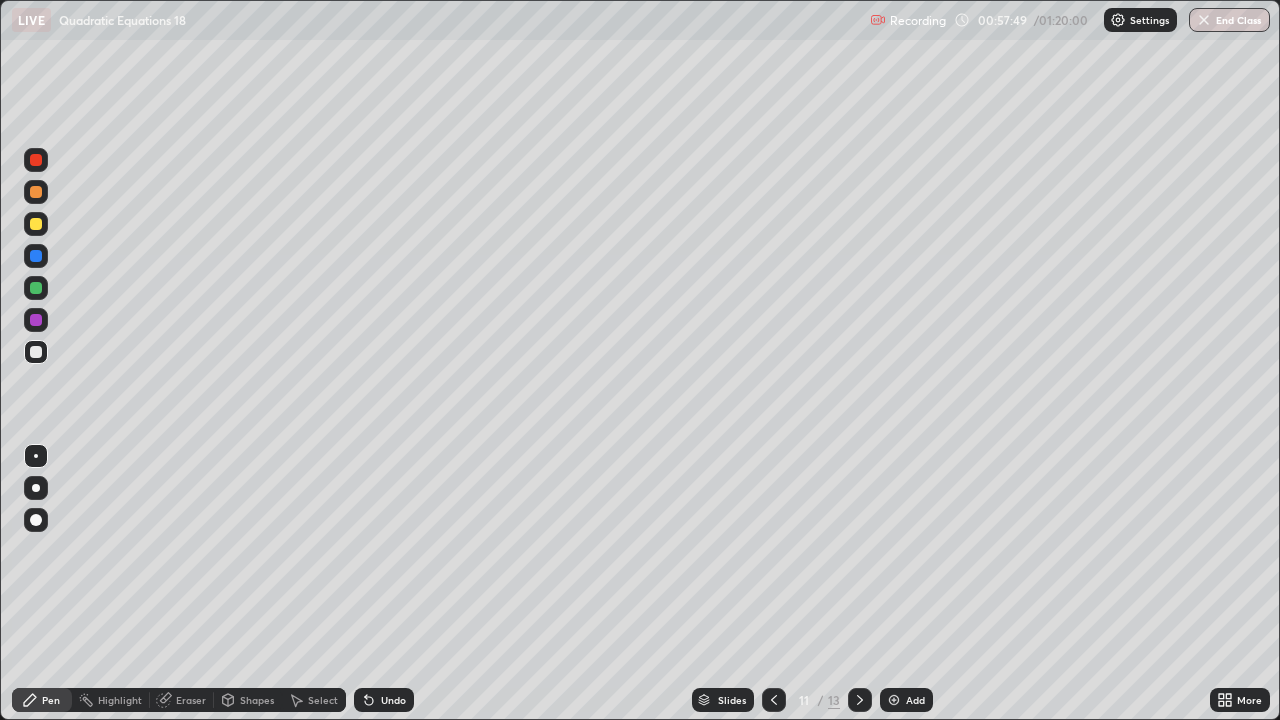click 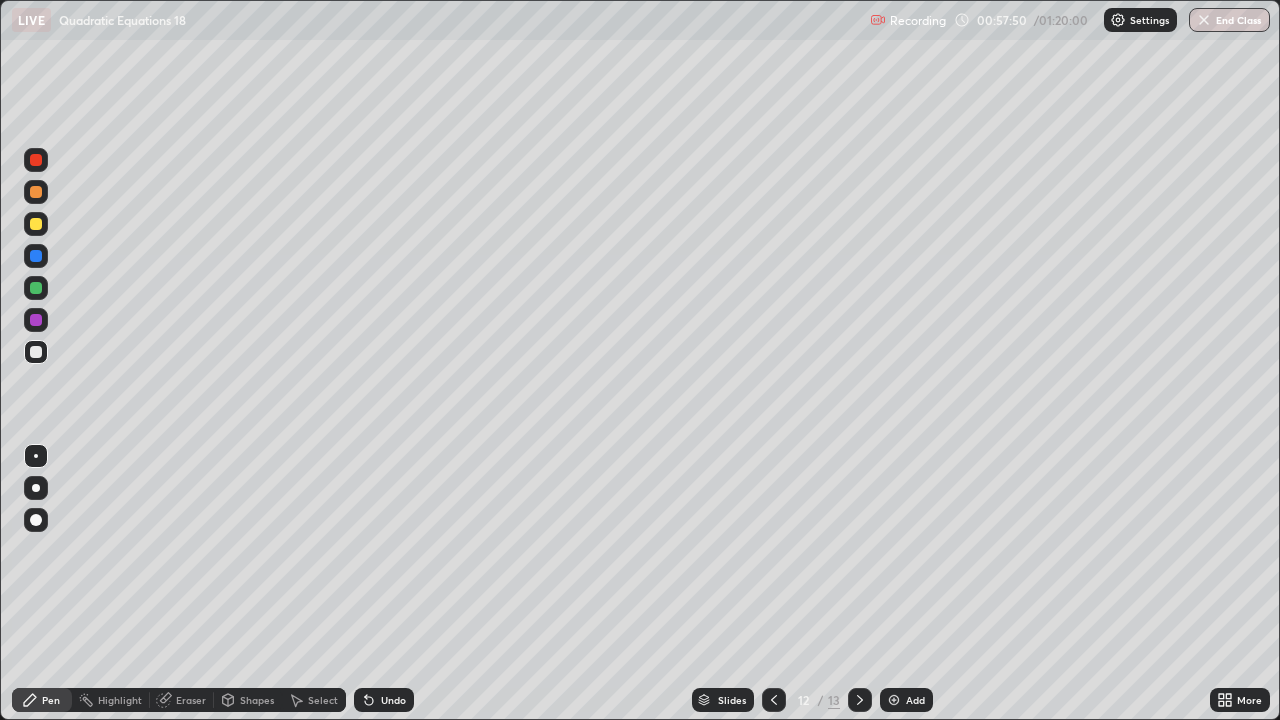 click at bounding box center (860, 700) 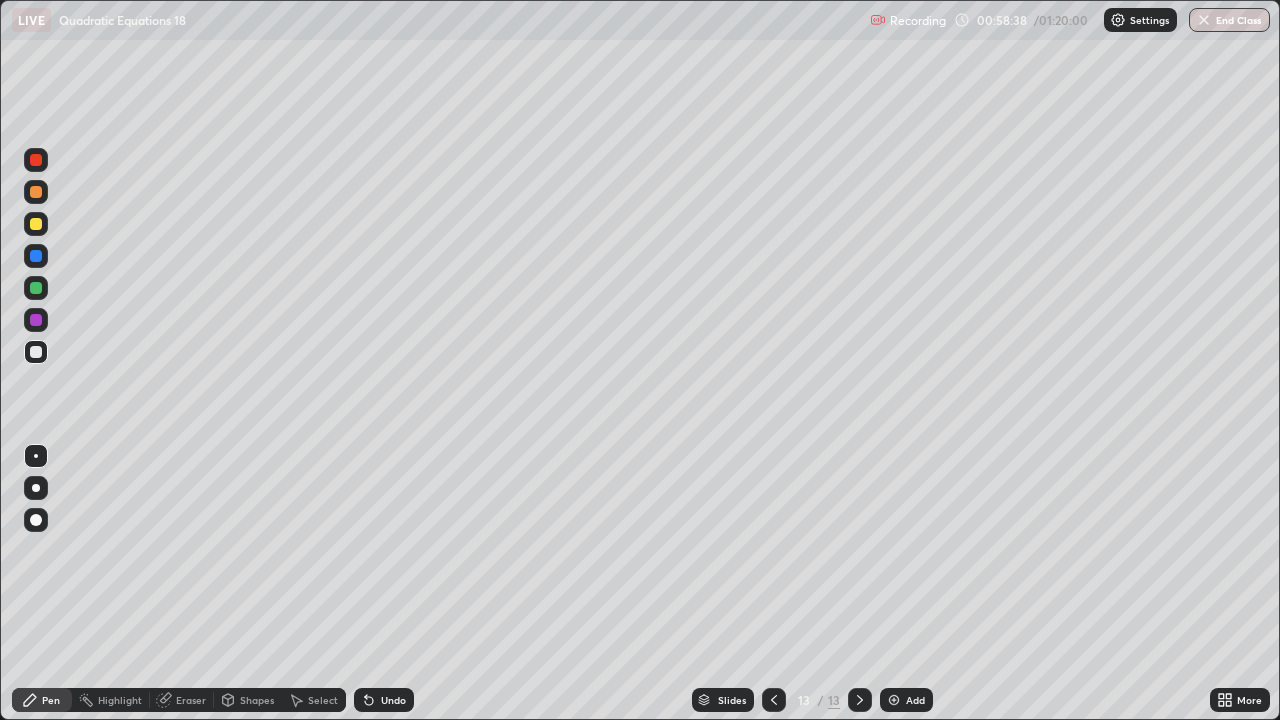 click at bounding box center (36, 160) 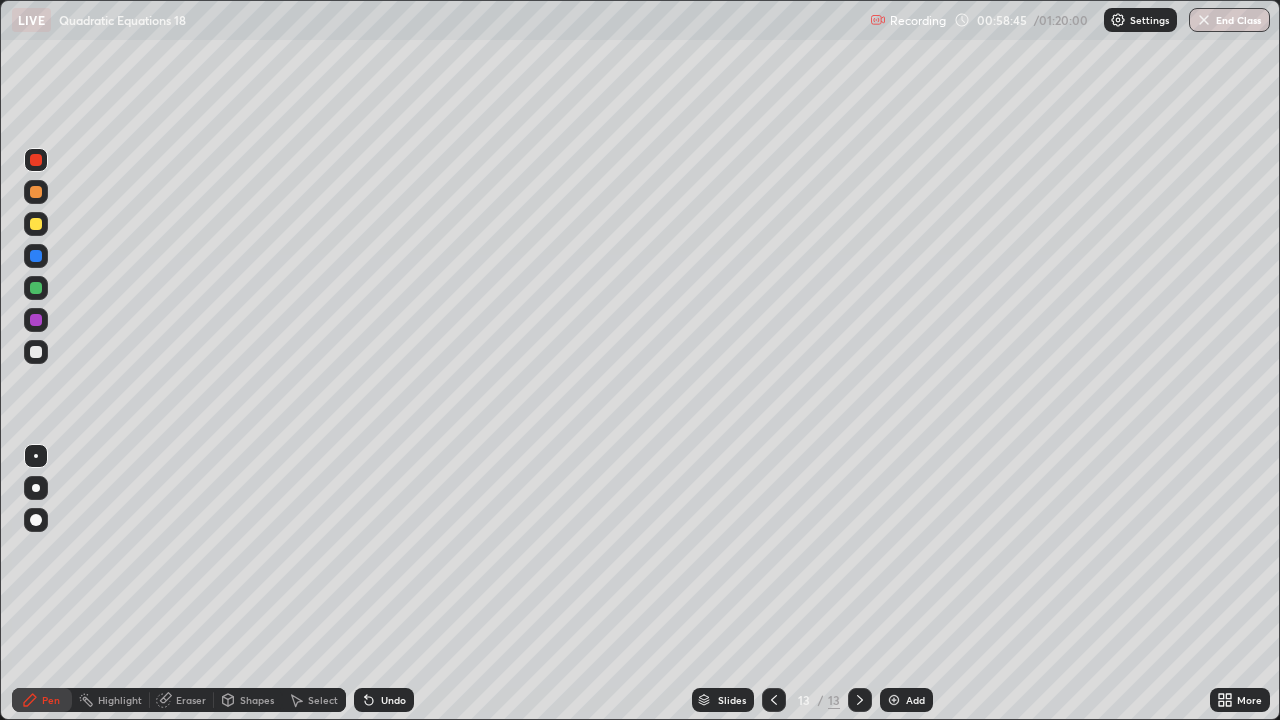click at bounding box center (36, 352) 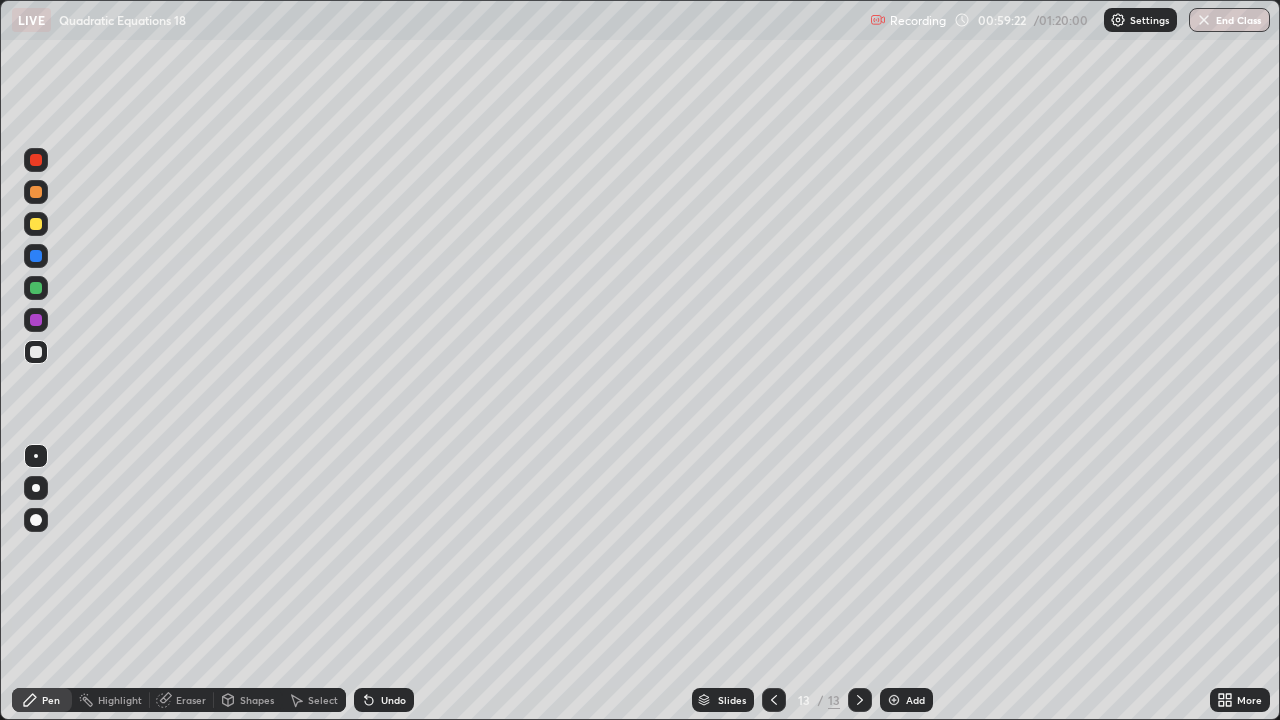click 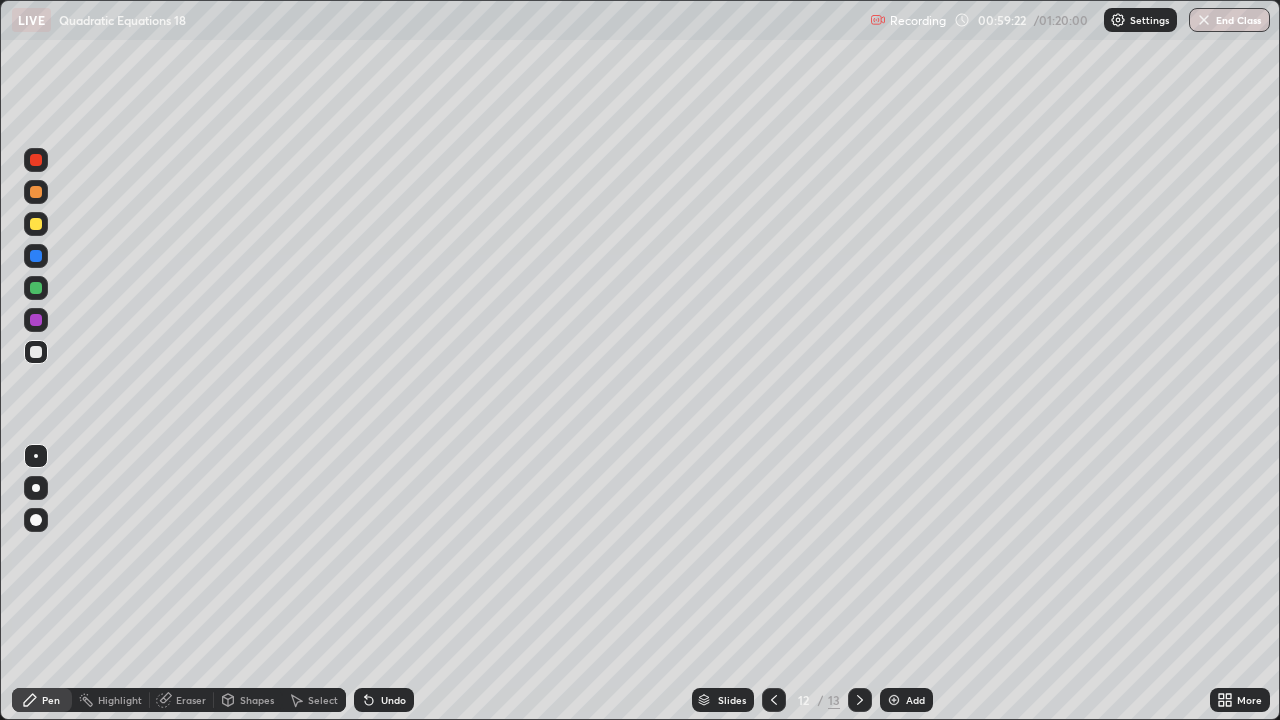 click 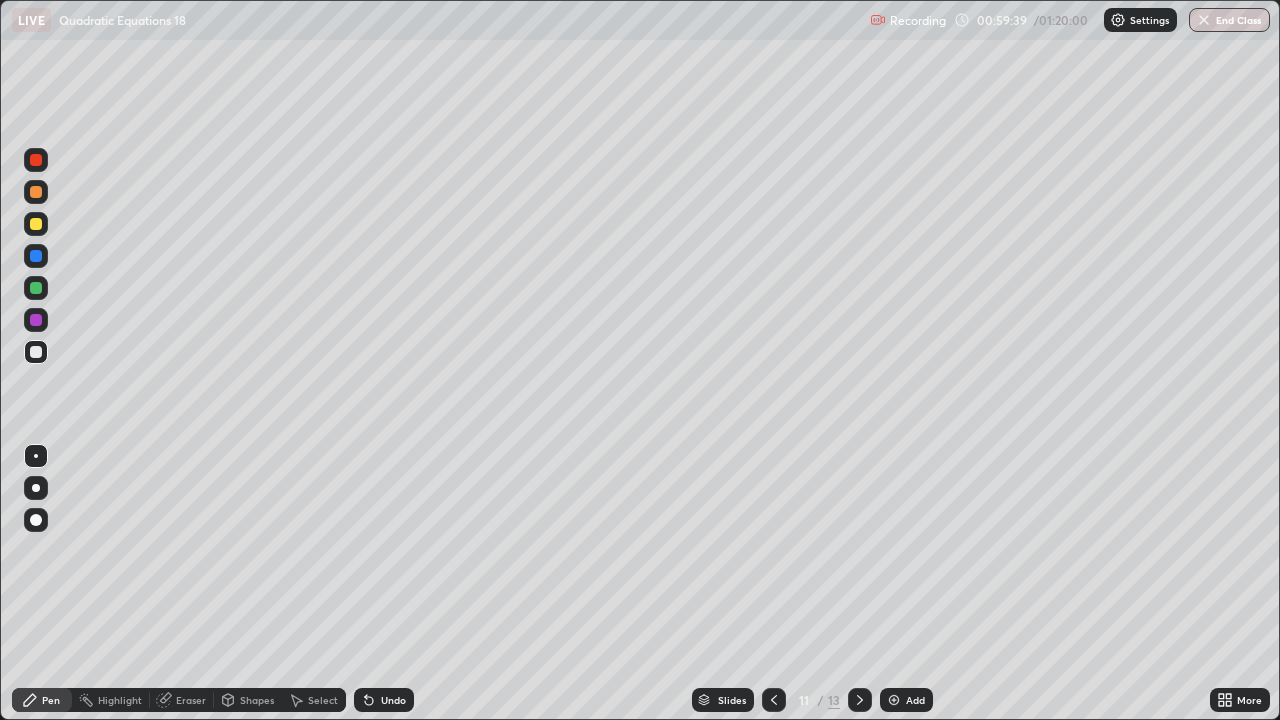 click 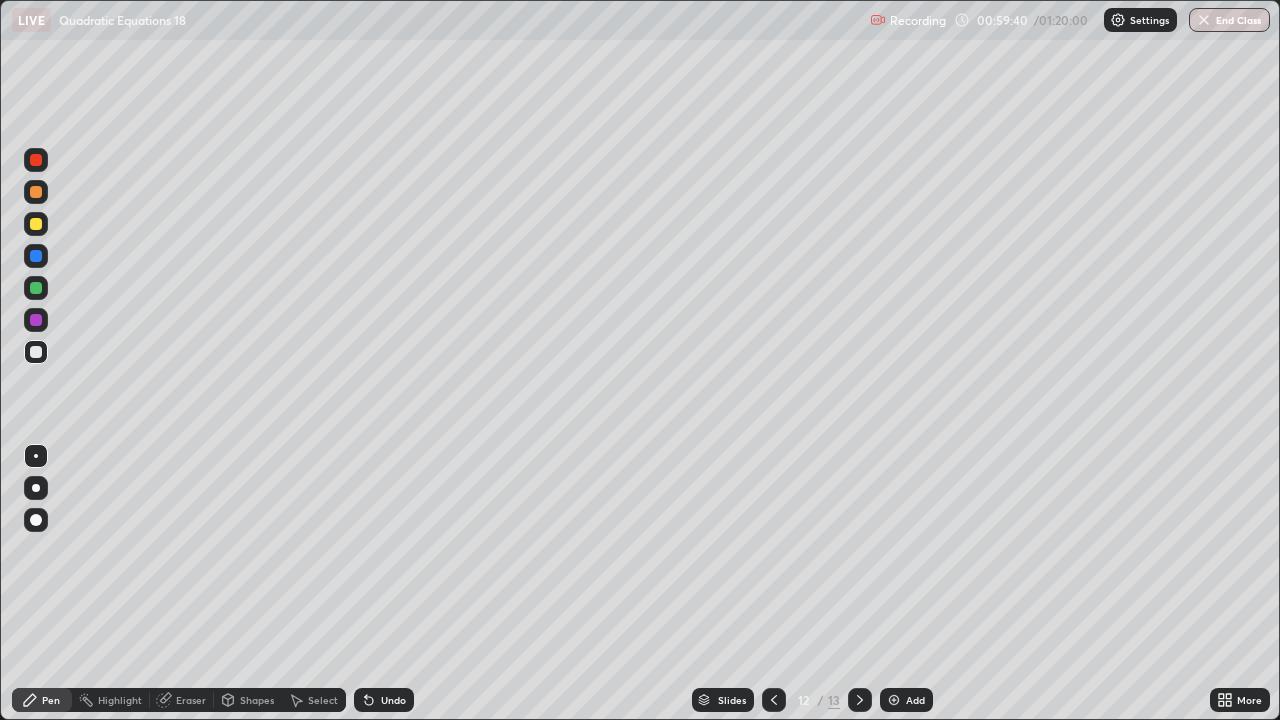 click 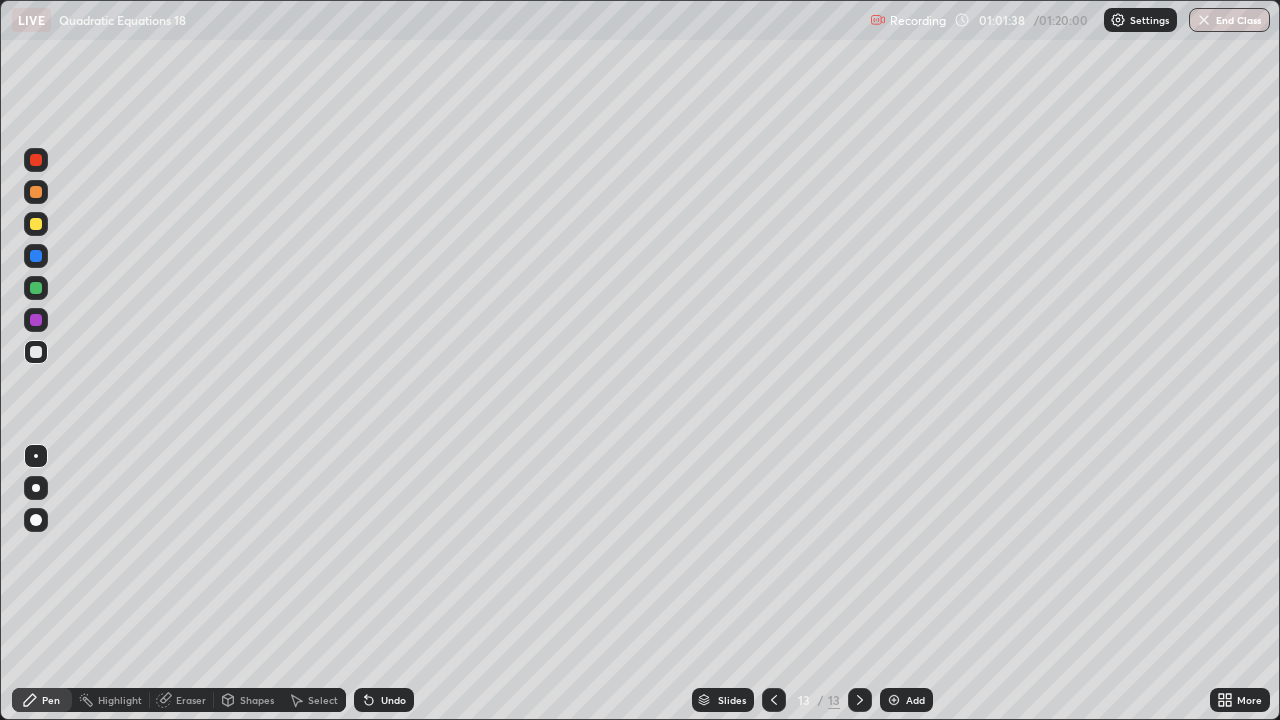 click on "Add" at bounding box center [915, 700] 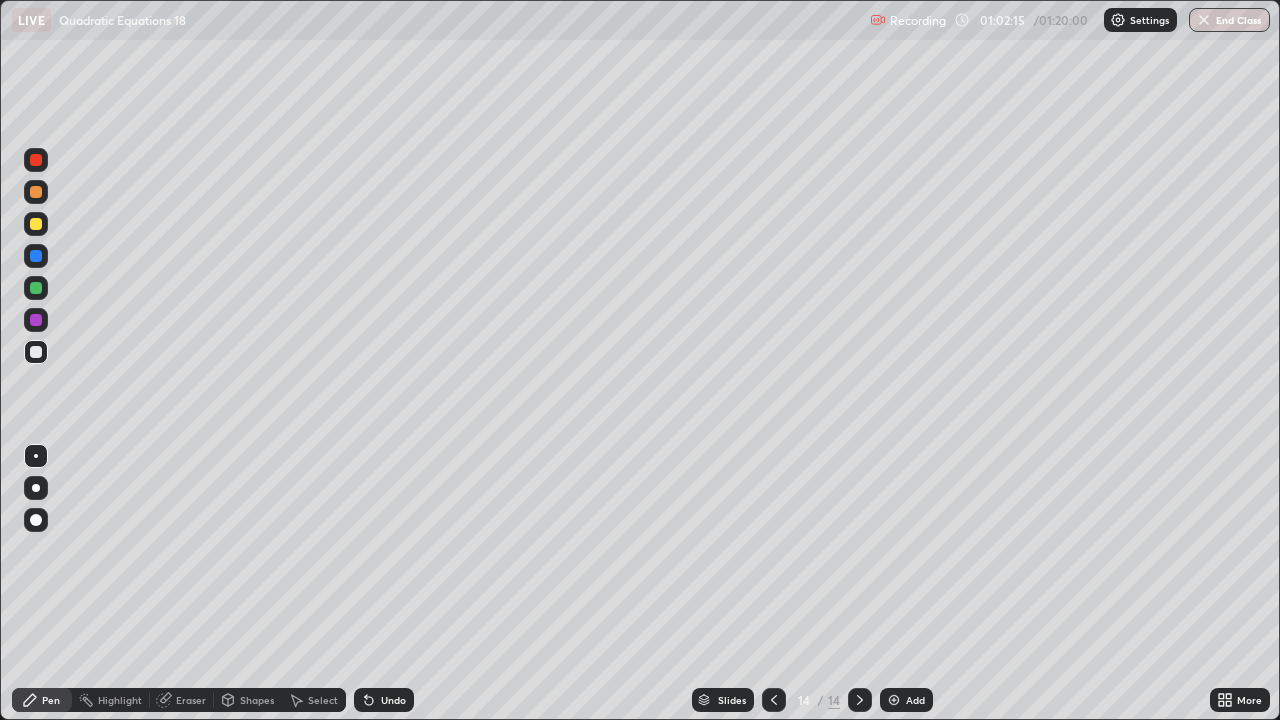 click at bounding box center [36, 224] 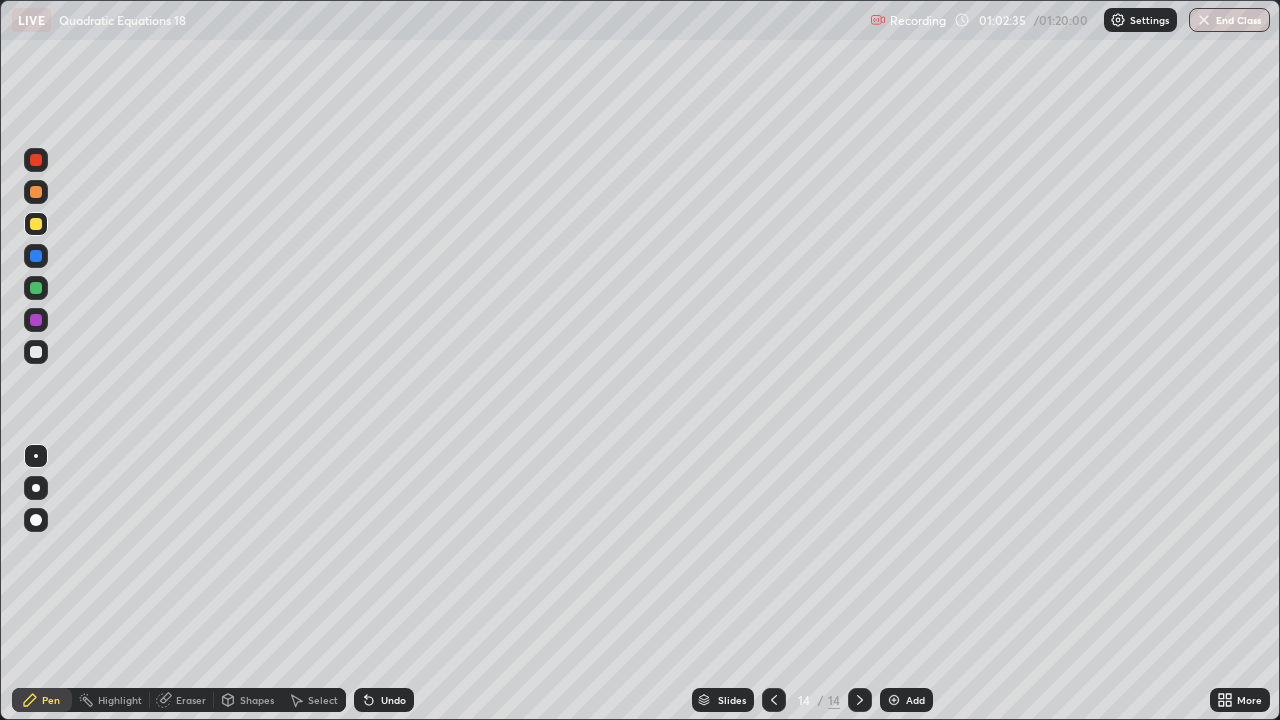 click at bounding box center [36, 352] 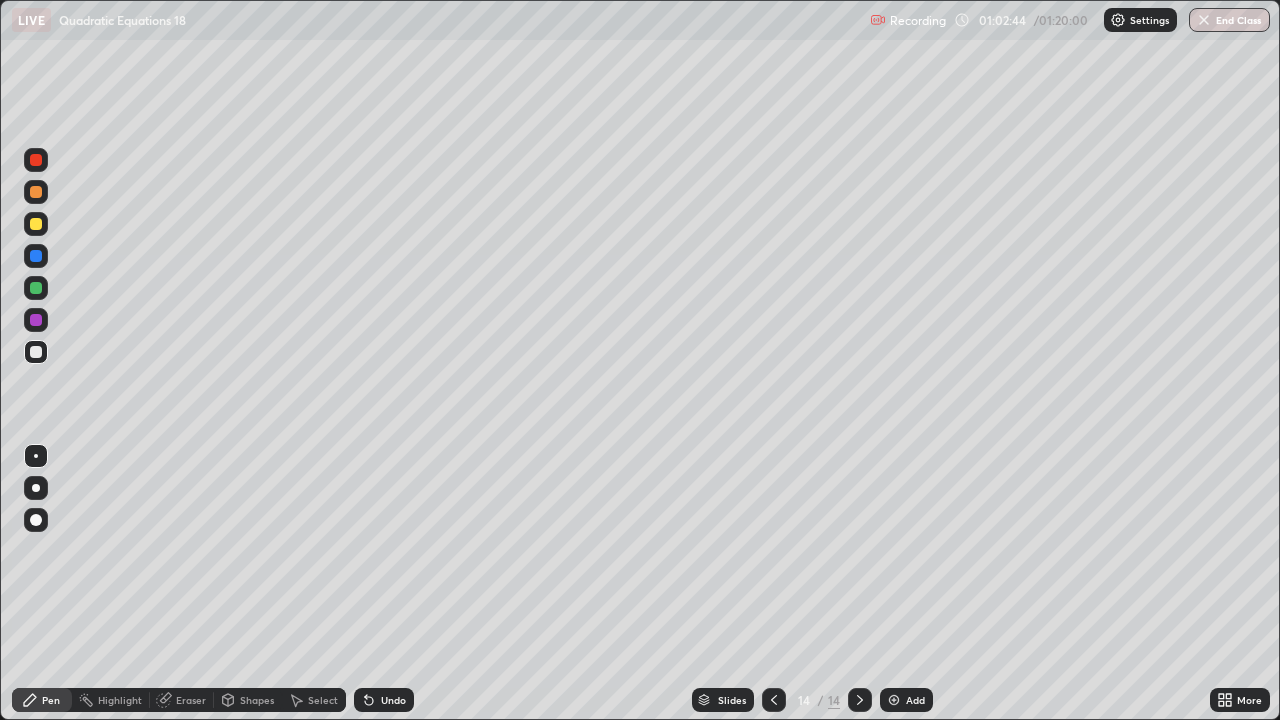 click at bounding box center (36, 160) 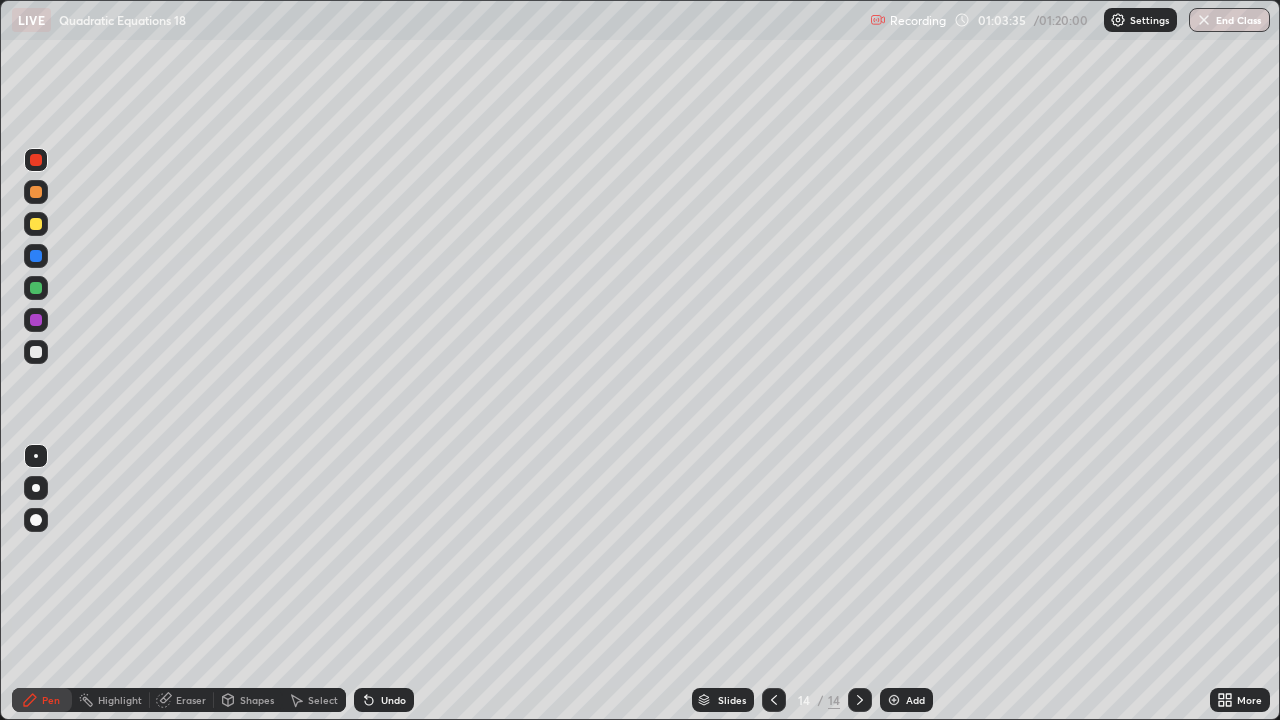 click at bounding box center [36, 288] 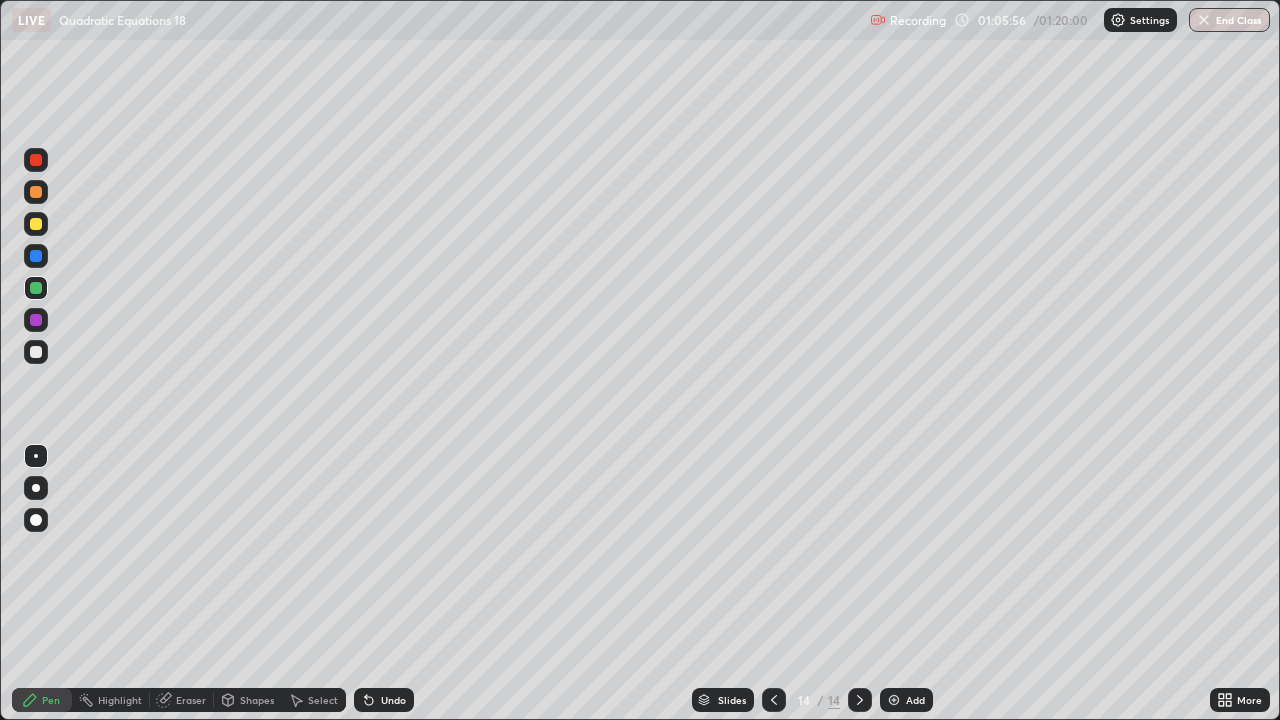 click at bounding box center (36, 256) 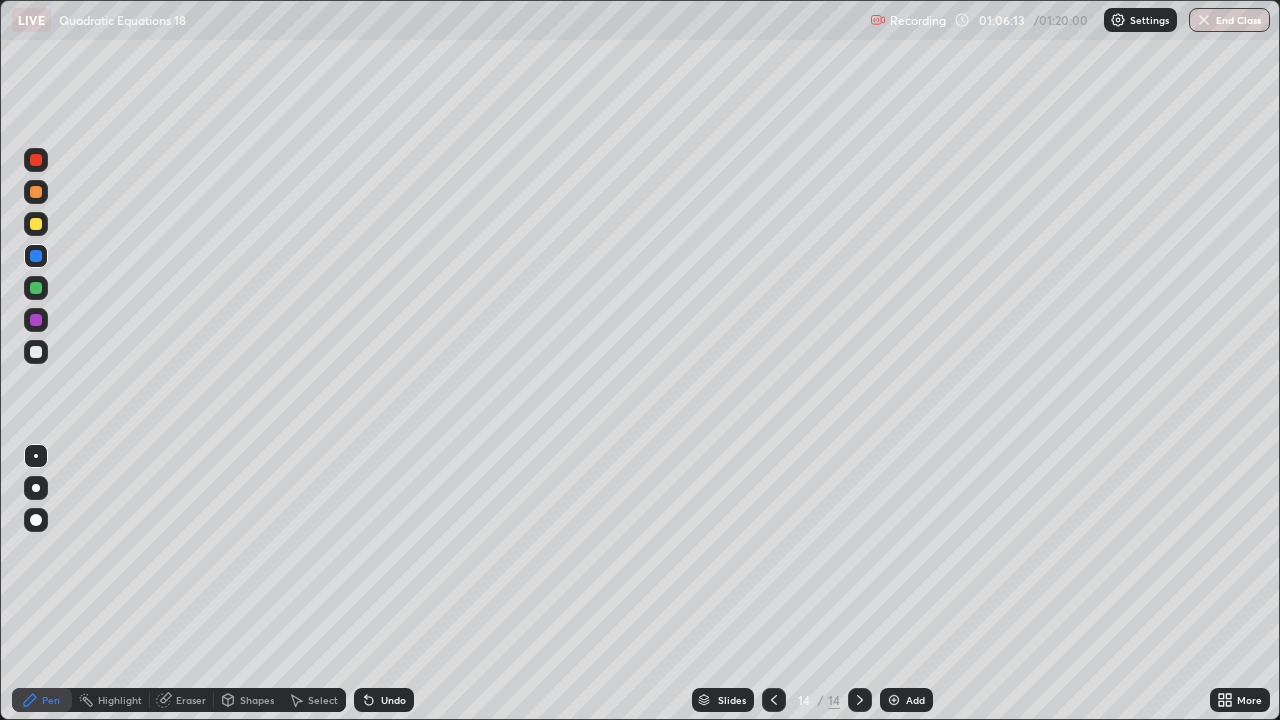 click at bounding box center [36, 352] 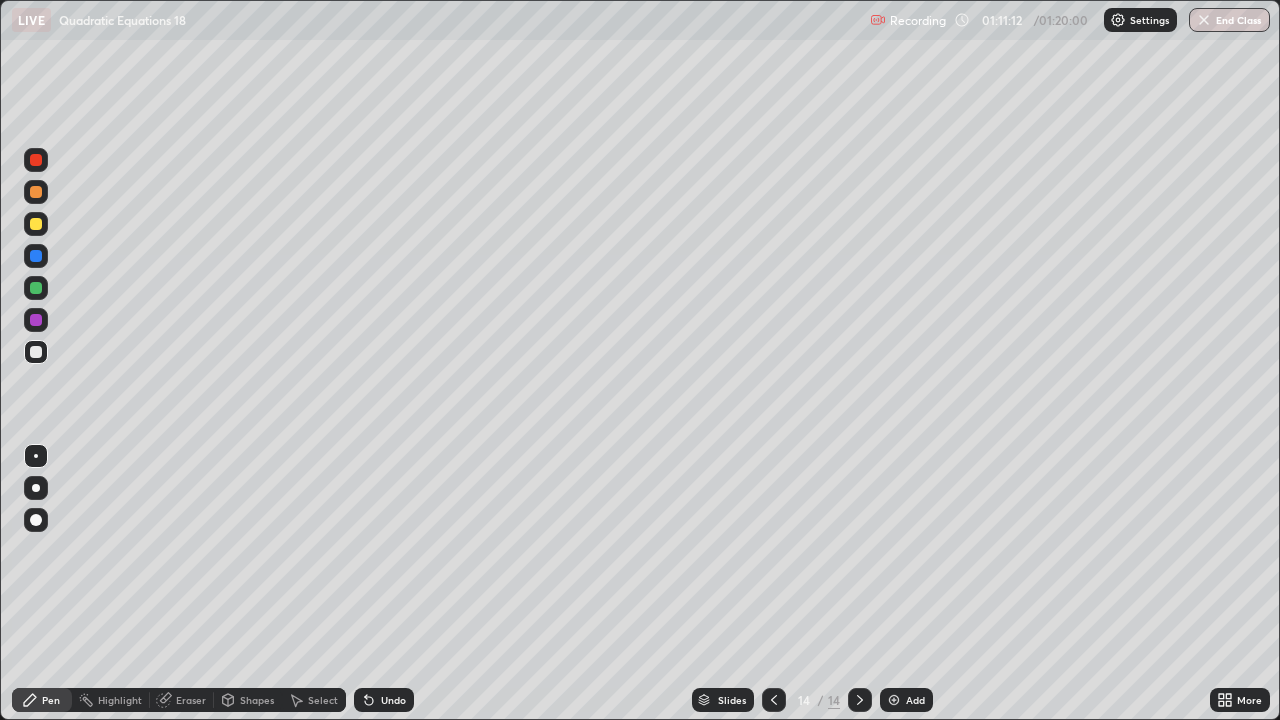 click on "Add" at bounding box center (906, 700) 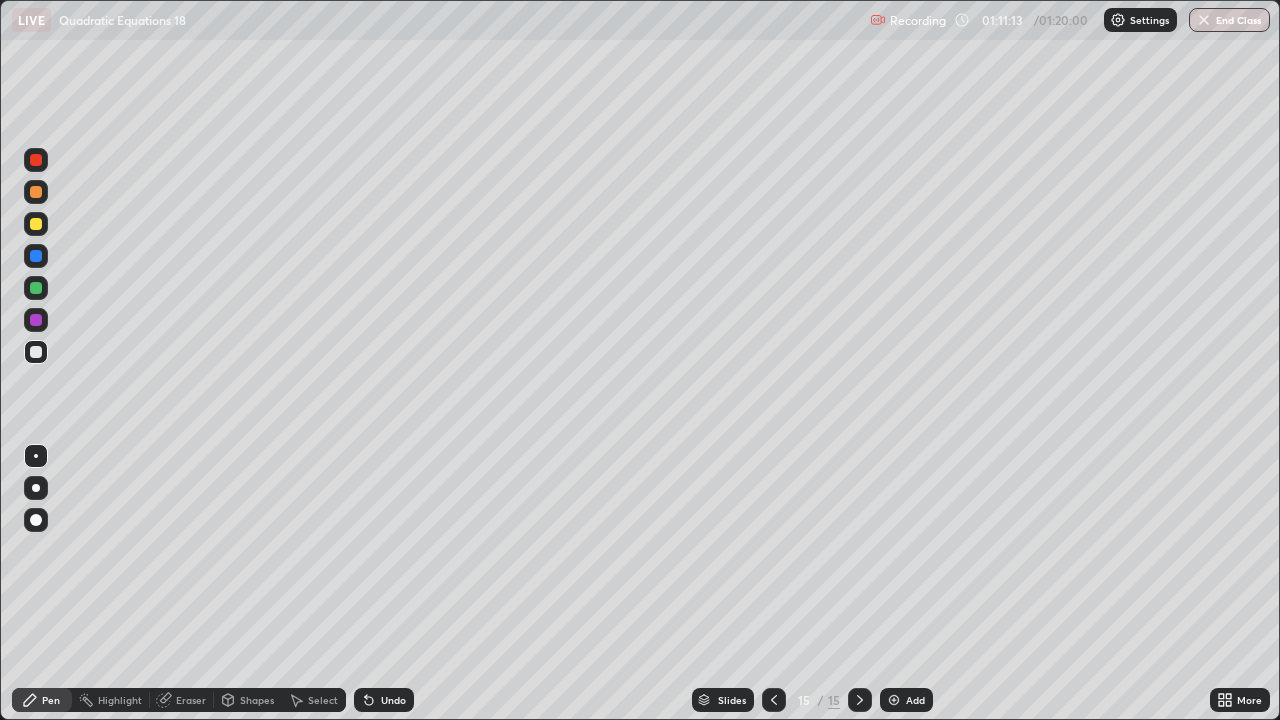 click at bounding box center [36, 352] 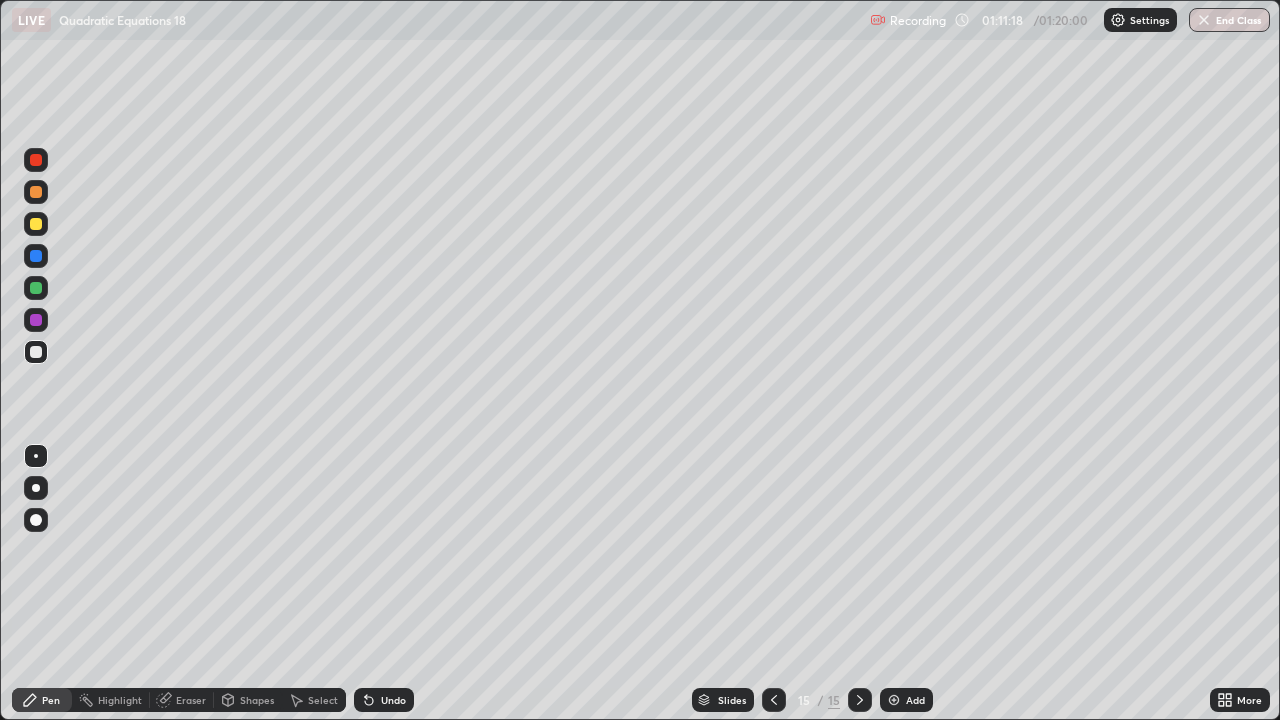 click at bounding box center (36, 224) 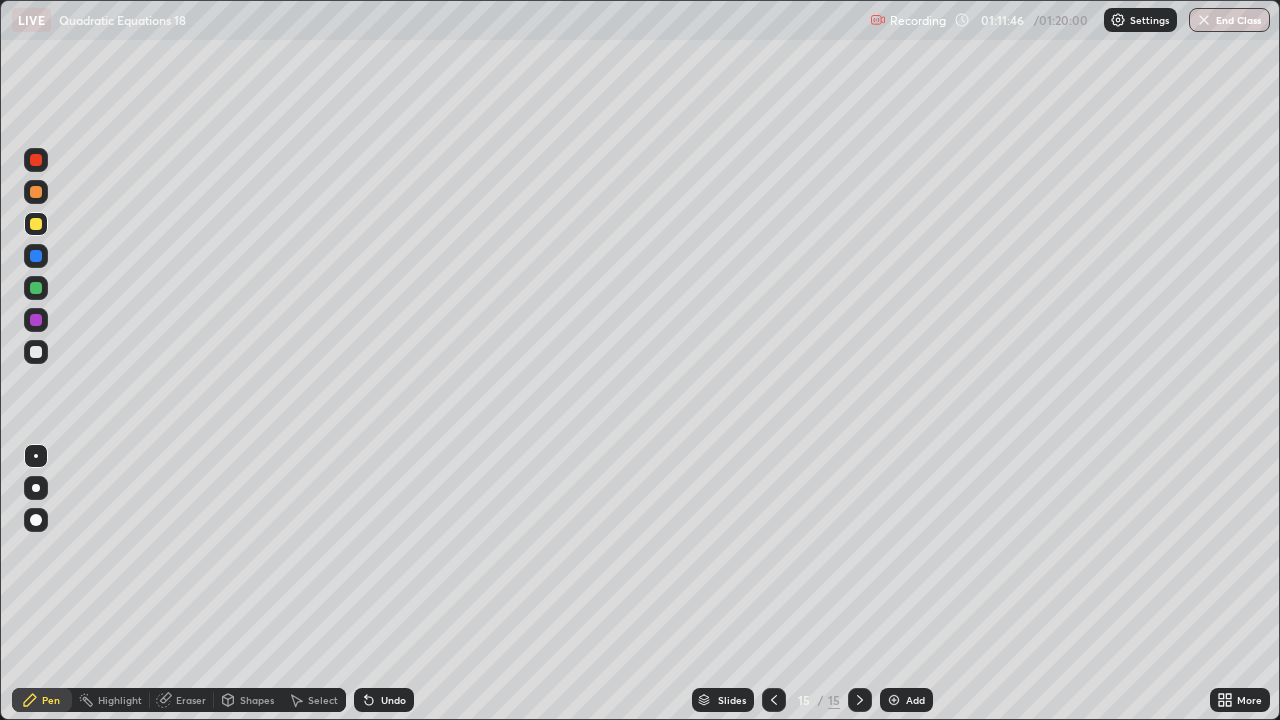 click at bounding box center [36, 256] 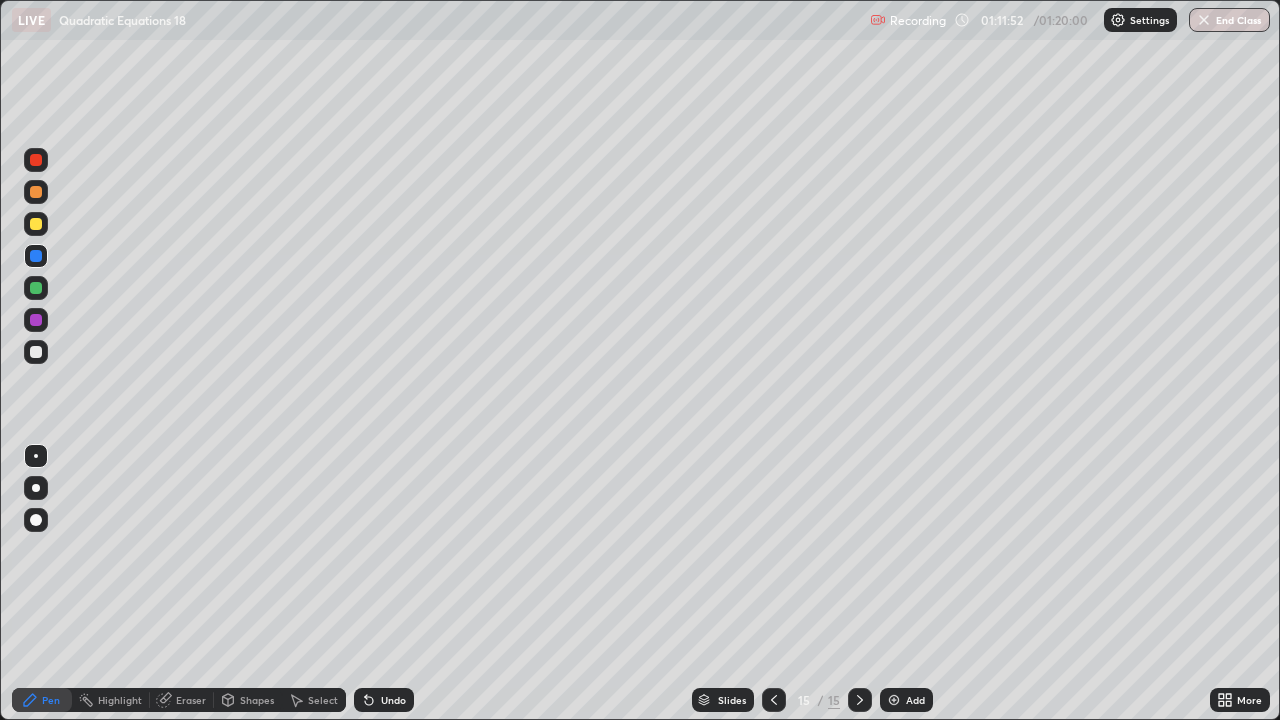 click at bounding box center (36, 352) 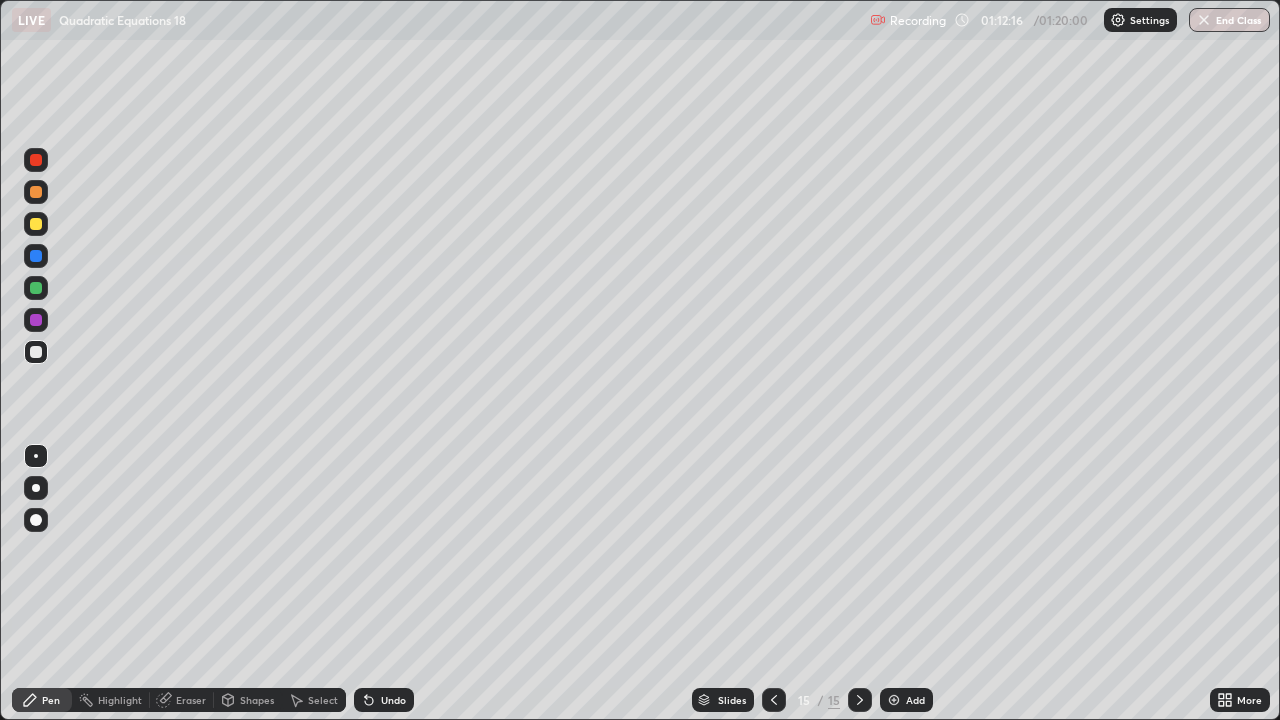 click on "Undo" at bounding box center [384, 700] 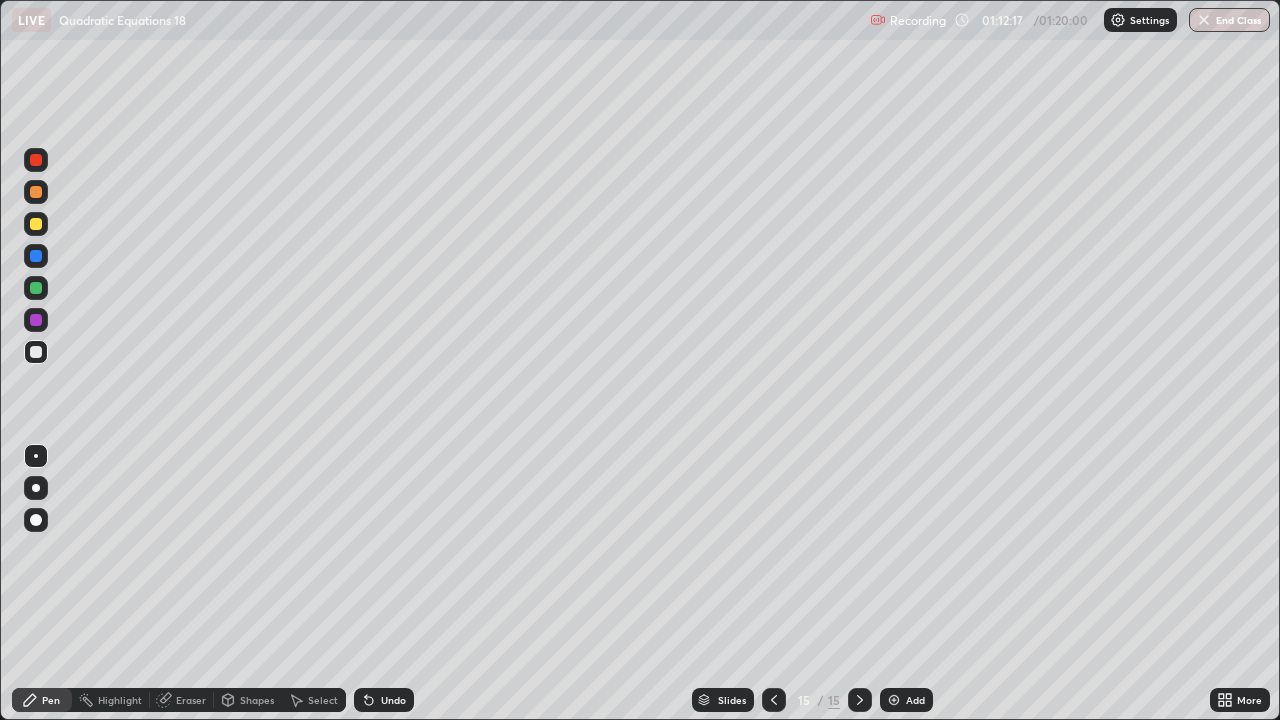 click 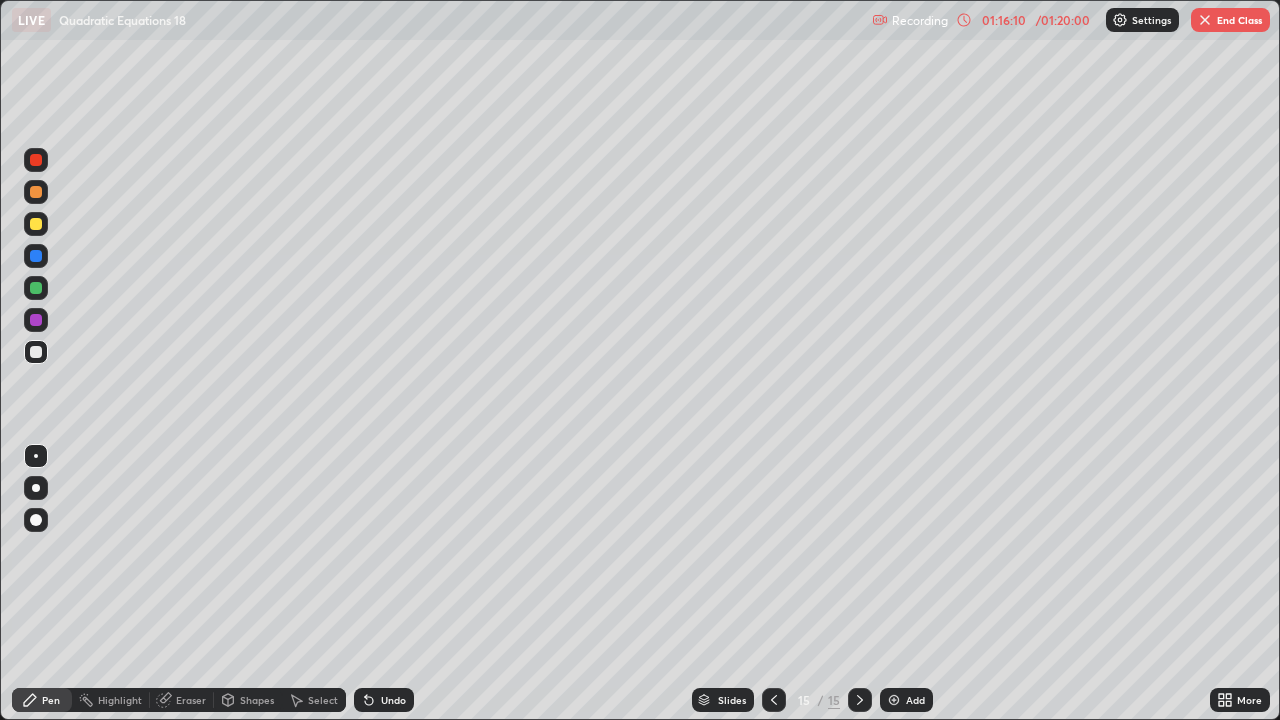 click on "End Class" at bounding box center (1230, 20) 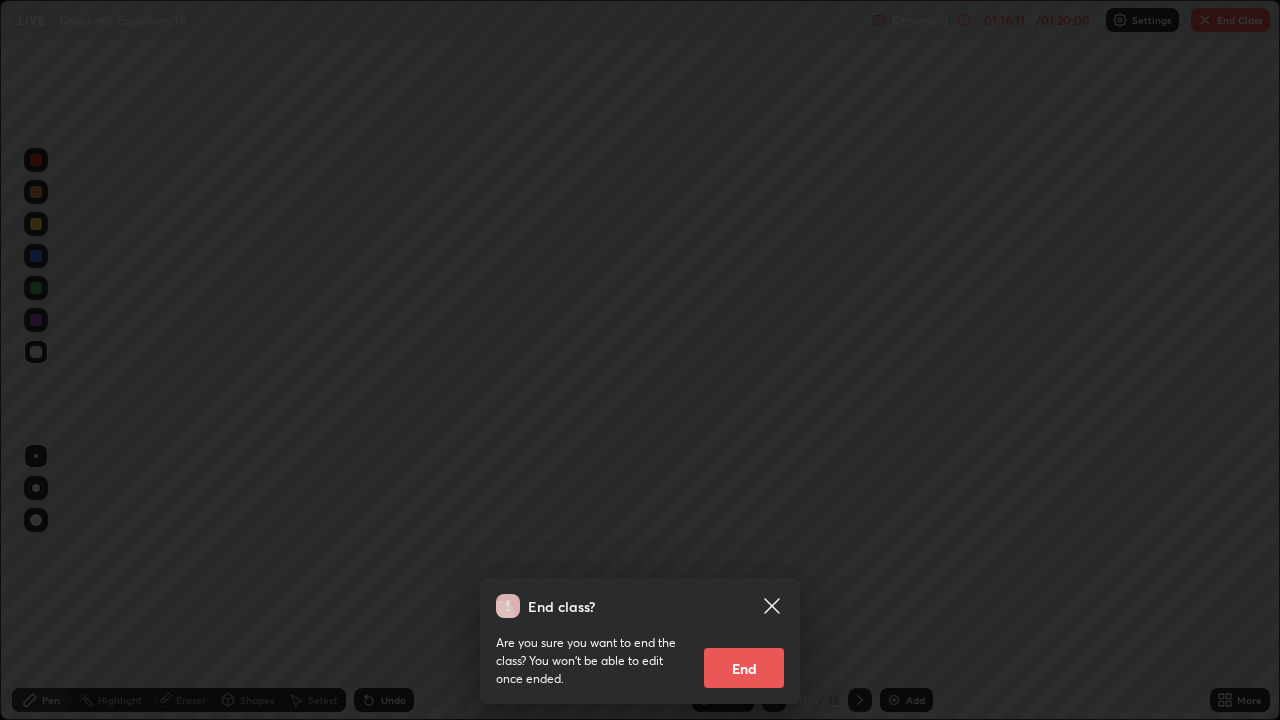 click on "End" at bounding box center (744, 668) 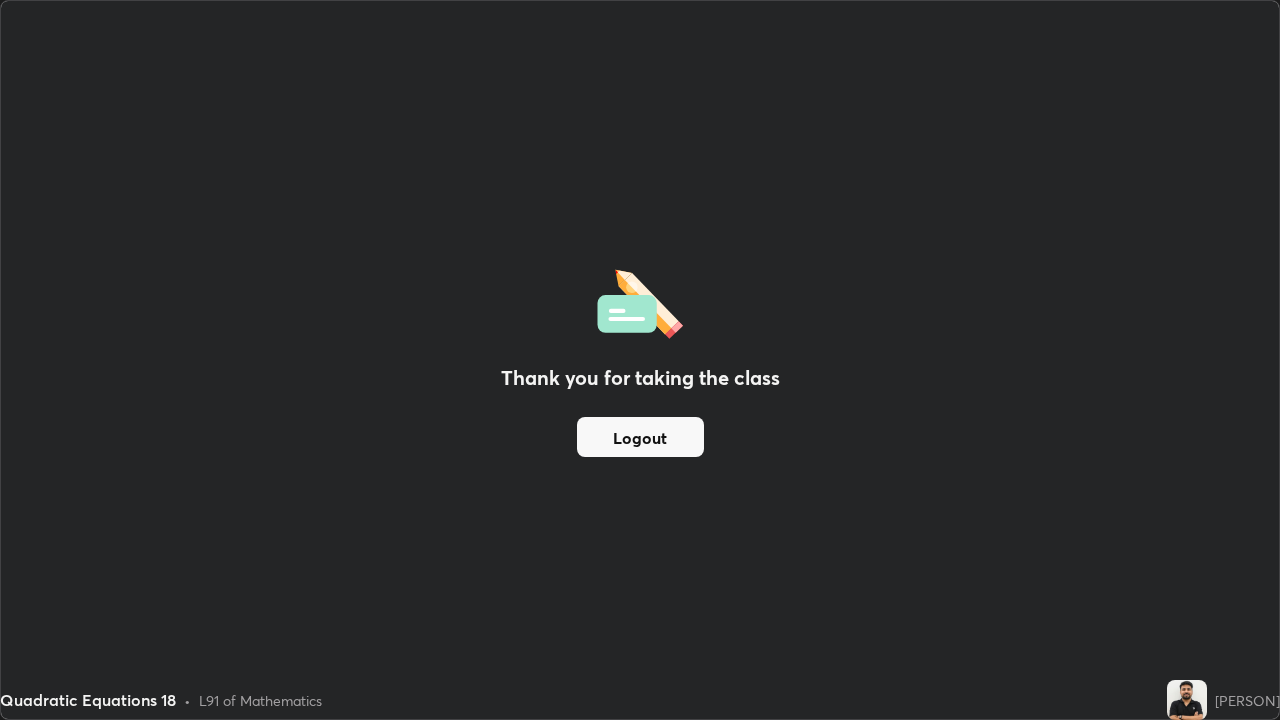 click on "Logout" at bounding box center [640, 437] 